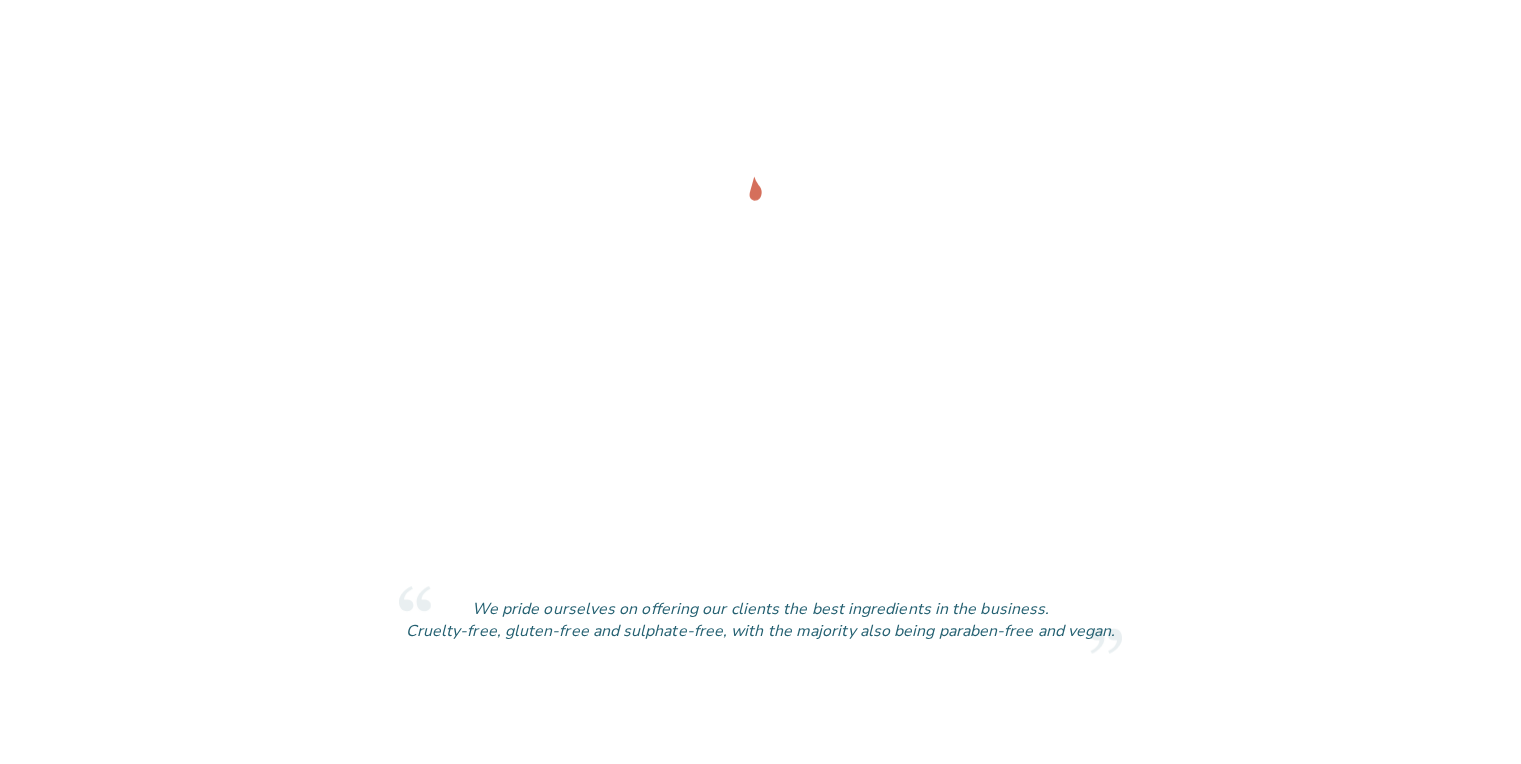 scroll, scrollTop: 0, scrollLeft: 0, axis: both 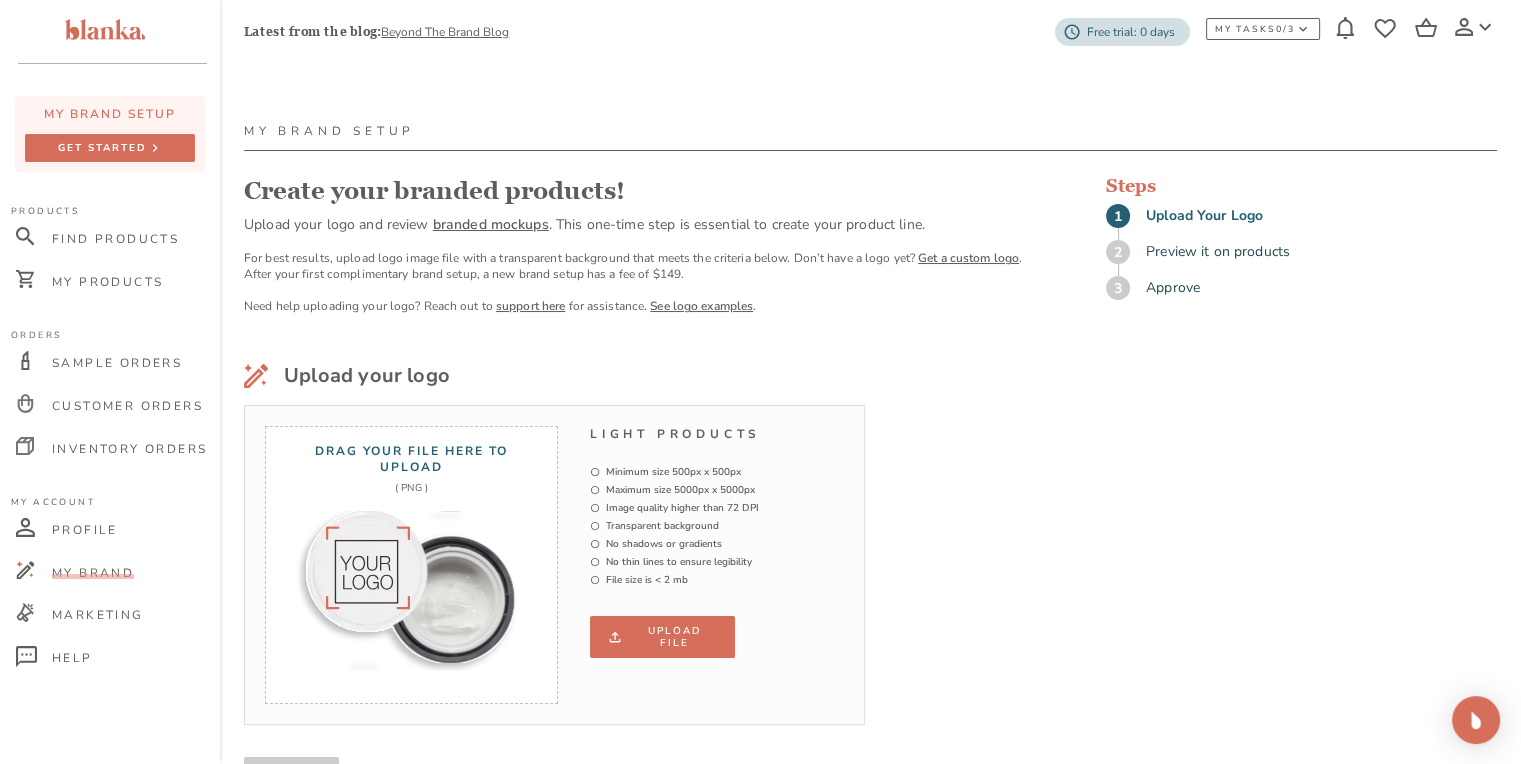 click on "Upload file" at bounding box center (662, 637) 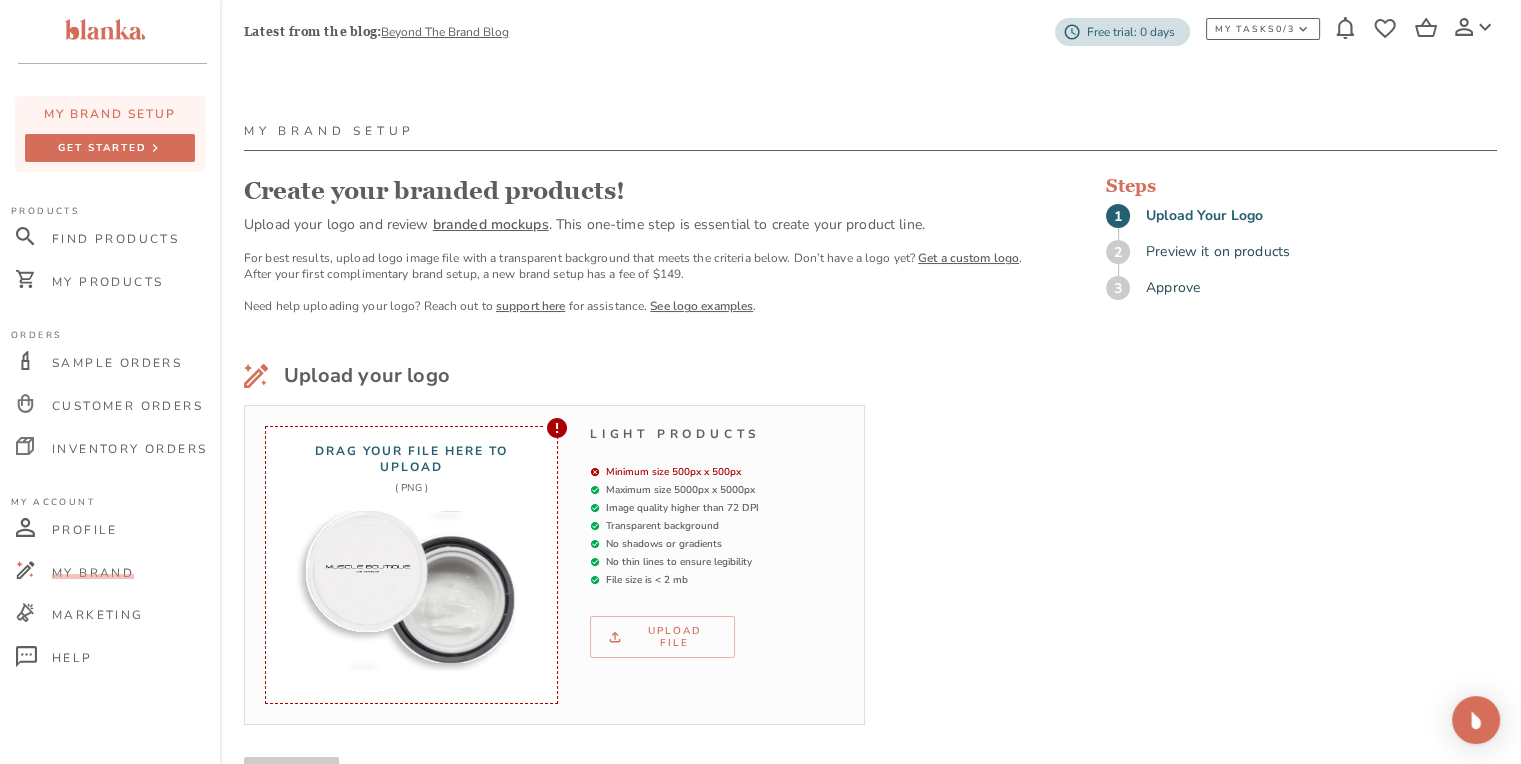 scroll, scrollTop: 102, scrollLeft: 0, axis: vertical 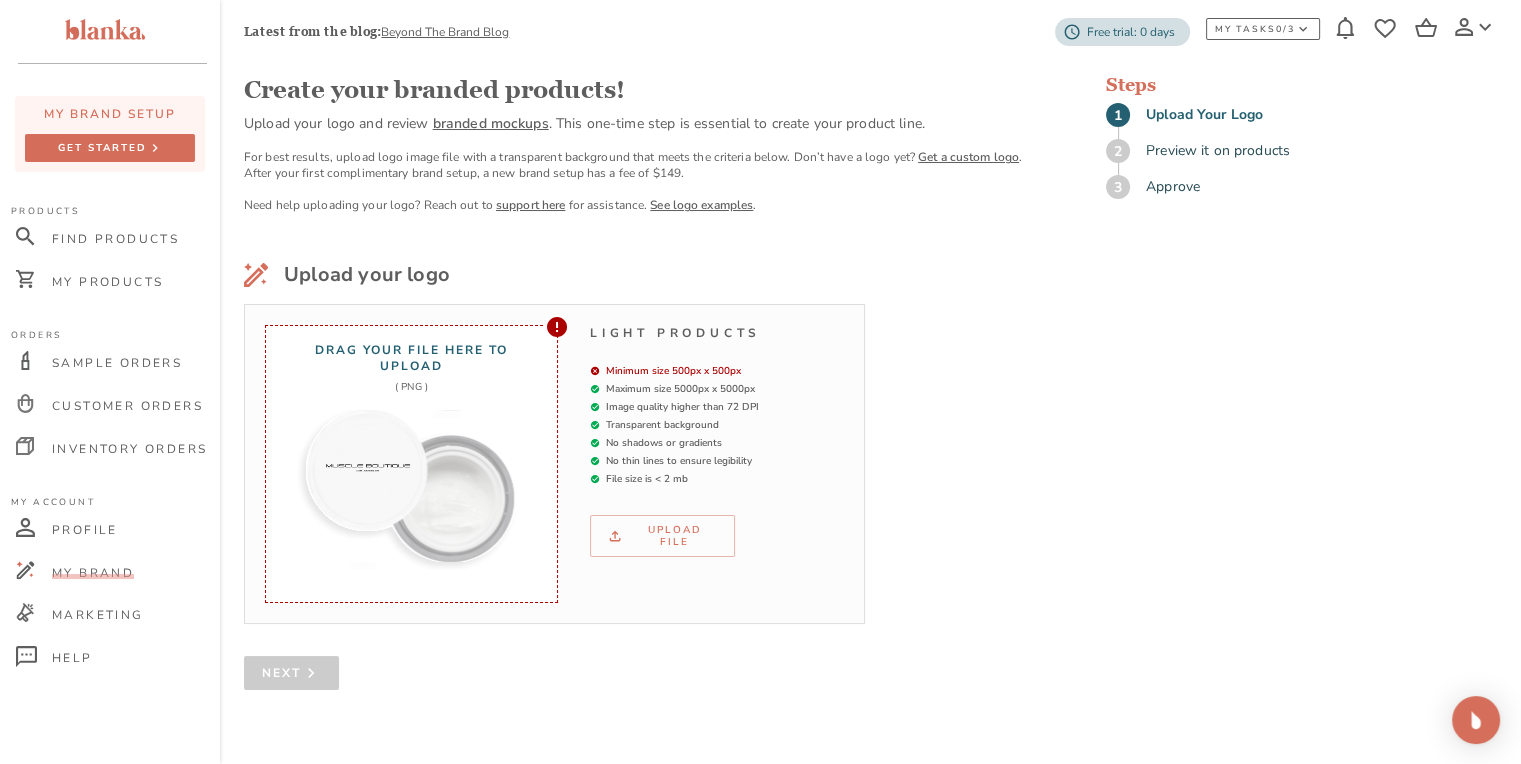 click at bounding box center [368, 468] 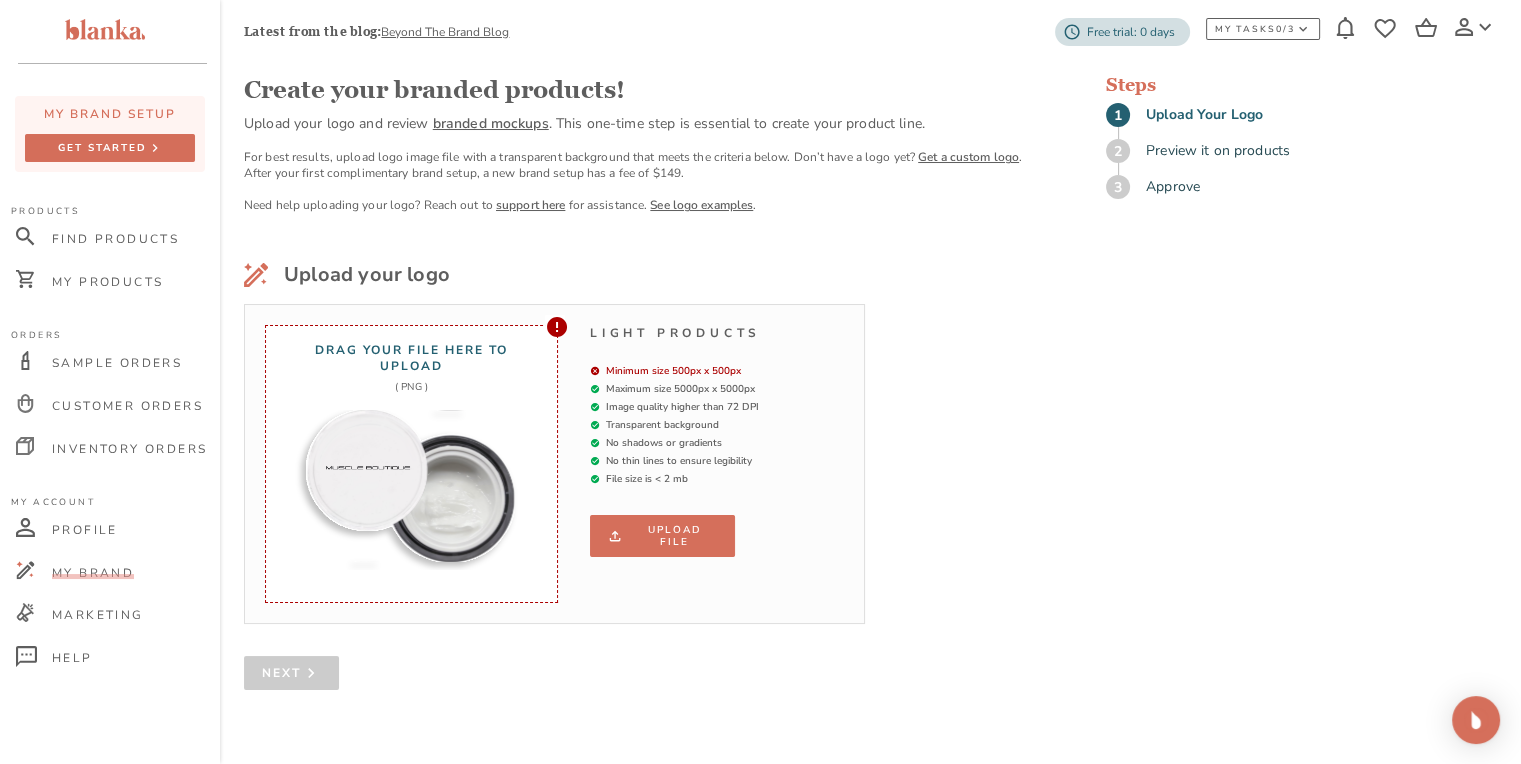 click on "Upload file" at bounding box center (662, 536) 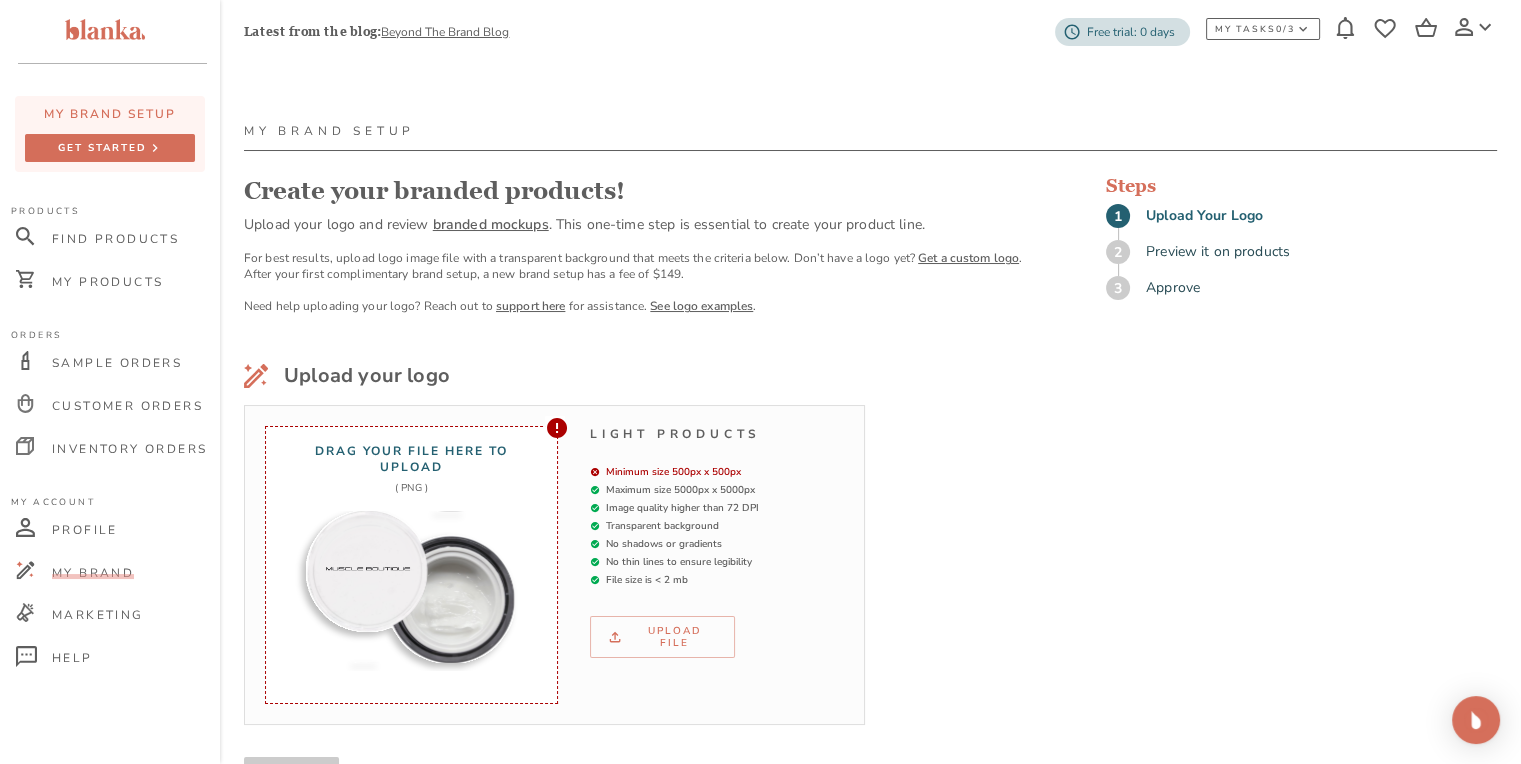 scroll, scrollTop: 102, scrollLeft: 0, axis: vertical 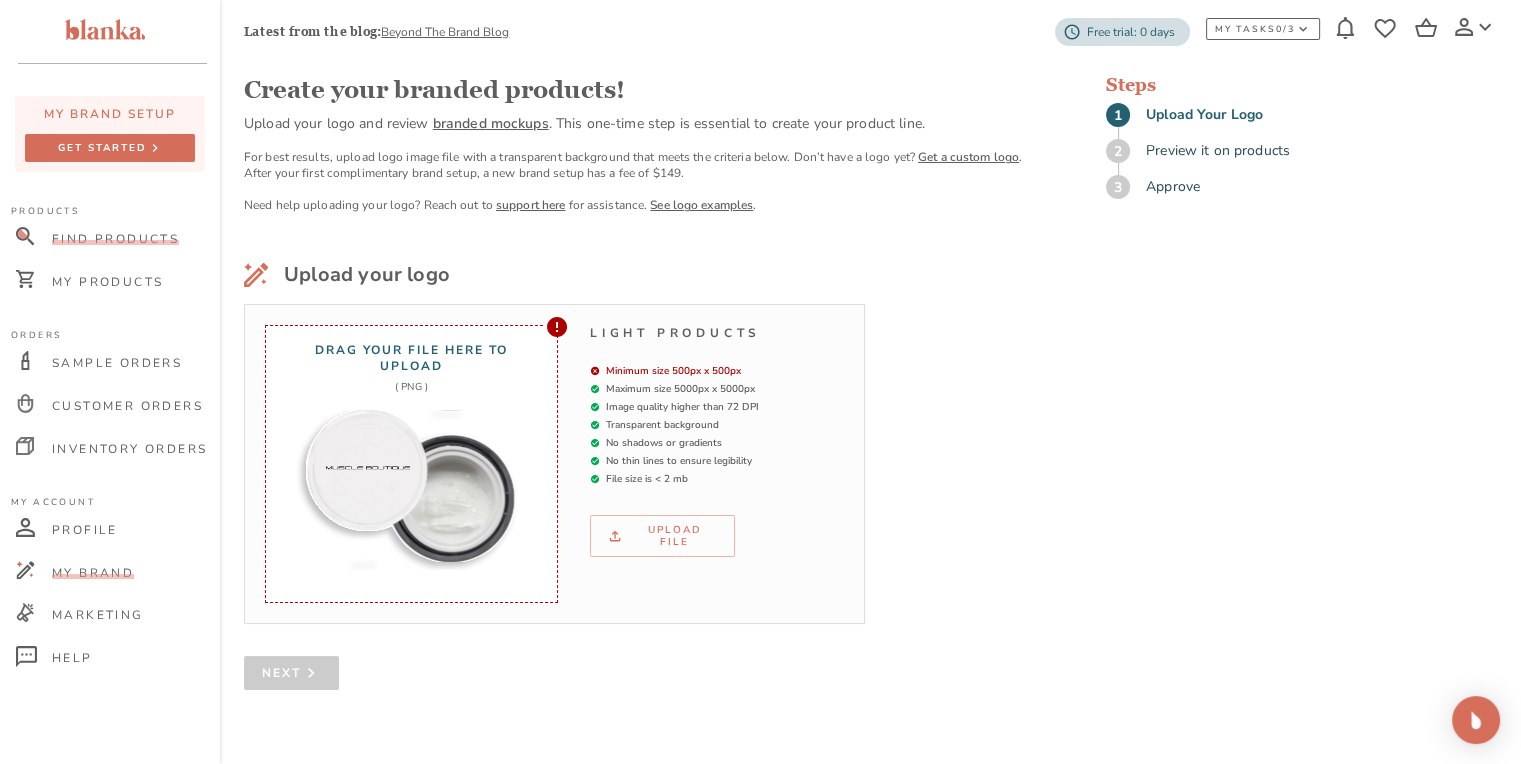 click on "Find Products" at bounding box center (115, 239) 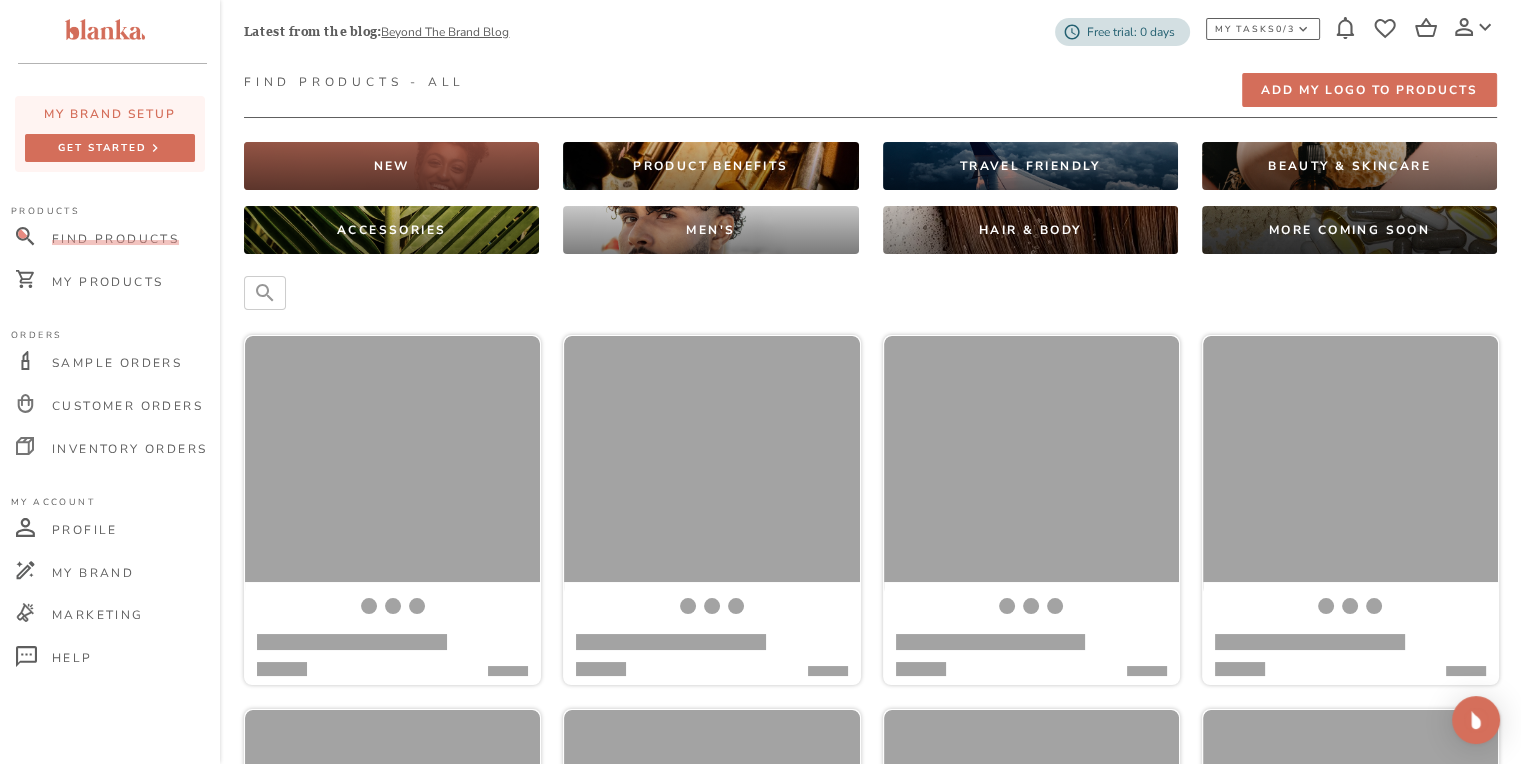 scroll, scrollTop: 102, scrollLeft: 0, axis: vertical 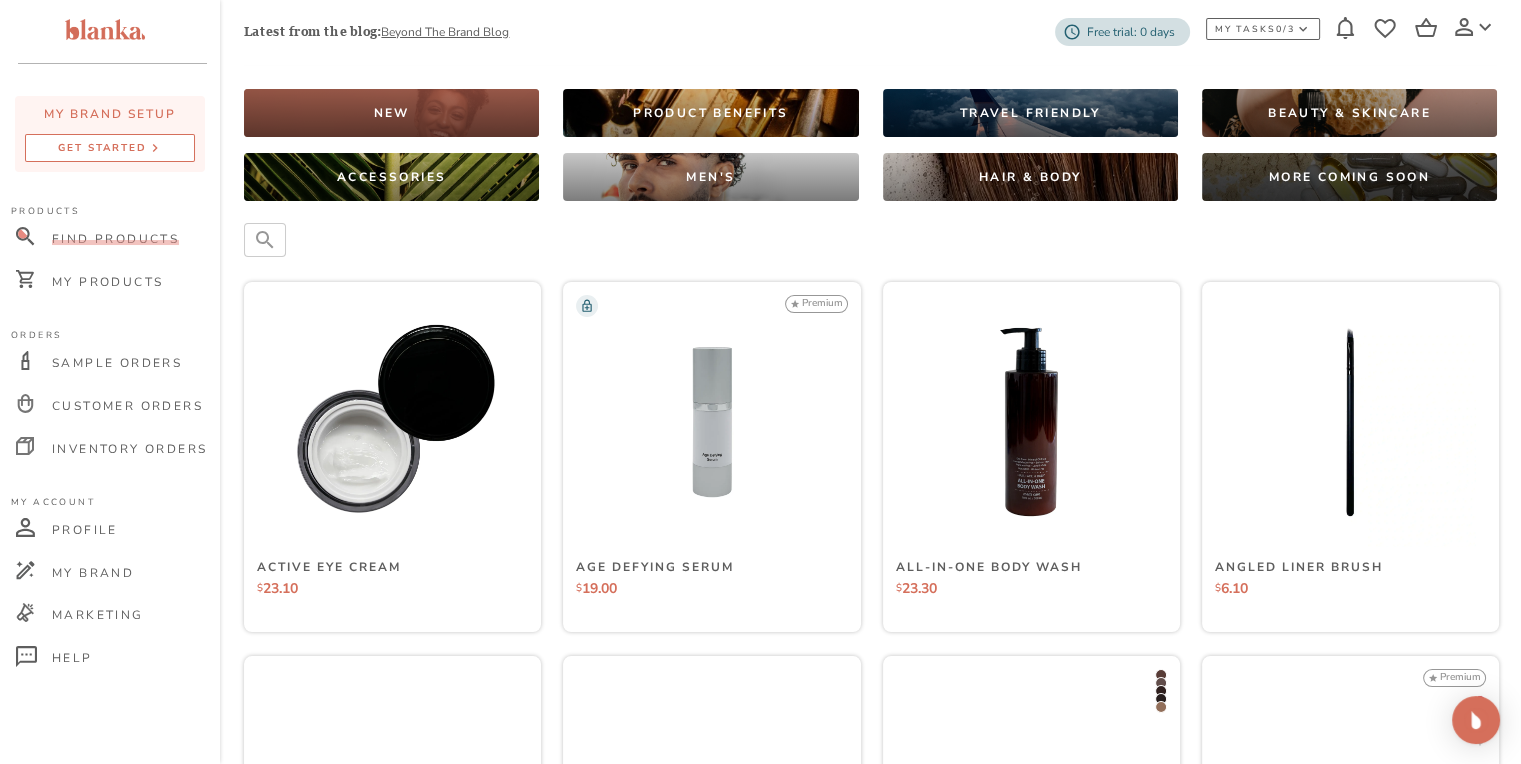 click on "get started" at bounding box center [110, 148] 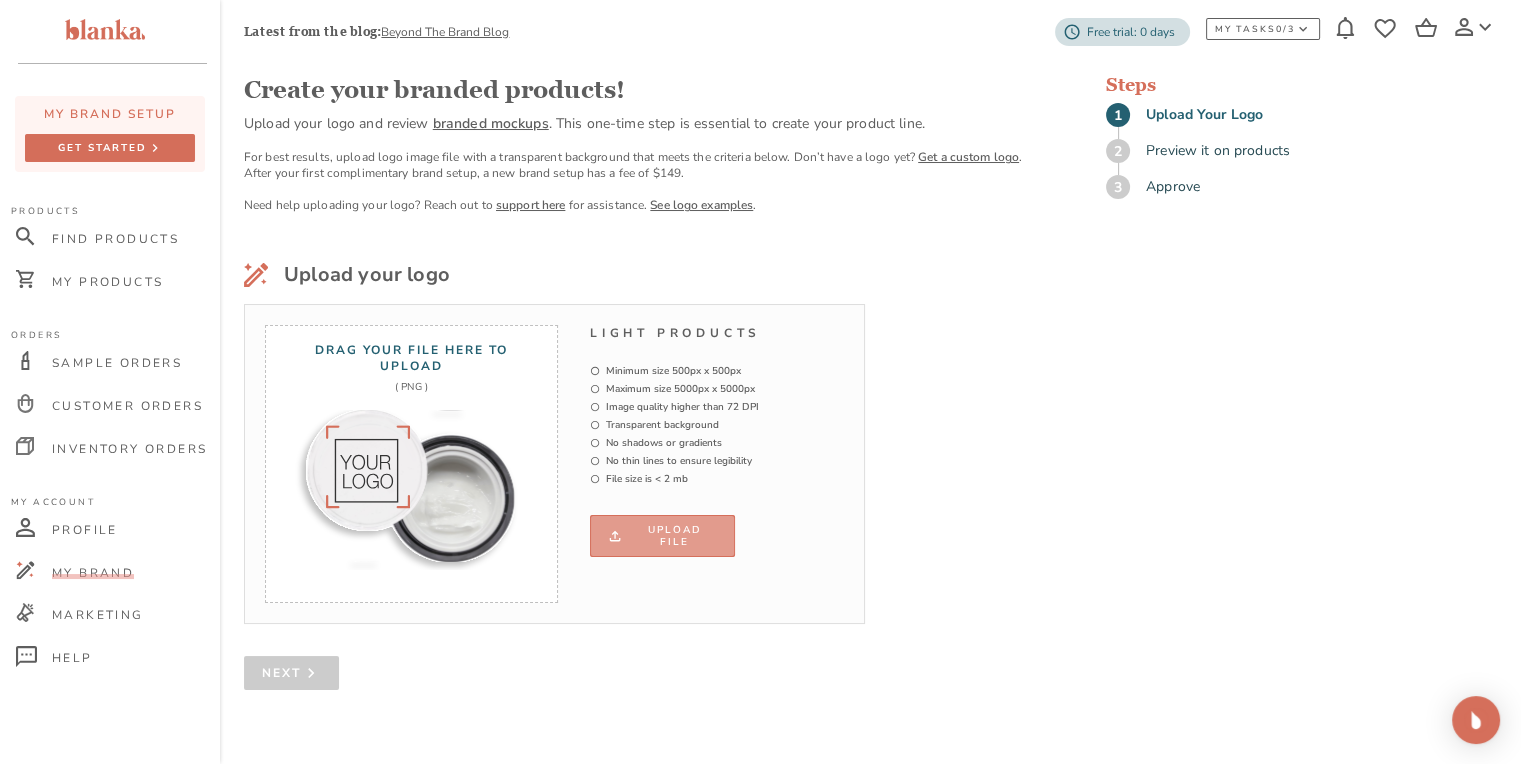 click on "Upload file" at bounding box center (662, 536) 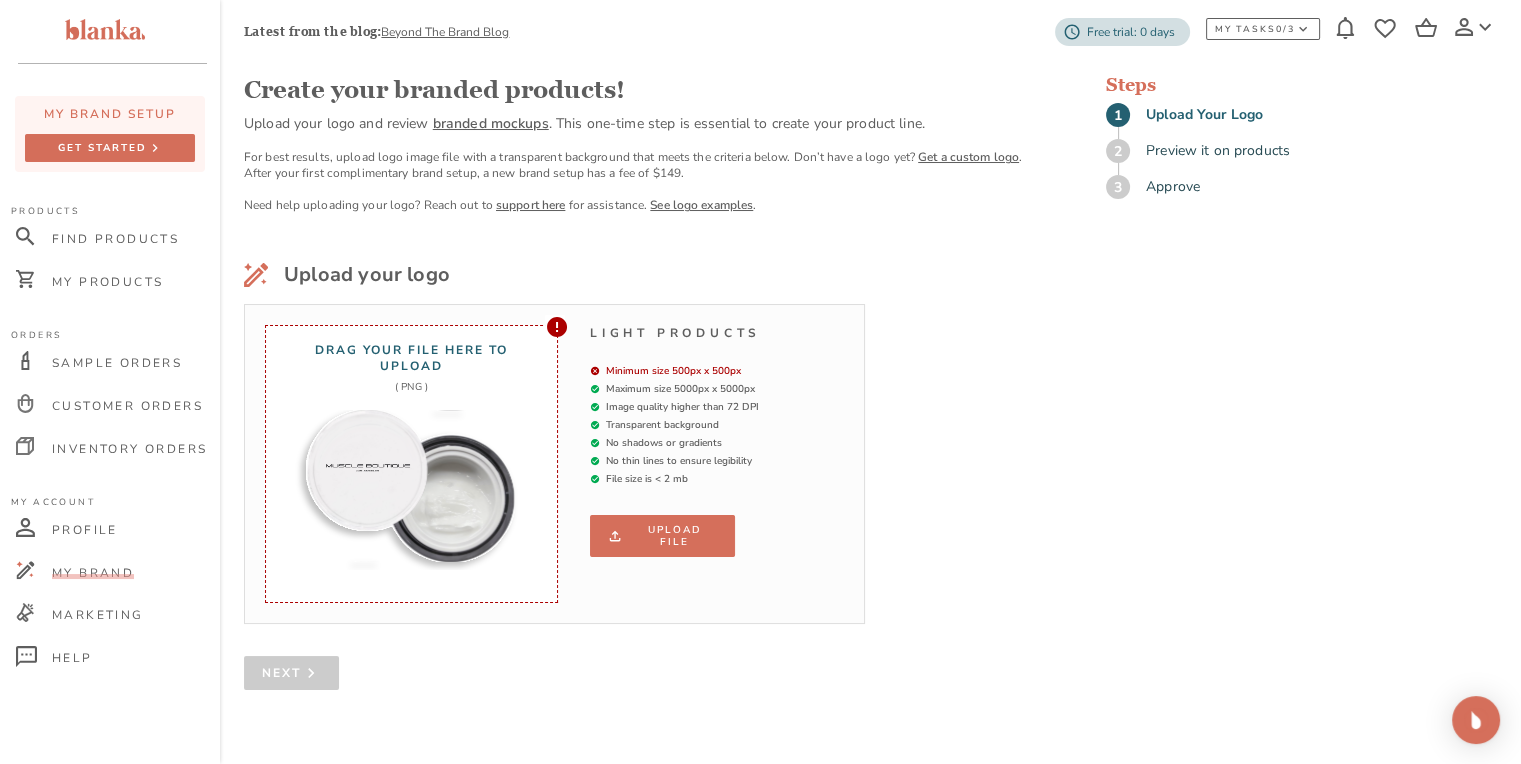 click on "Upload file" at bounding box center (662, 536) 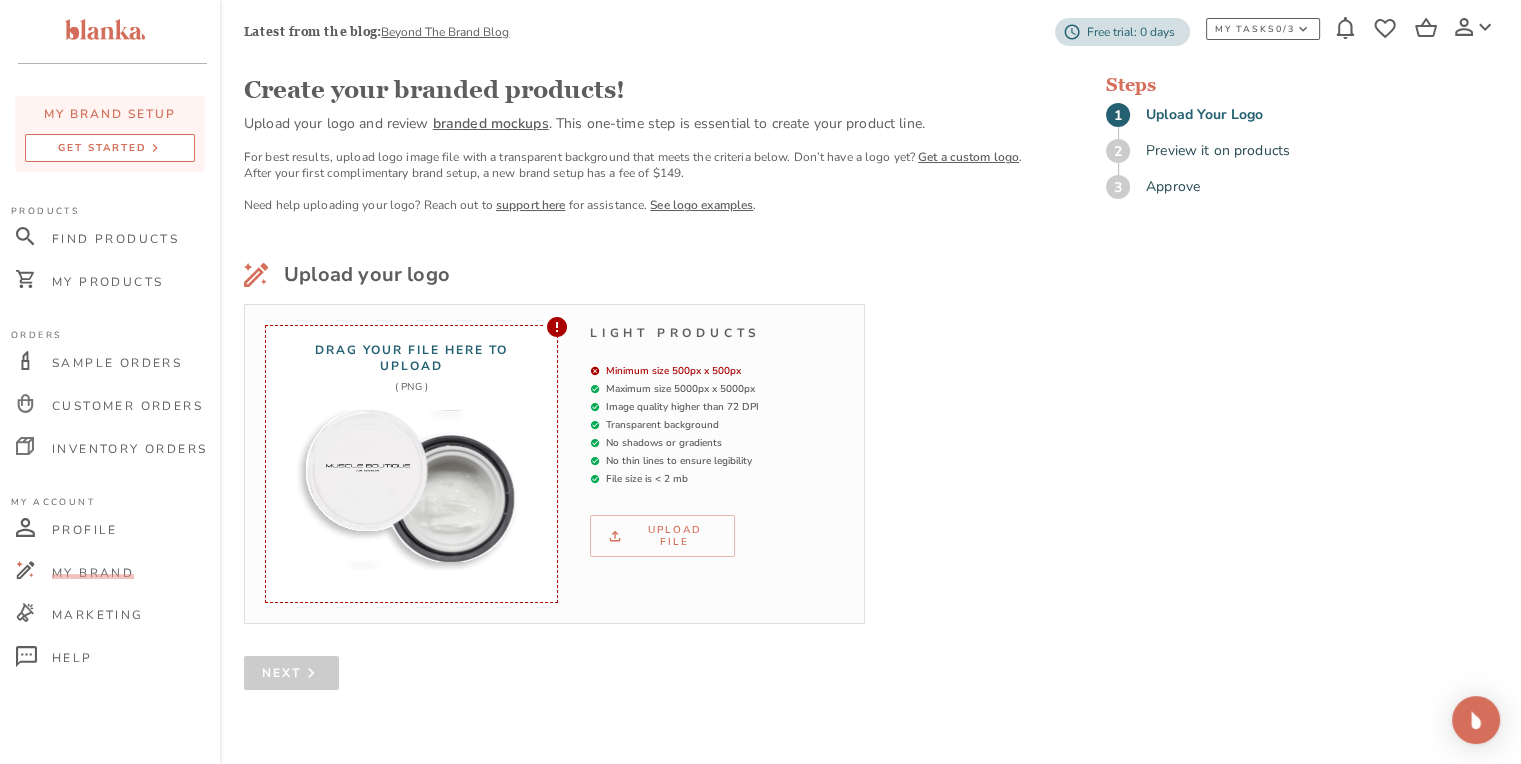 click on "get started" at bounding box center [102, 149] 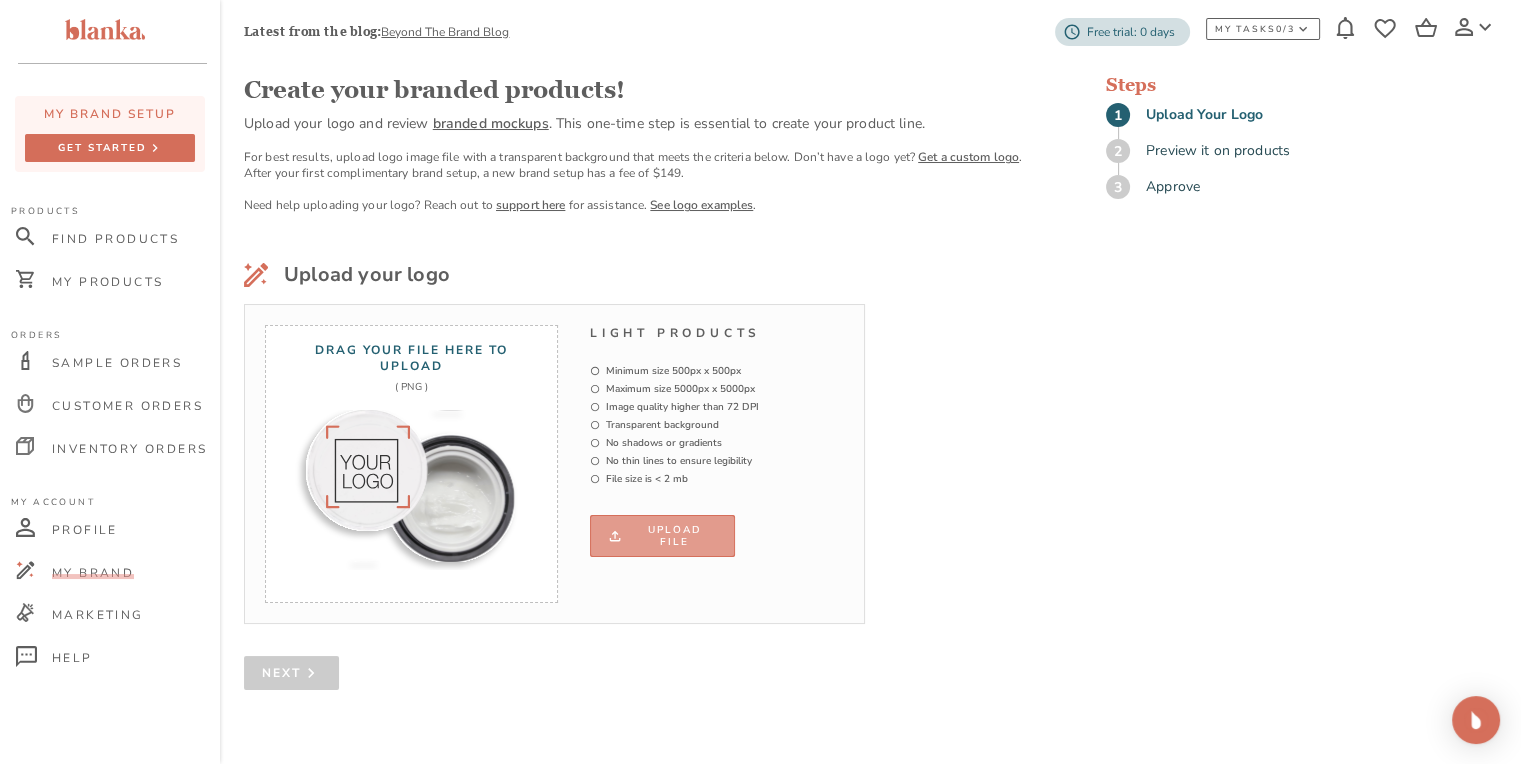 click on "Upload file" at bounding box center (662, 536) 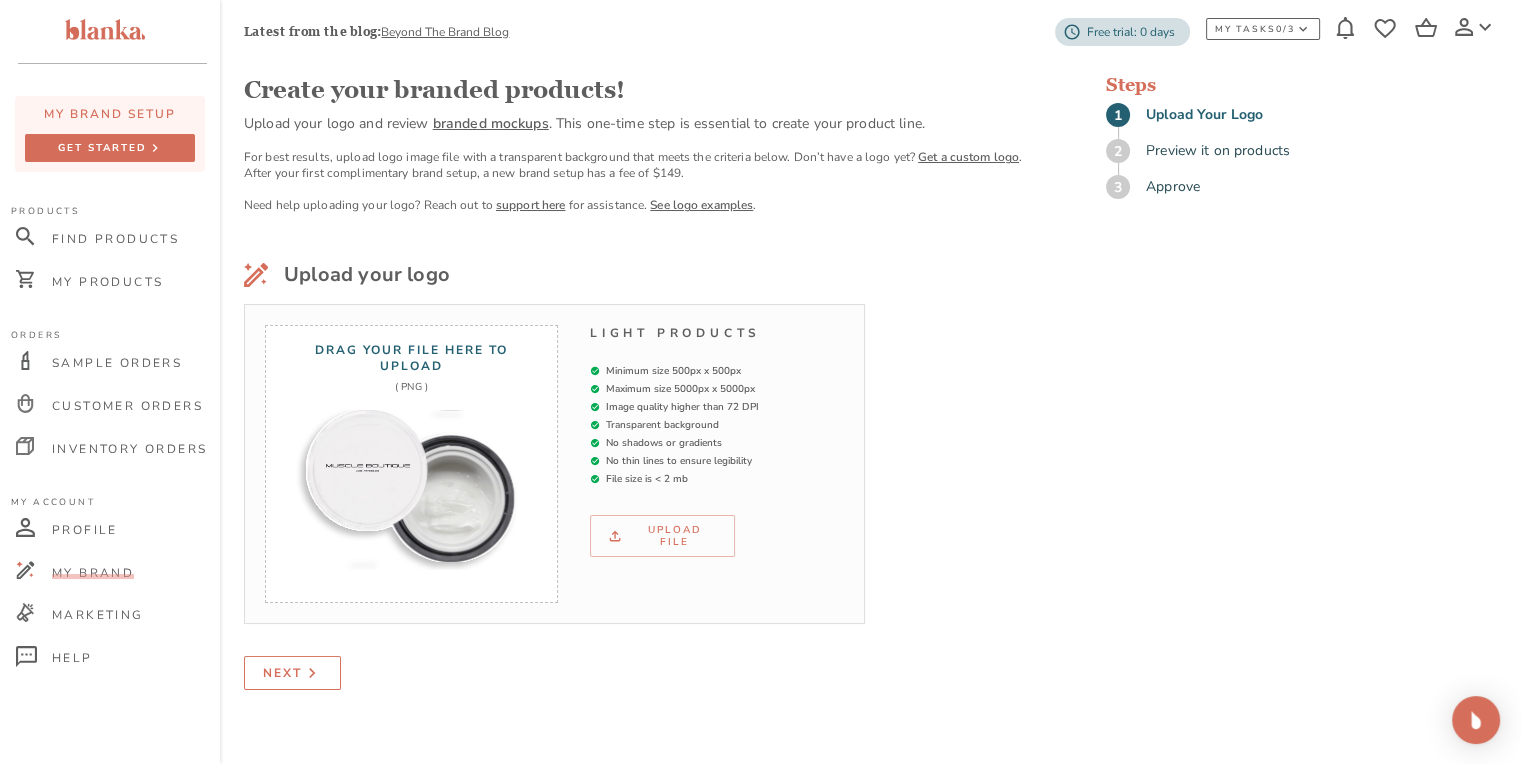 click on "Next" at bounding box center (292, 673) 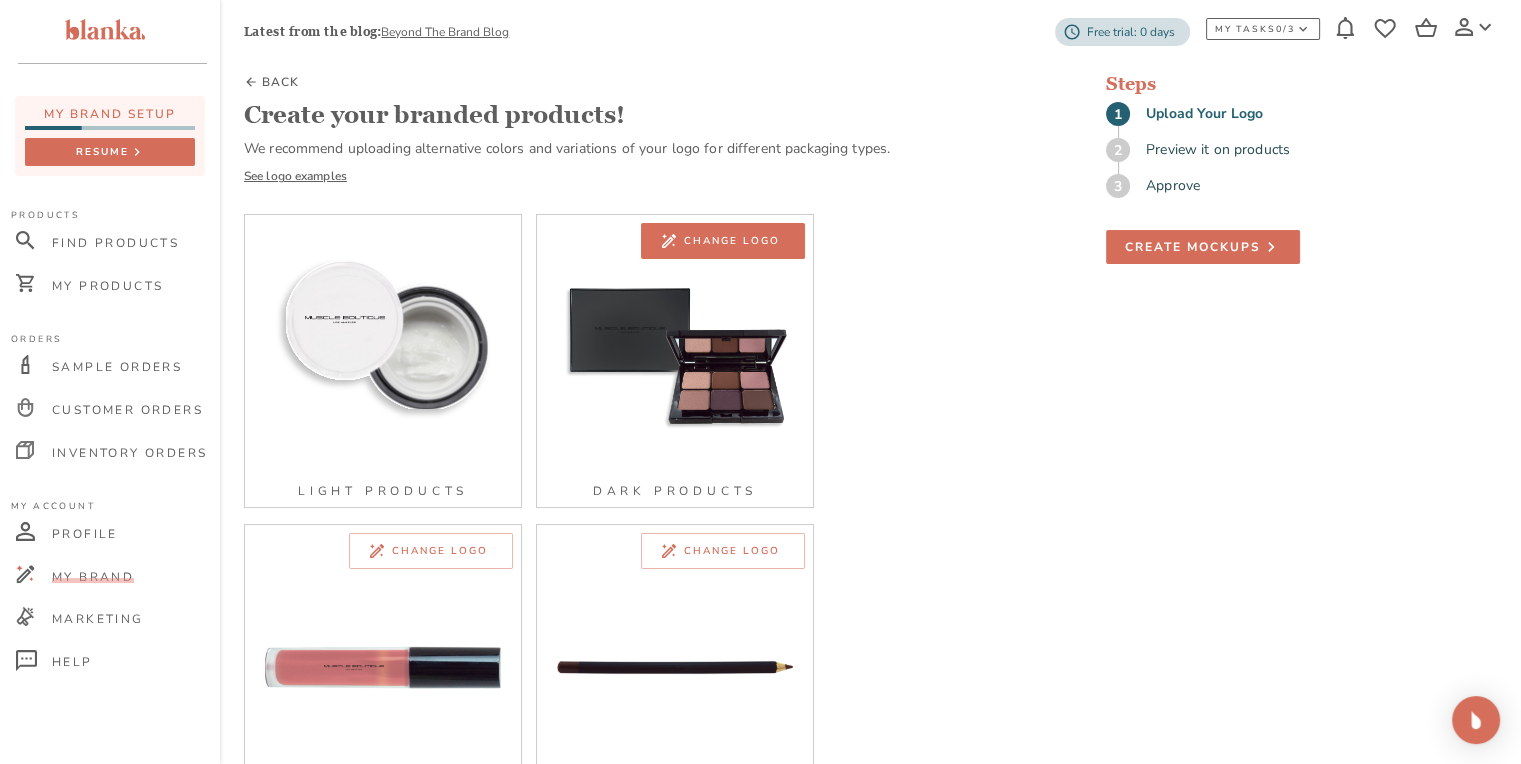 click on "Change logo" at bounding box center [732, 241] 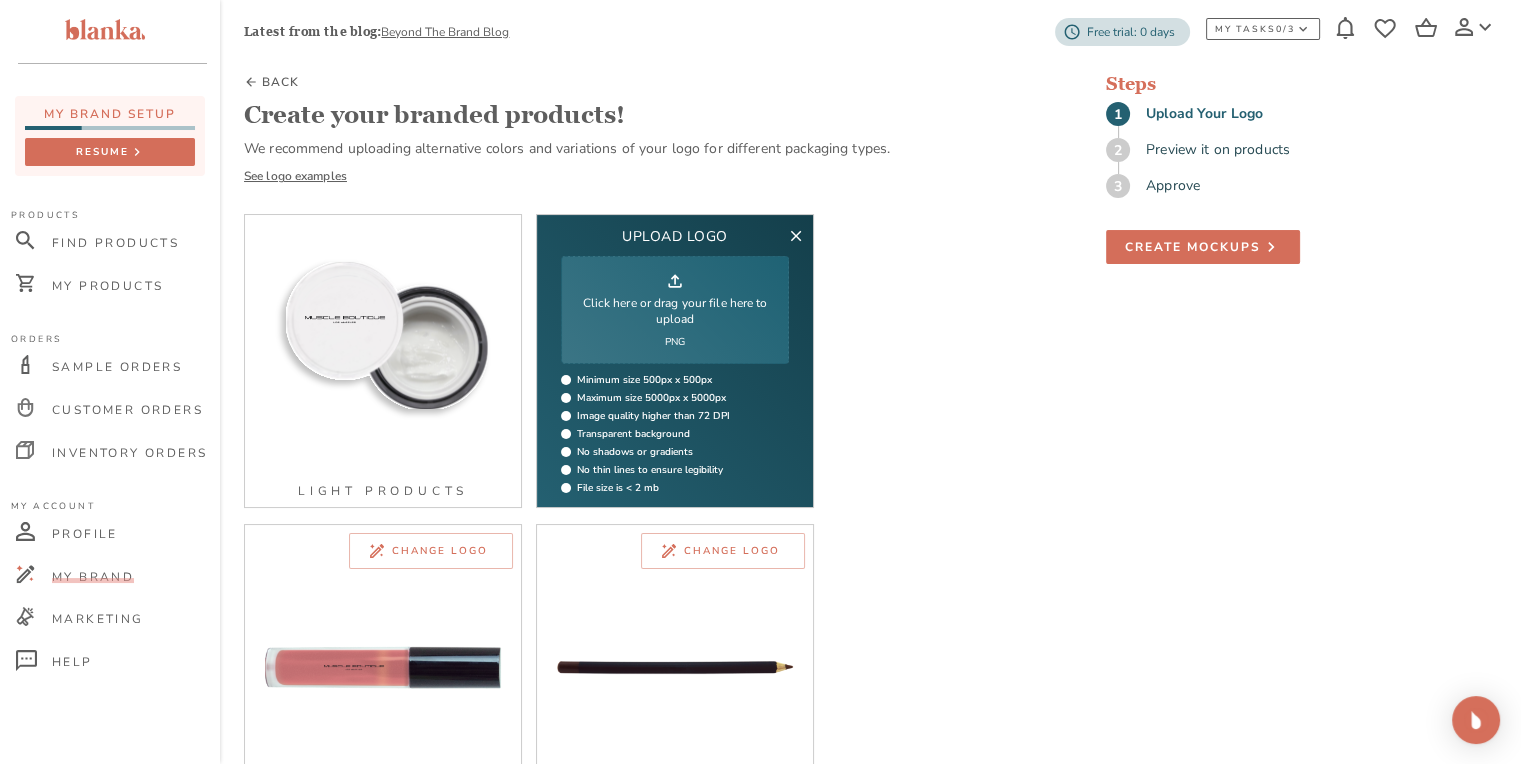 click on "Click here or drag your file here to upload" at bounding box center (675, 311) 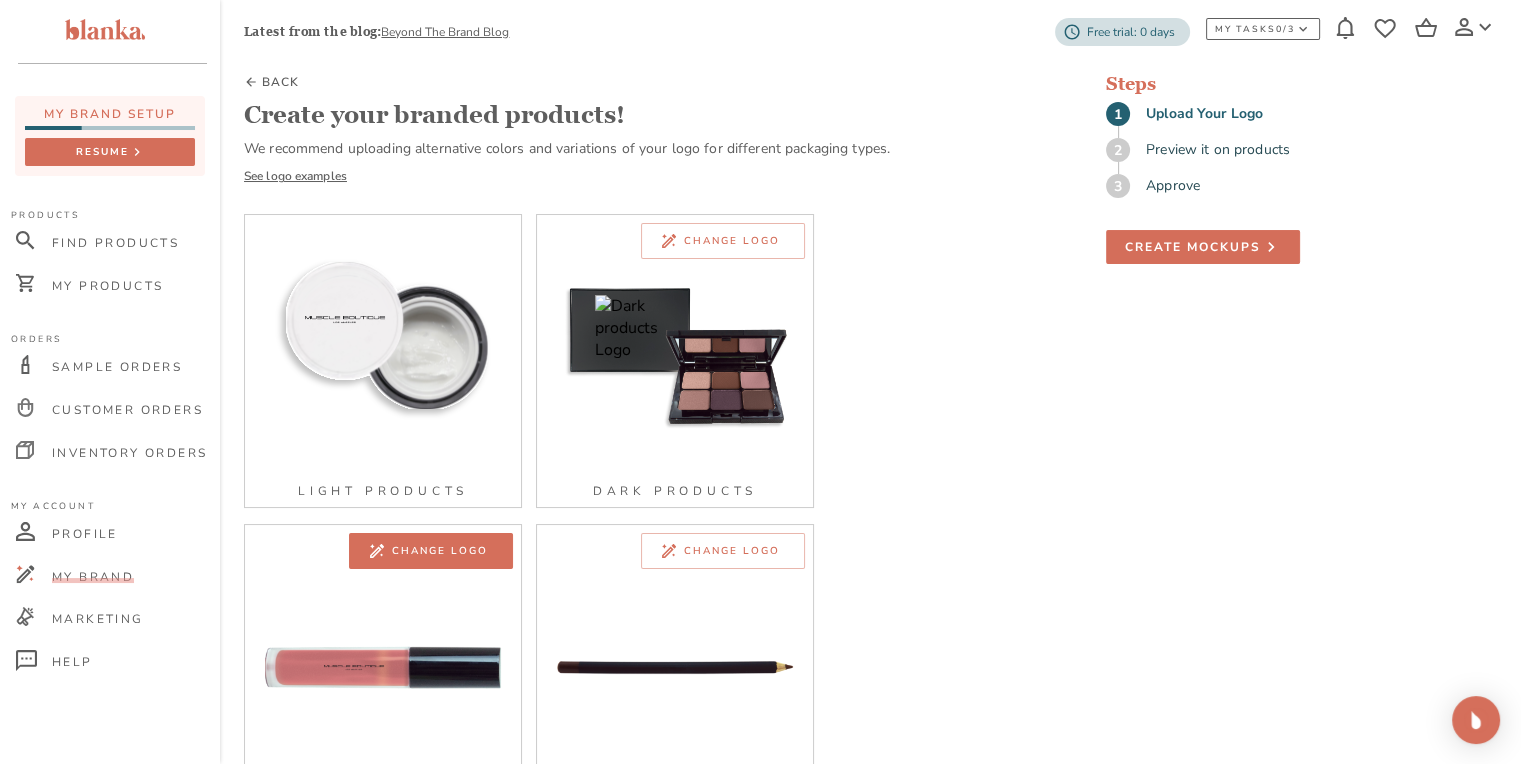 click on "Change logo" at bounding box center [440, 551] 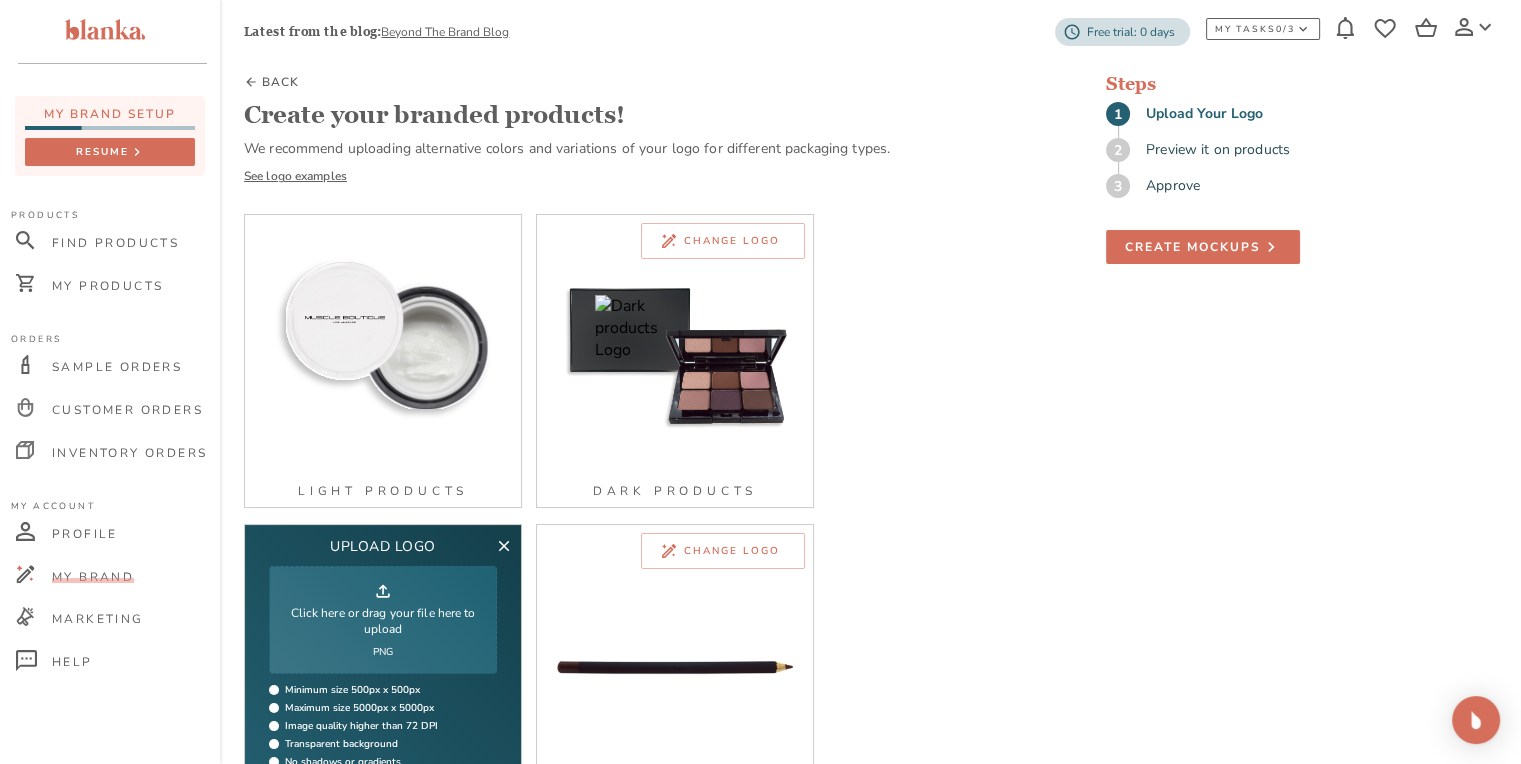 click on "Click here or drag your file here to upload" at bounding box center [383, 621] 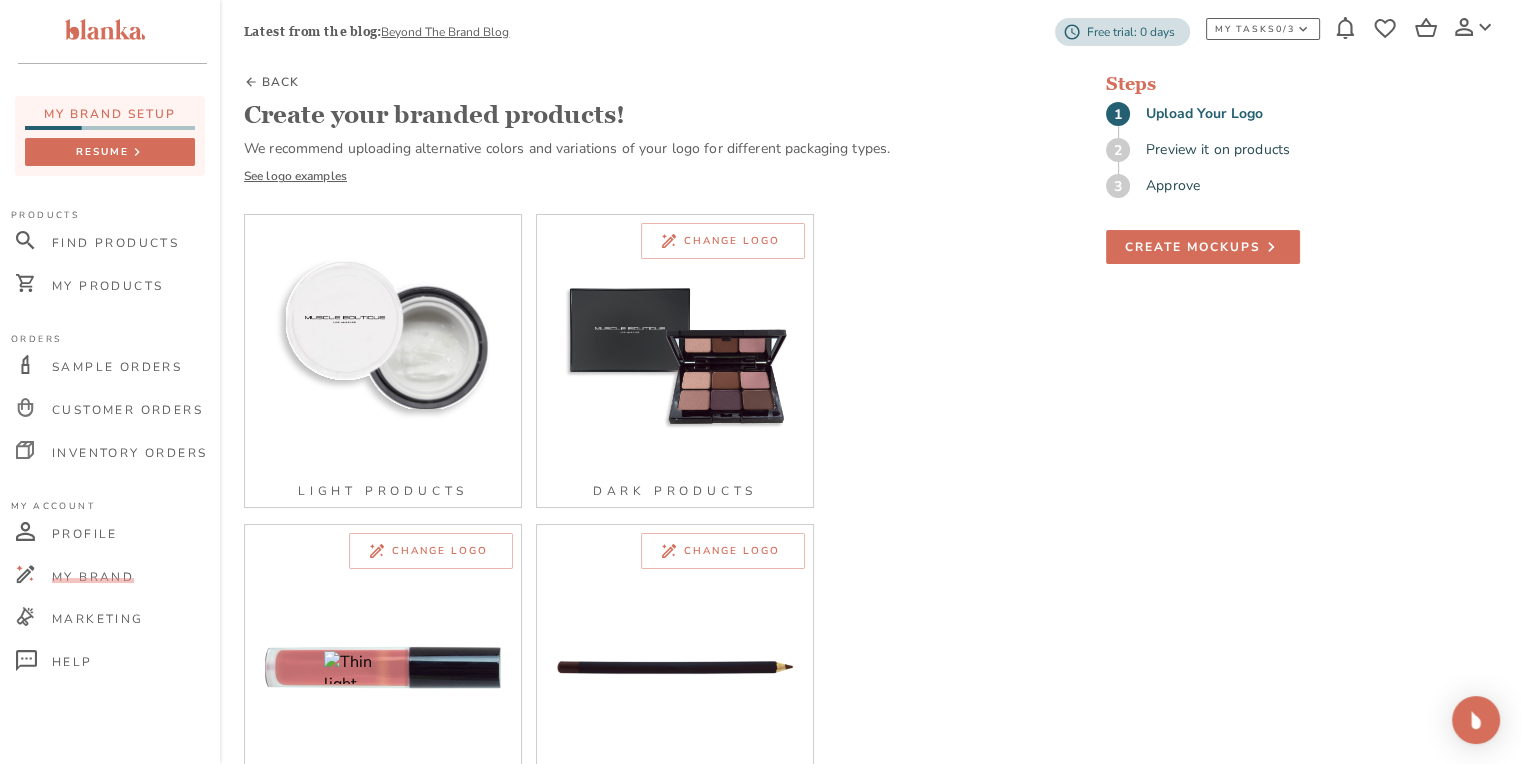 scroll, scrollTop: 229, scrollLeft: 0, axis: vertical 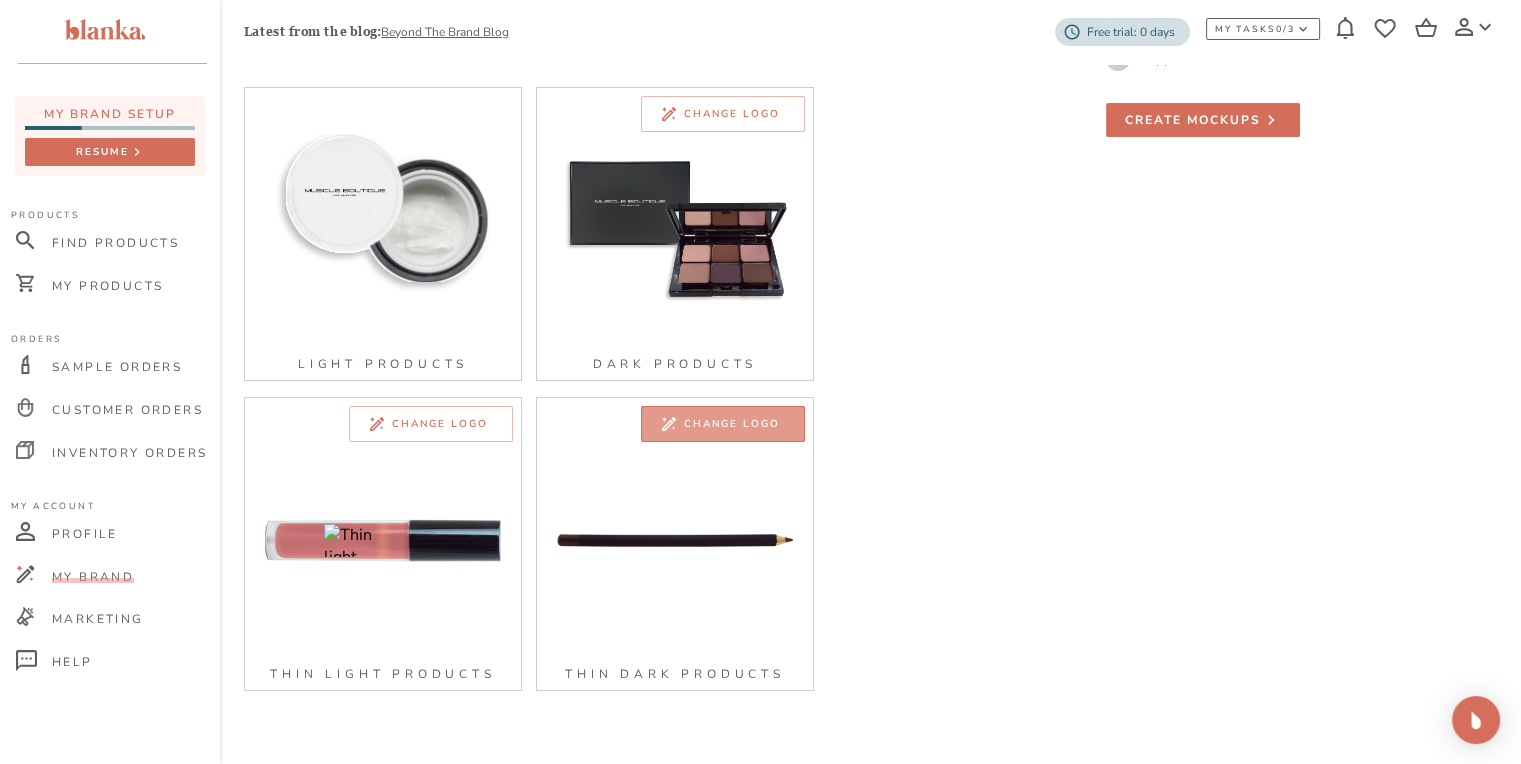 click on "Change logo" at bounding box center [732, 424] 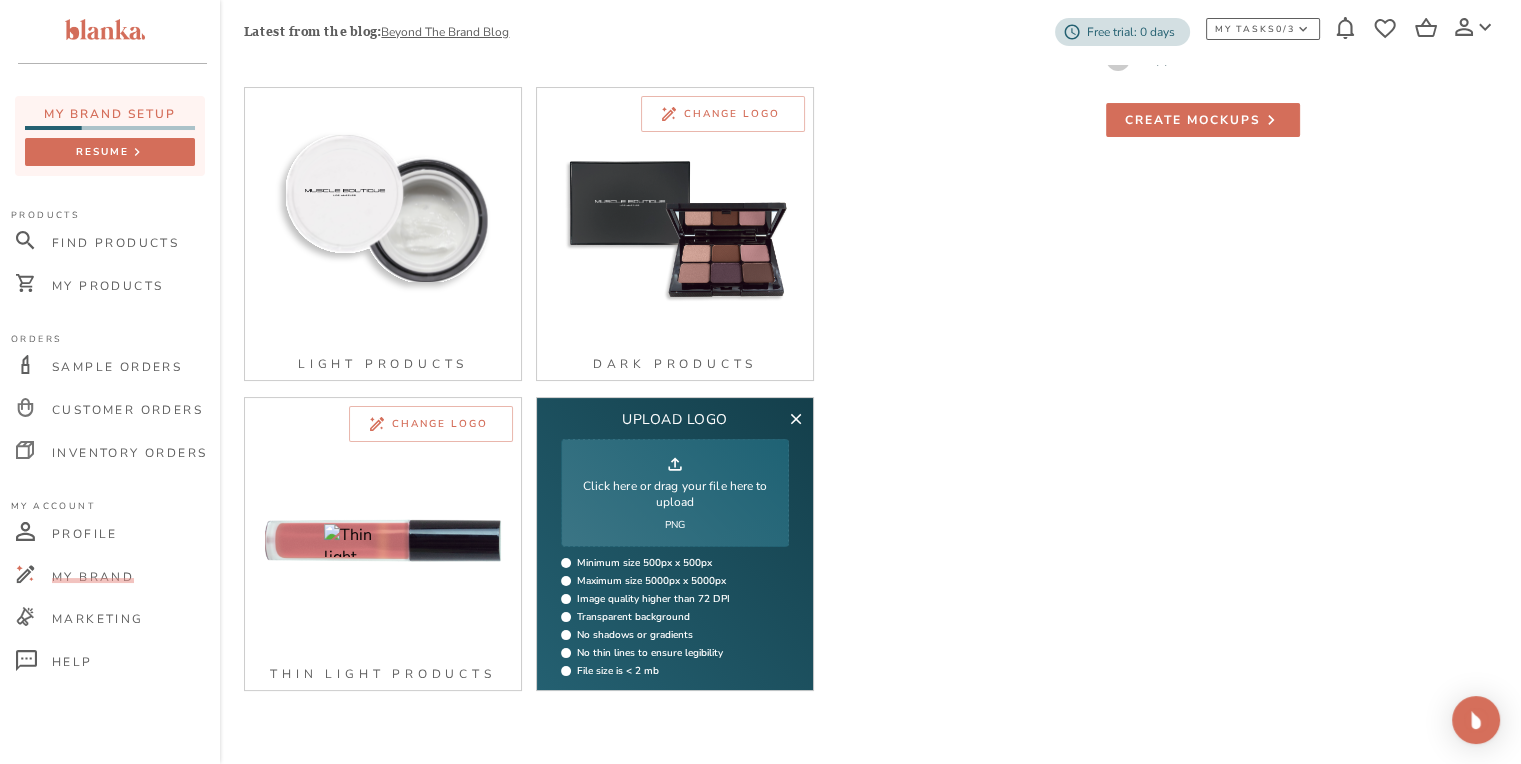 click 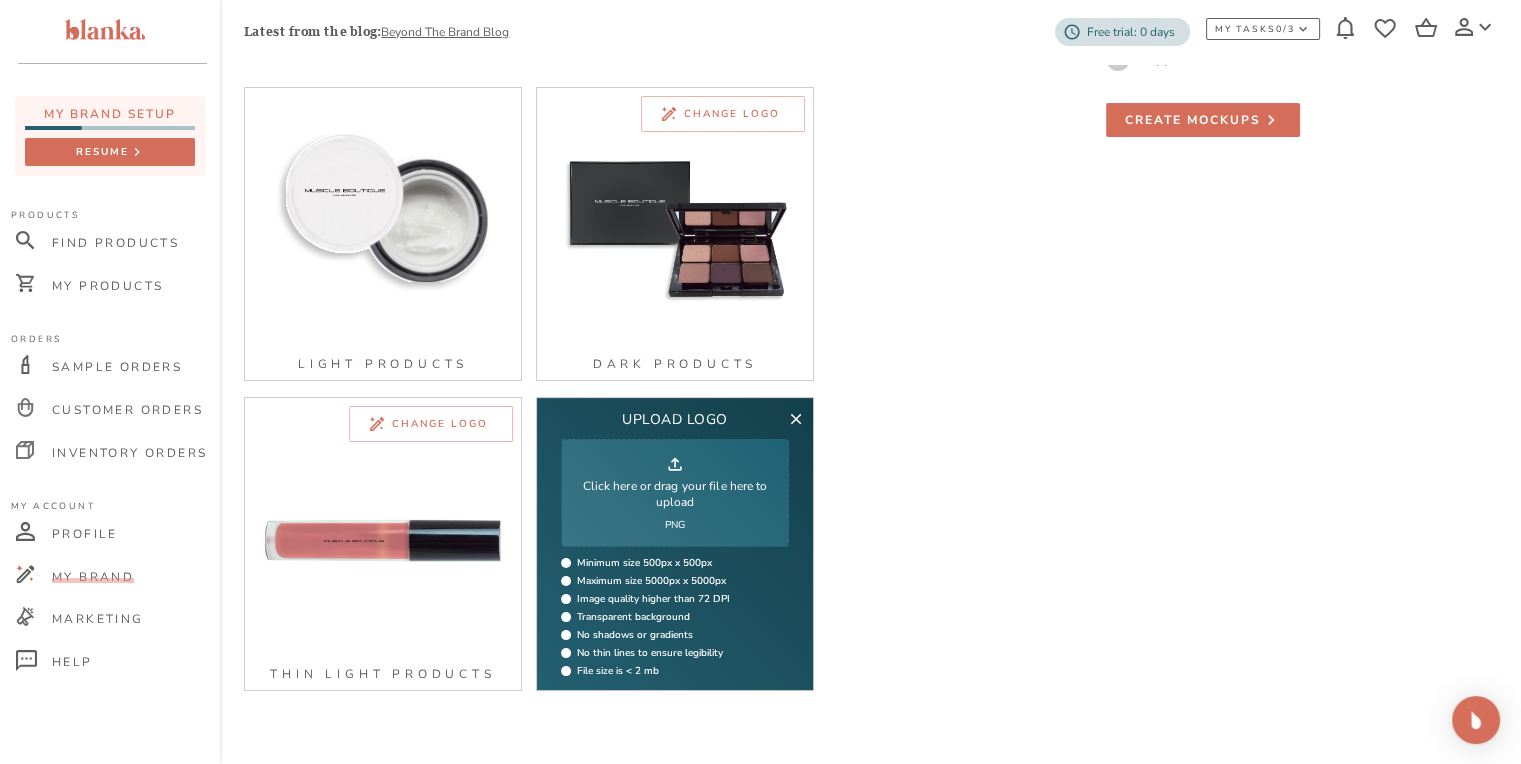 type on "C:\fakepath\104-[PERSON_NAME]-HARD-FIL.png" 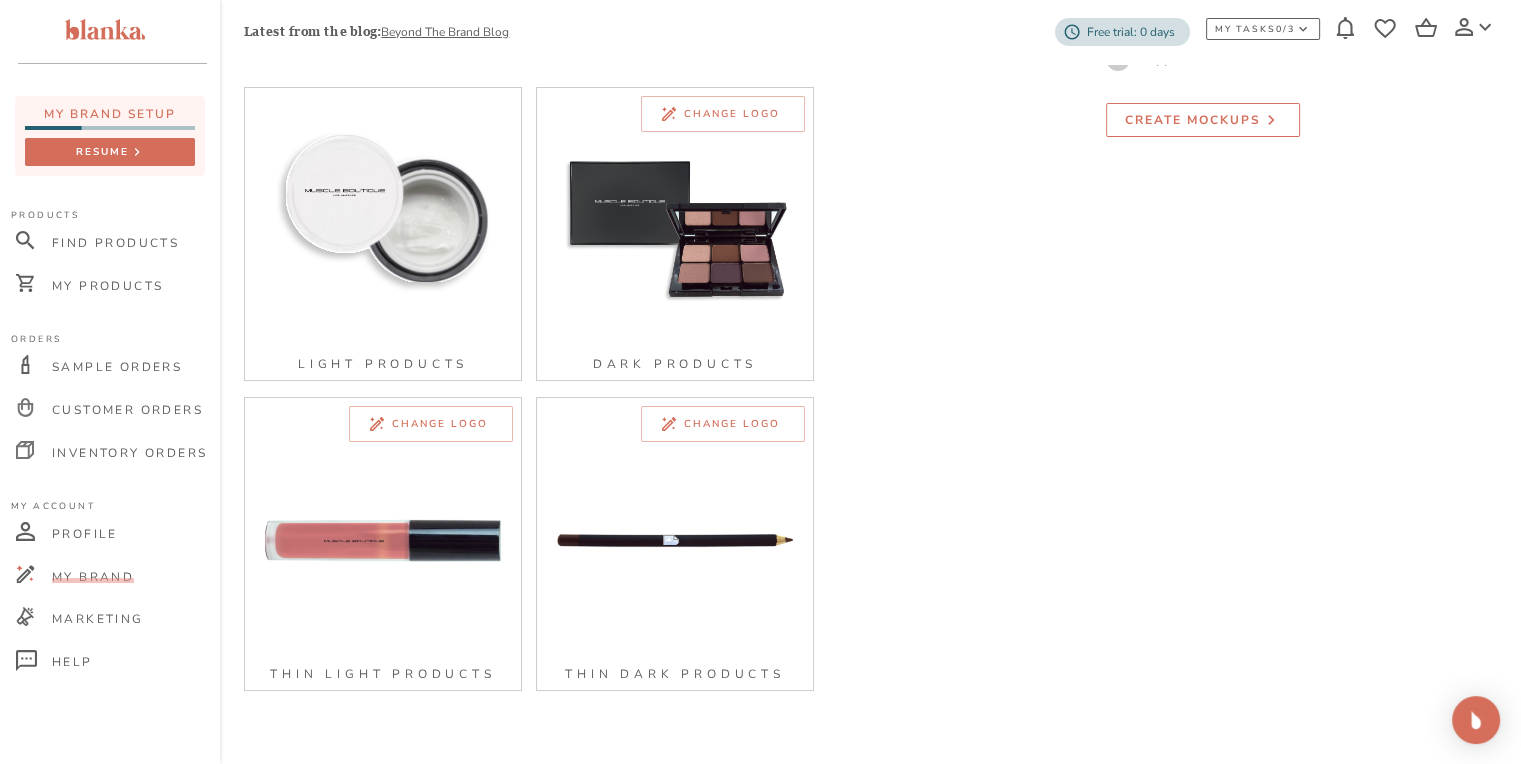 click on "Create Mockups" at bounding box center (1193, 120) 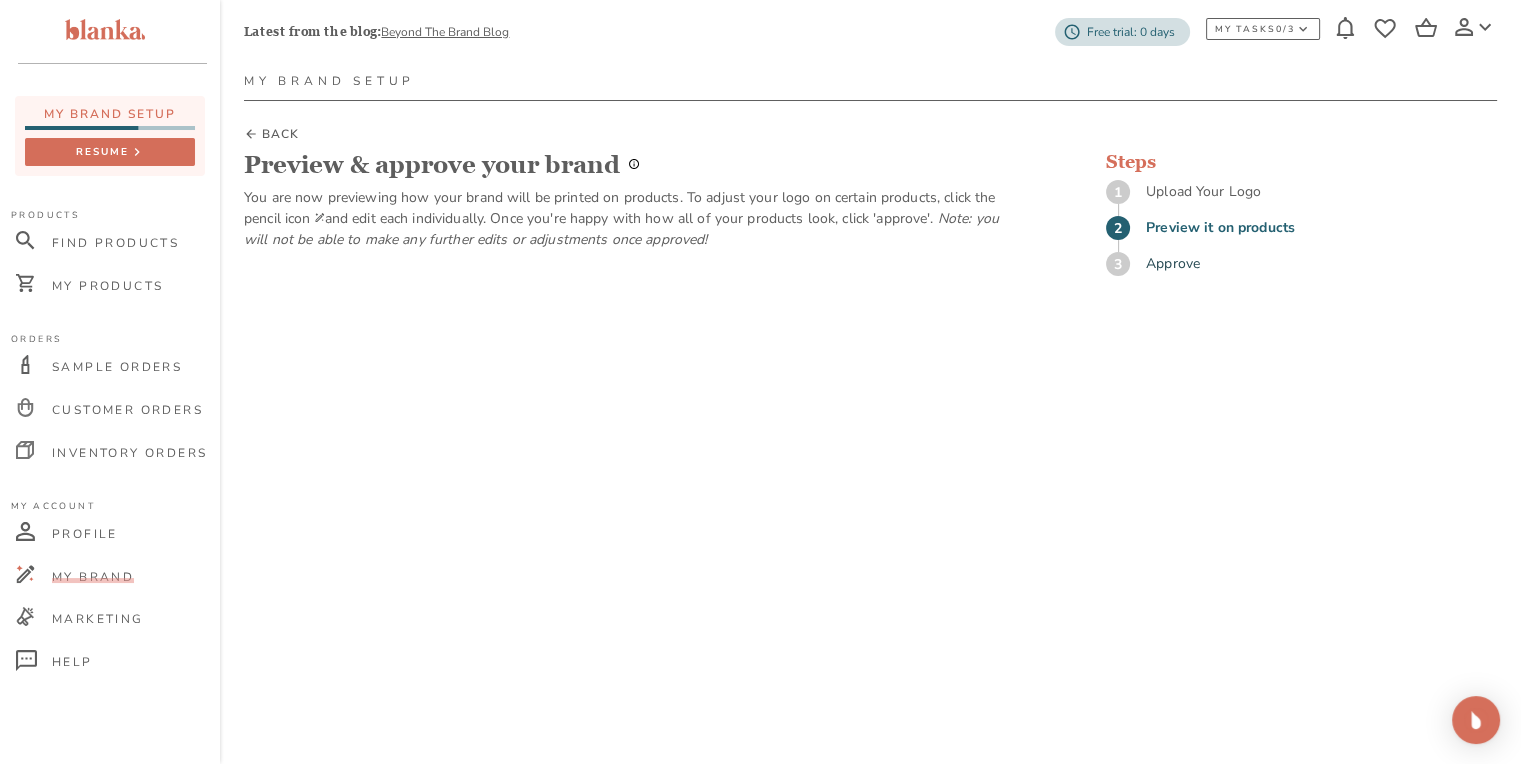 scroll, scrollTop: 49, scrollLeft: 0, axis: vertical 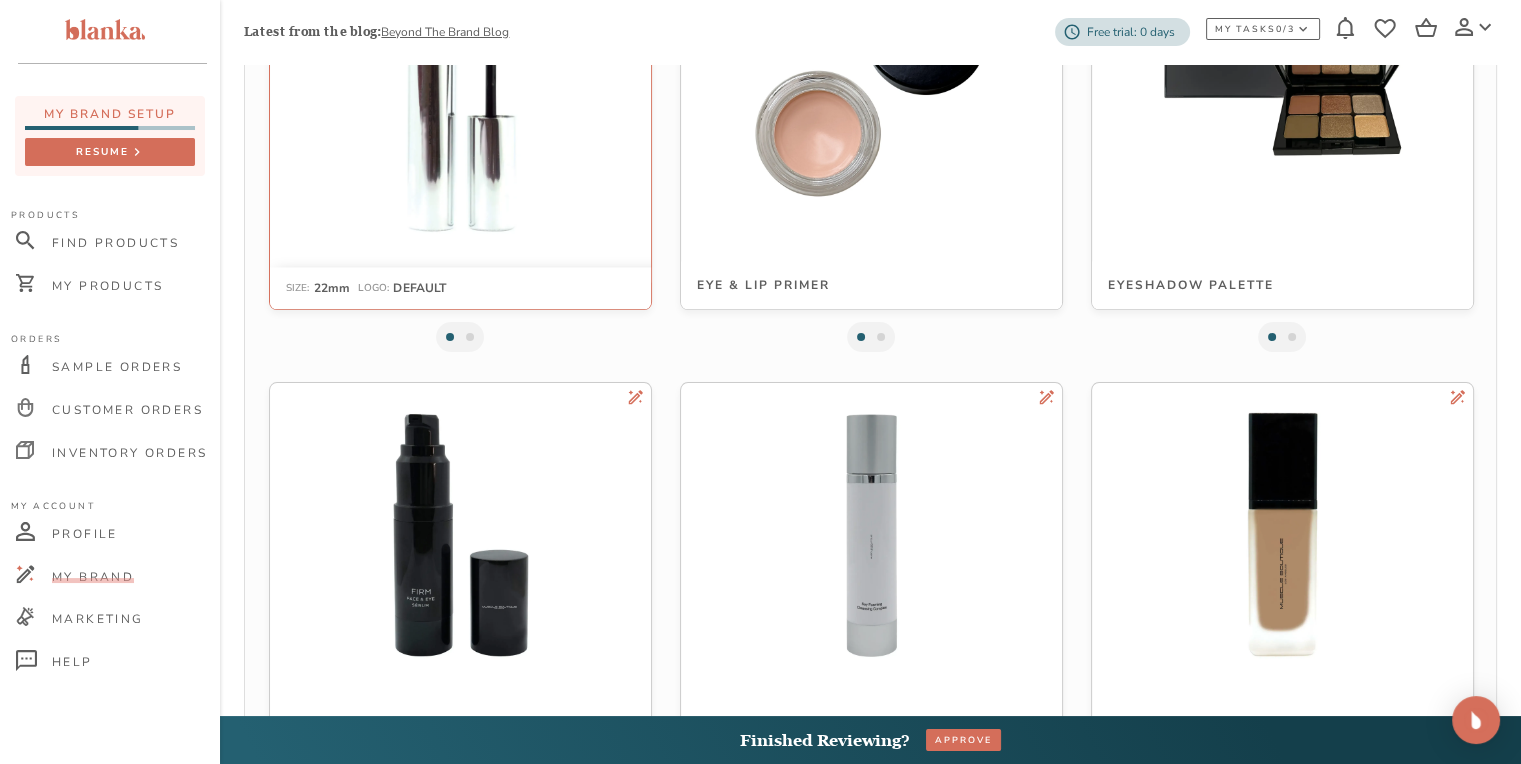 click at bounding box center (460, 80) 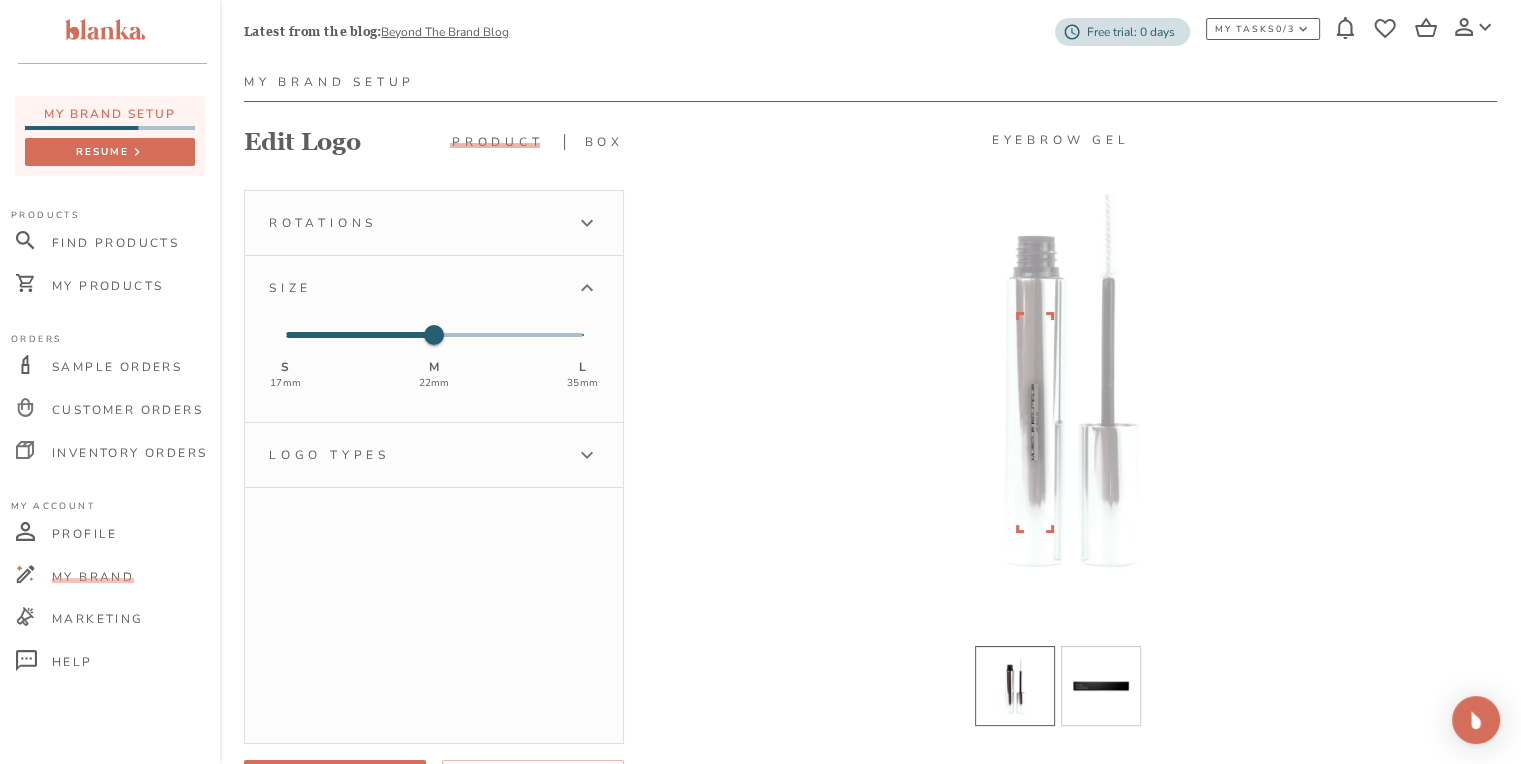 scroll, scrollTop: 160, scrollLeft: 0, axis: vertical 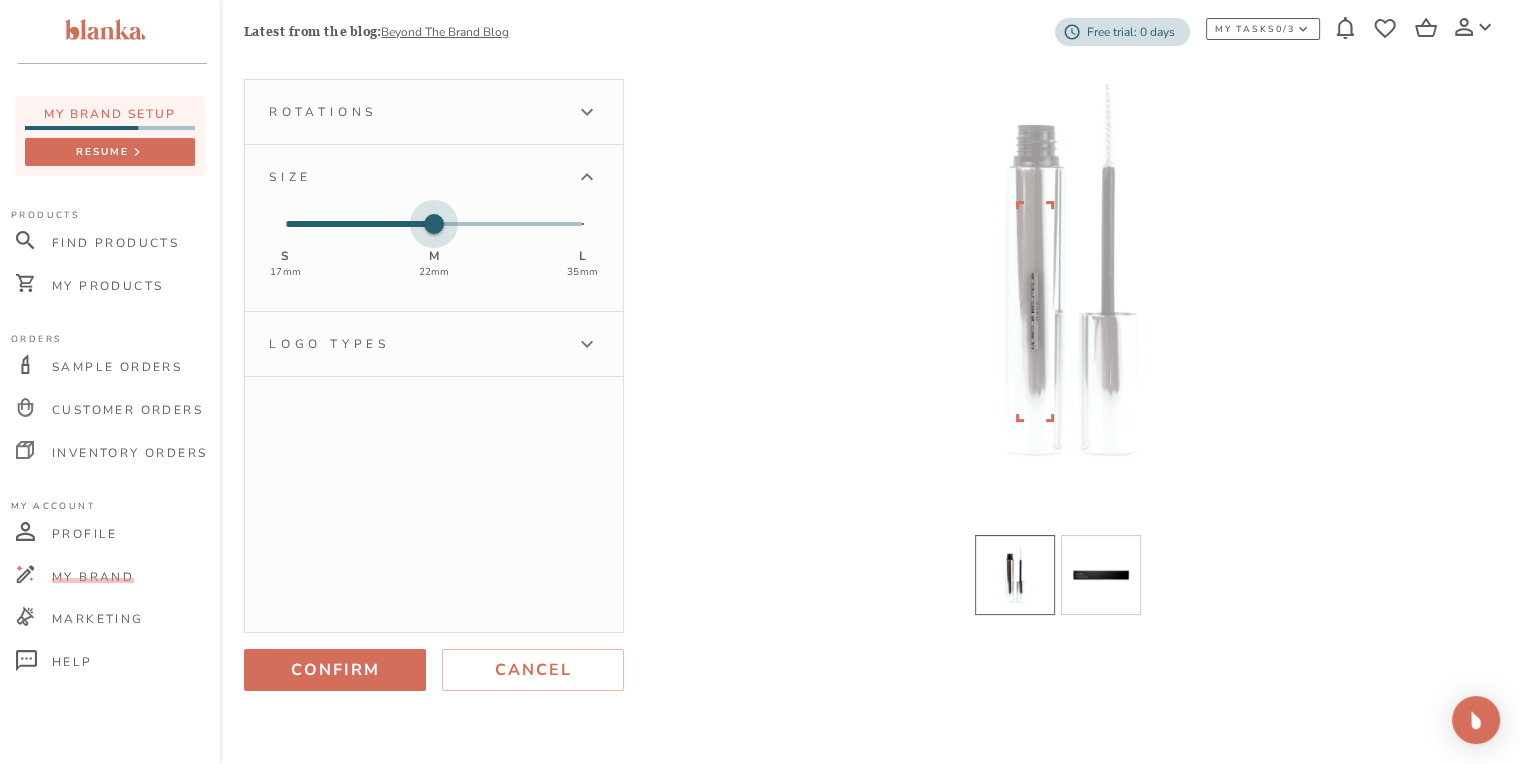 type on "2" 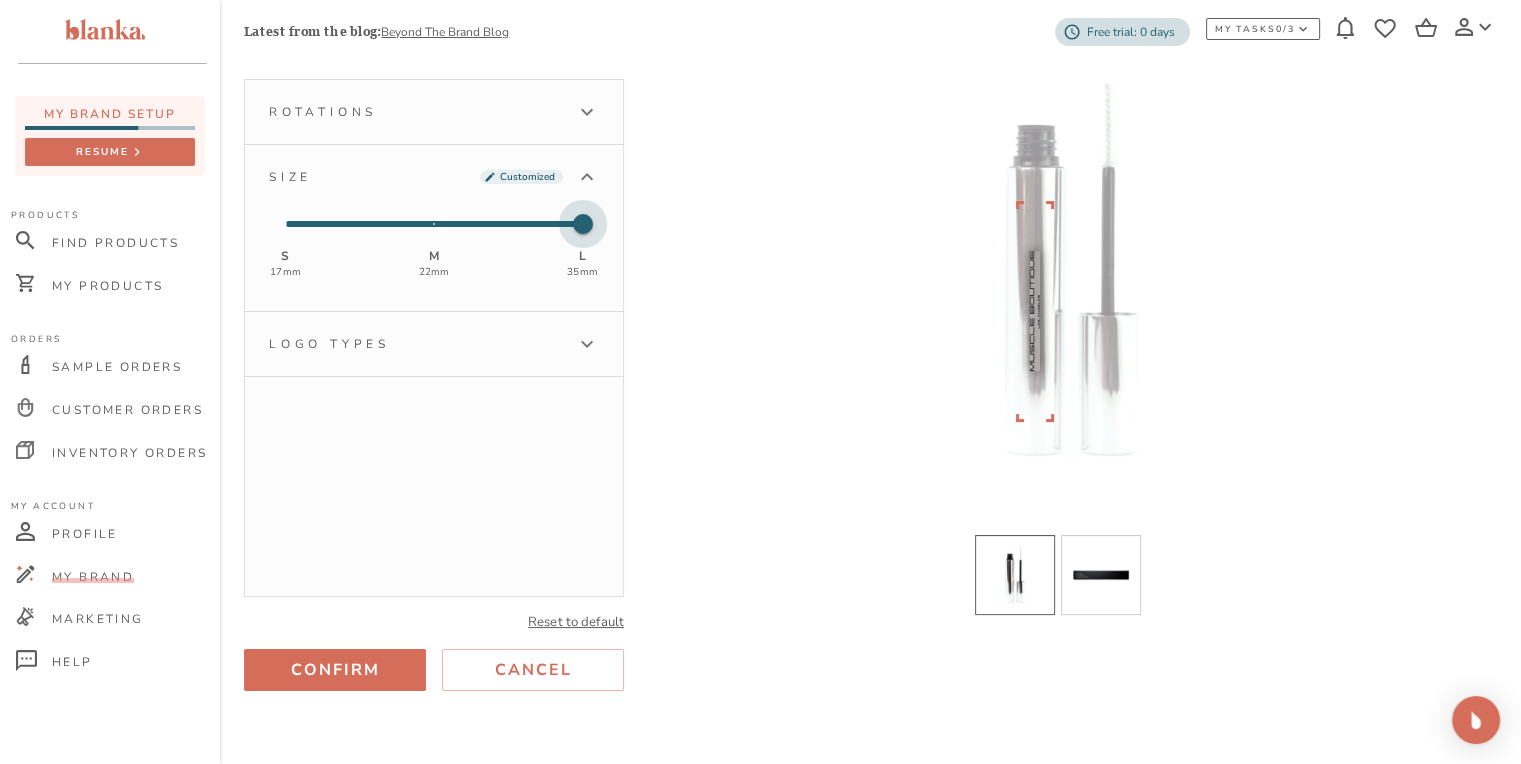 drag, startPoint x: 441, startPoint y: 219, endPoint x: 571, endPoint y: 219, distance: 130 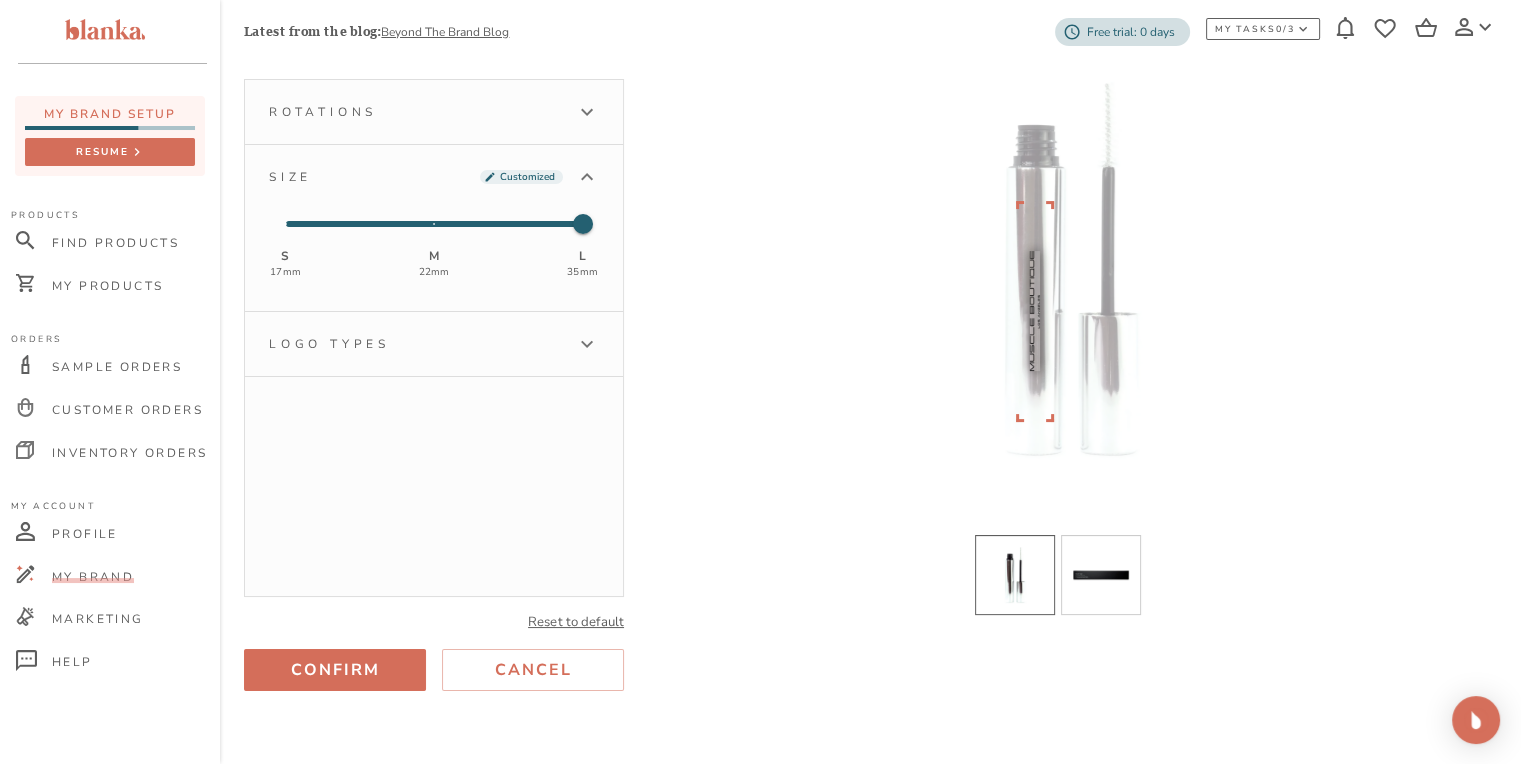click on "Logo types" at bounding box center [434, 344] 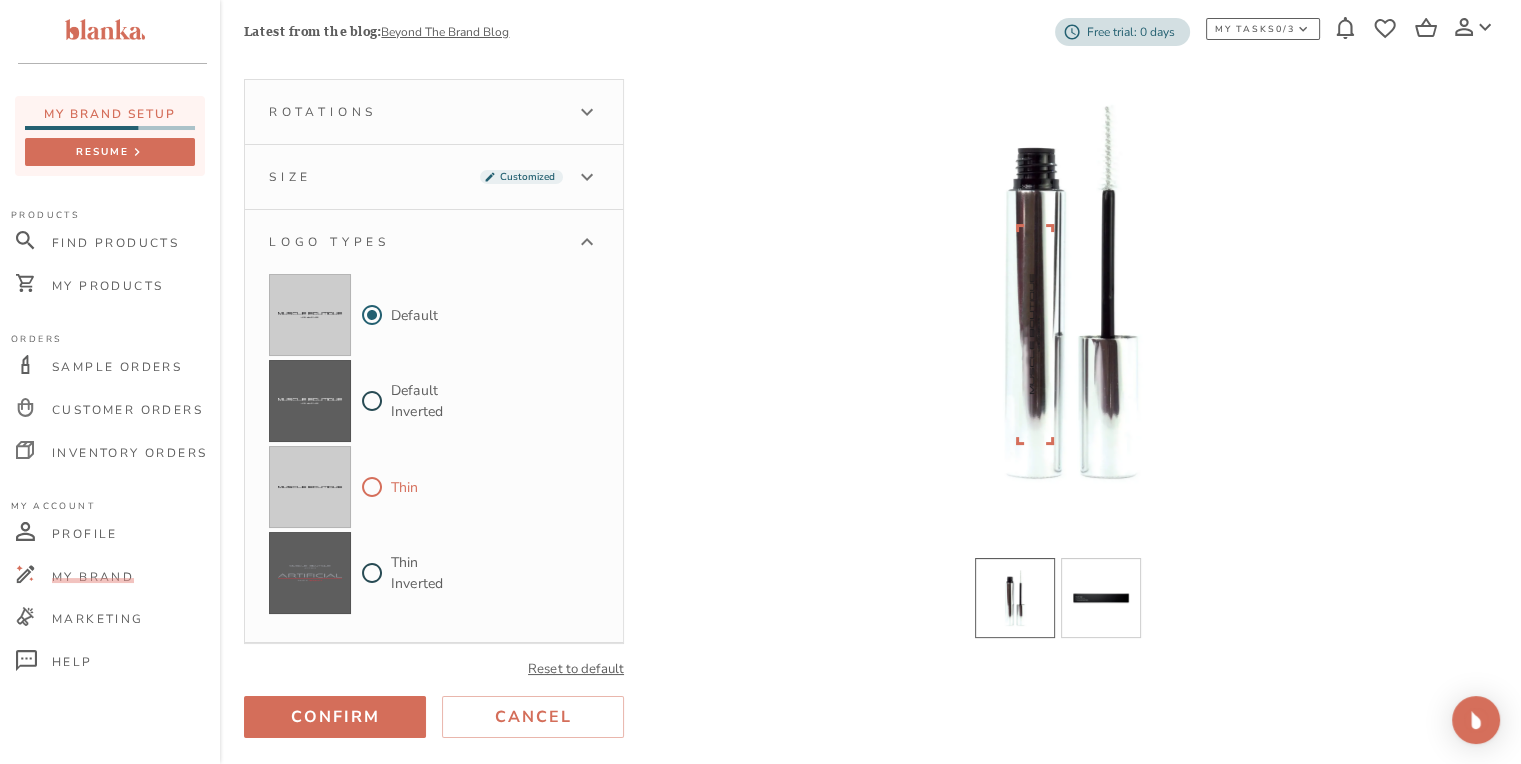 click on "Thin" at bounding box center (372, 487) 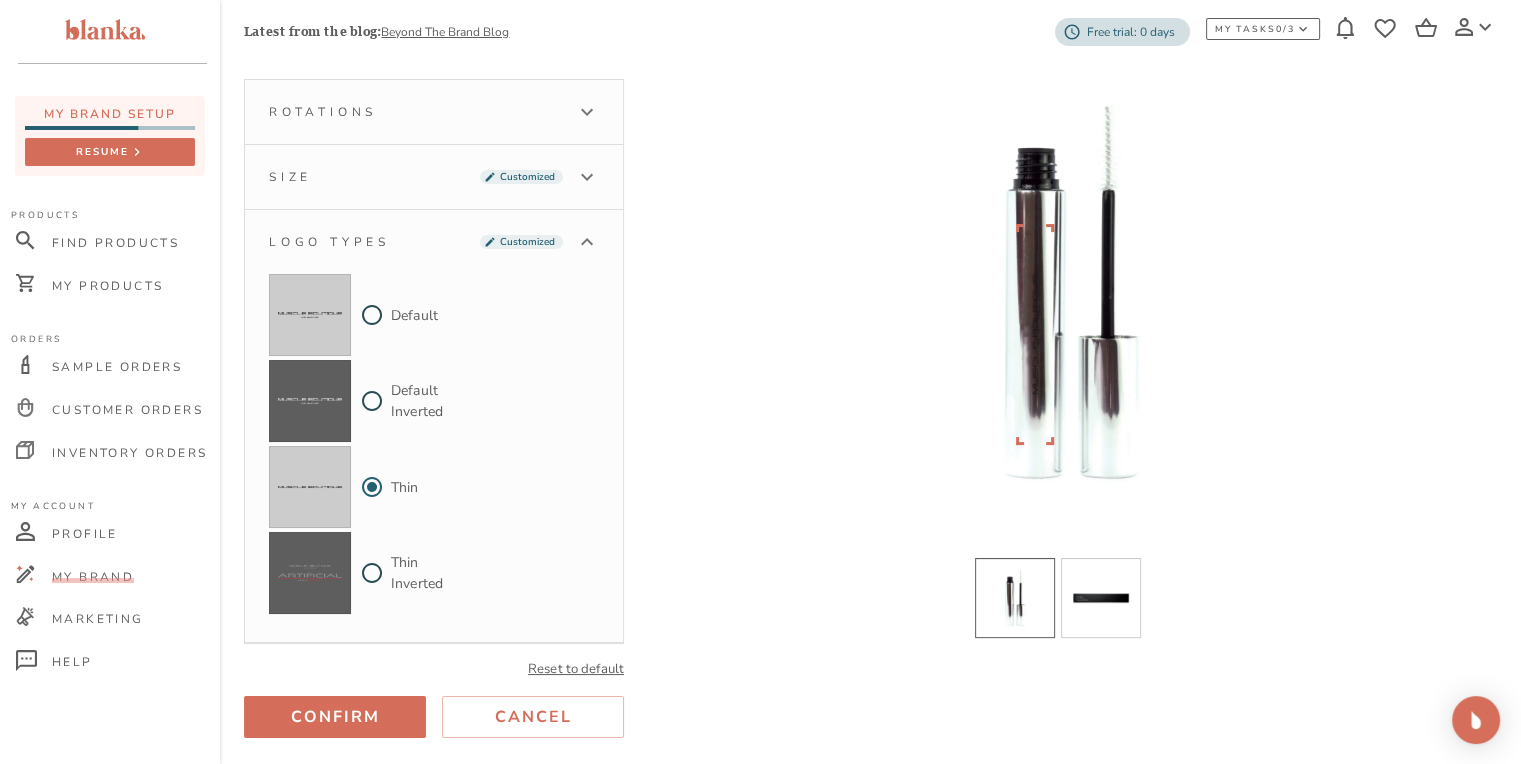 click on "Size Customized" at bounding box center [416, 177] 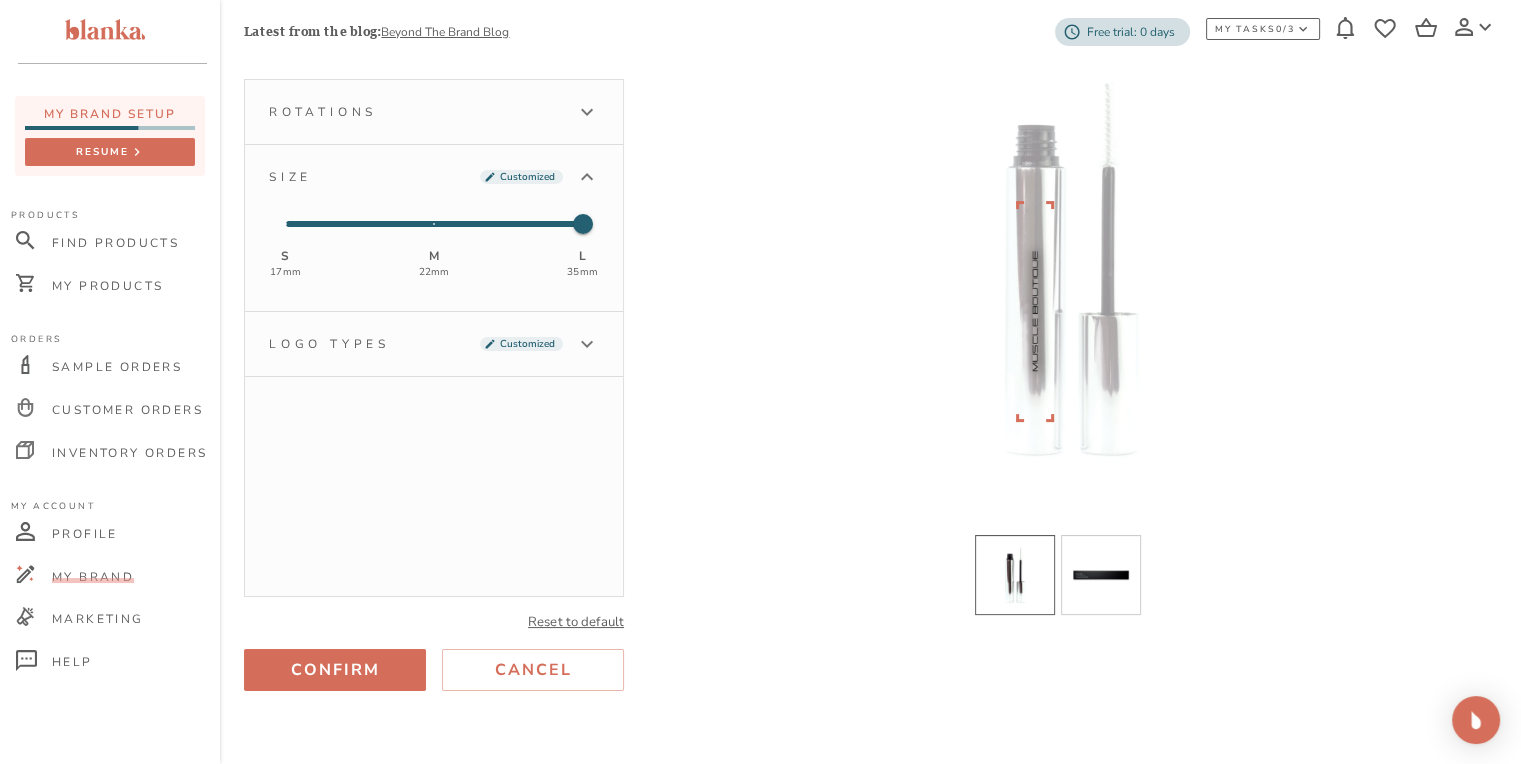 click 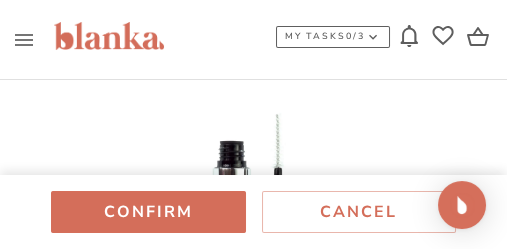 scroll, scrollTop: 324, scrollLeft: 0, axis: vertical 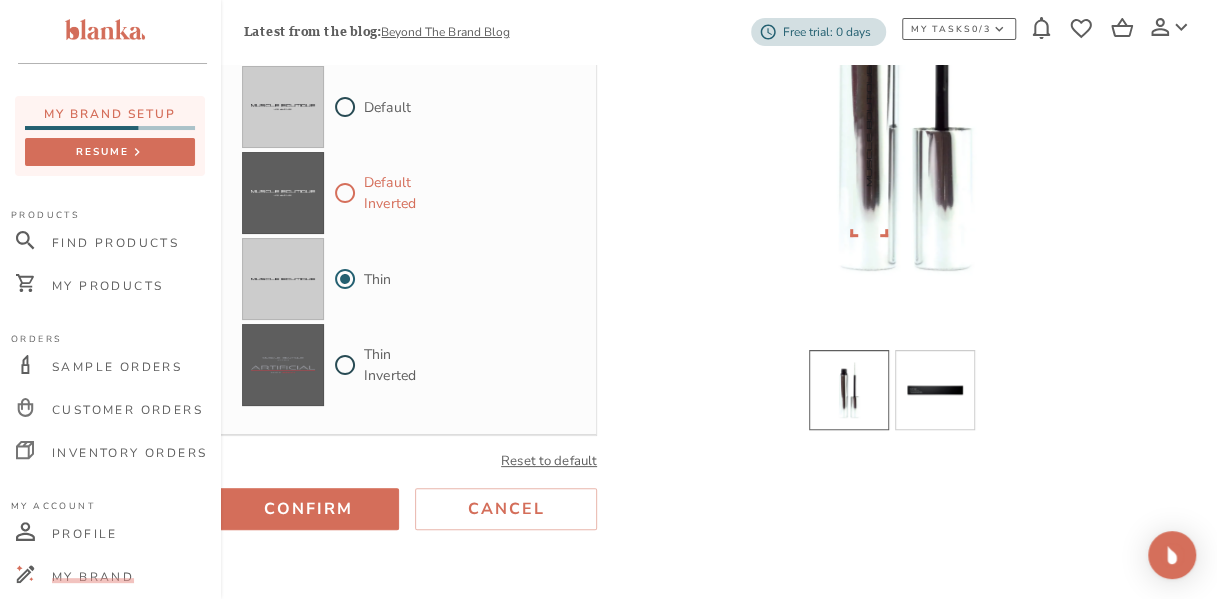 click on "Default Inverted" at bounding box center (345, 193) 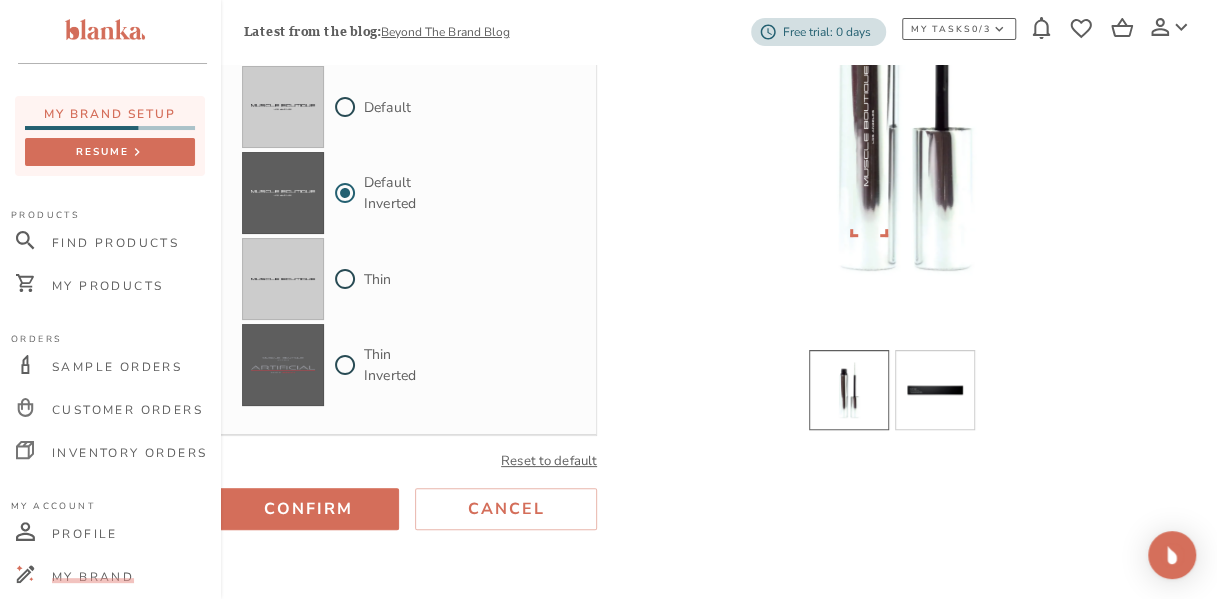scroll, scrollTop: 234, scrollLeft: 27, axis: both 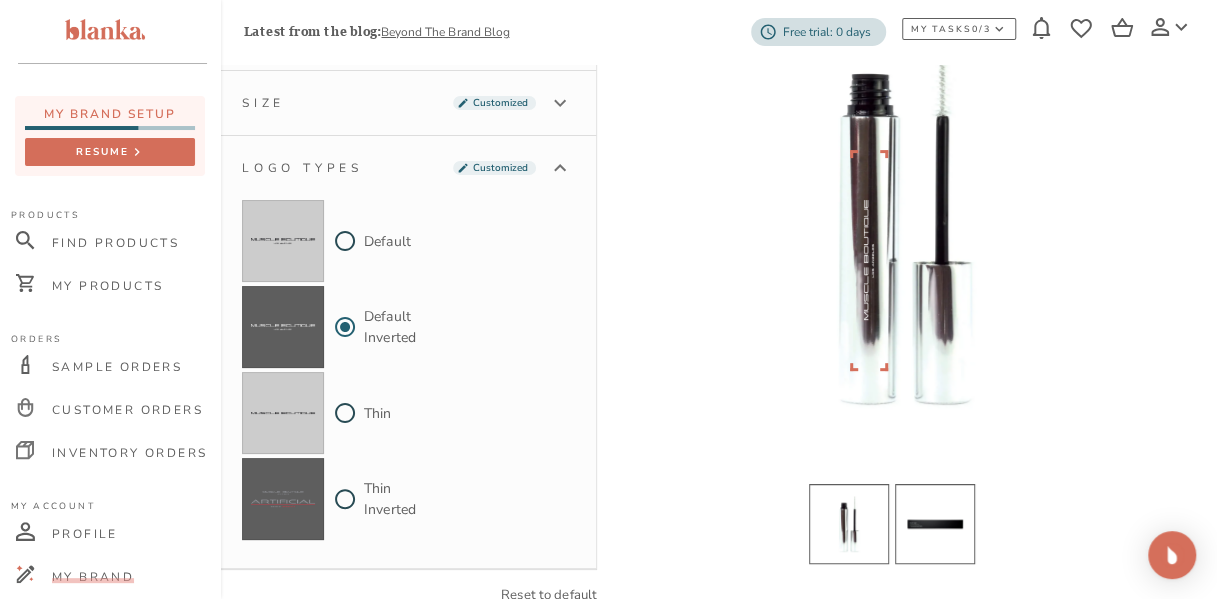 click at bounding box center [935, 524] 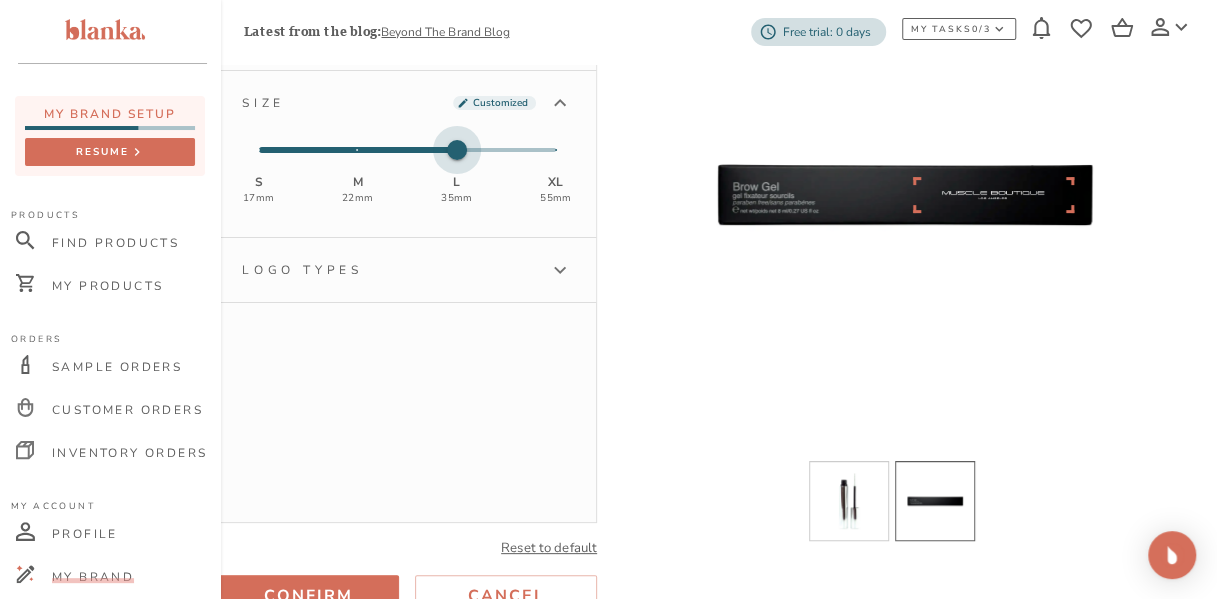 drag, startPoint x: 362, startPoint y: 149, endPoint x: 430, endPoint y: 150, distance: 68.007355 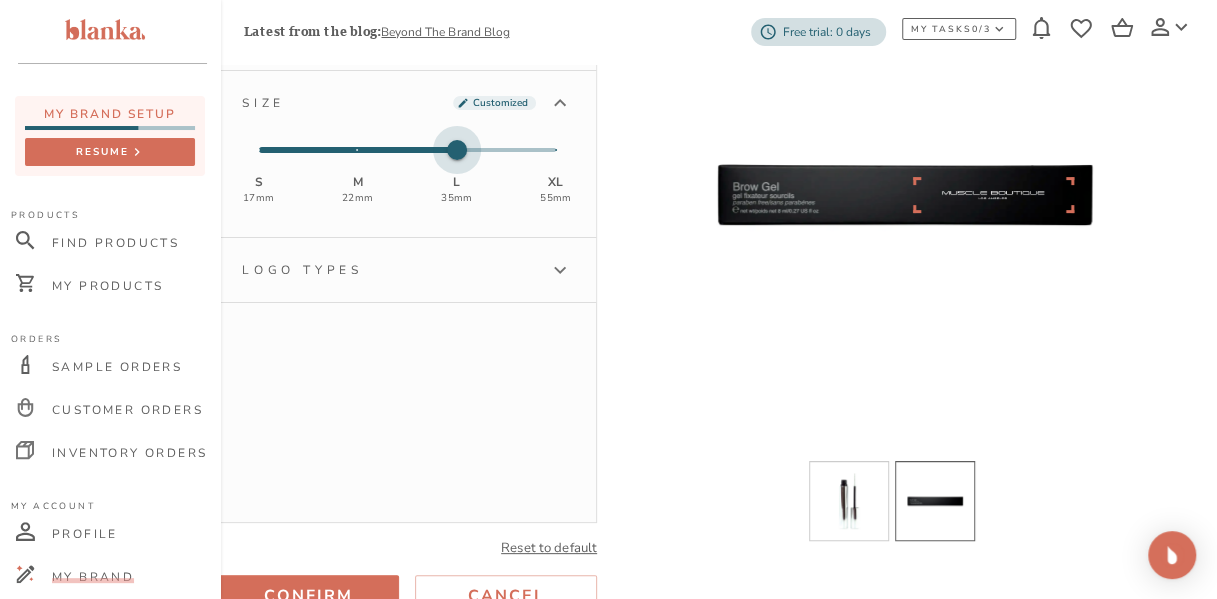 type on "3" 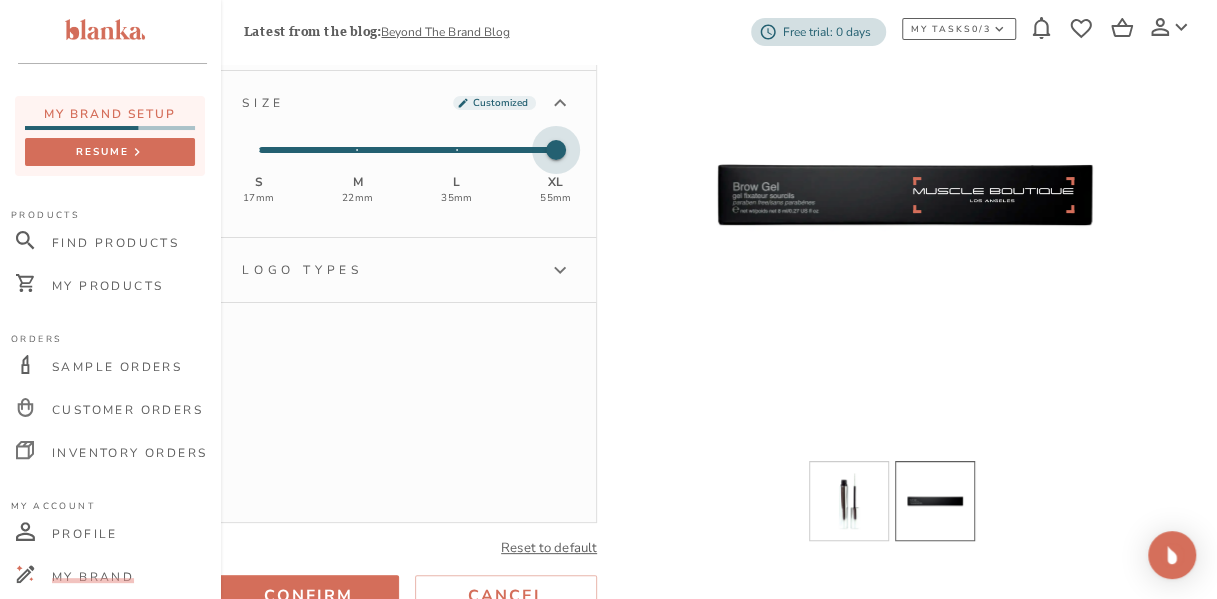 drag, startPoint x: 452, startPoint y: 145, endPoint x: 570, endPoint y: 153, distance: 118.270874 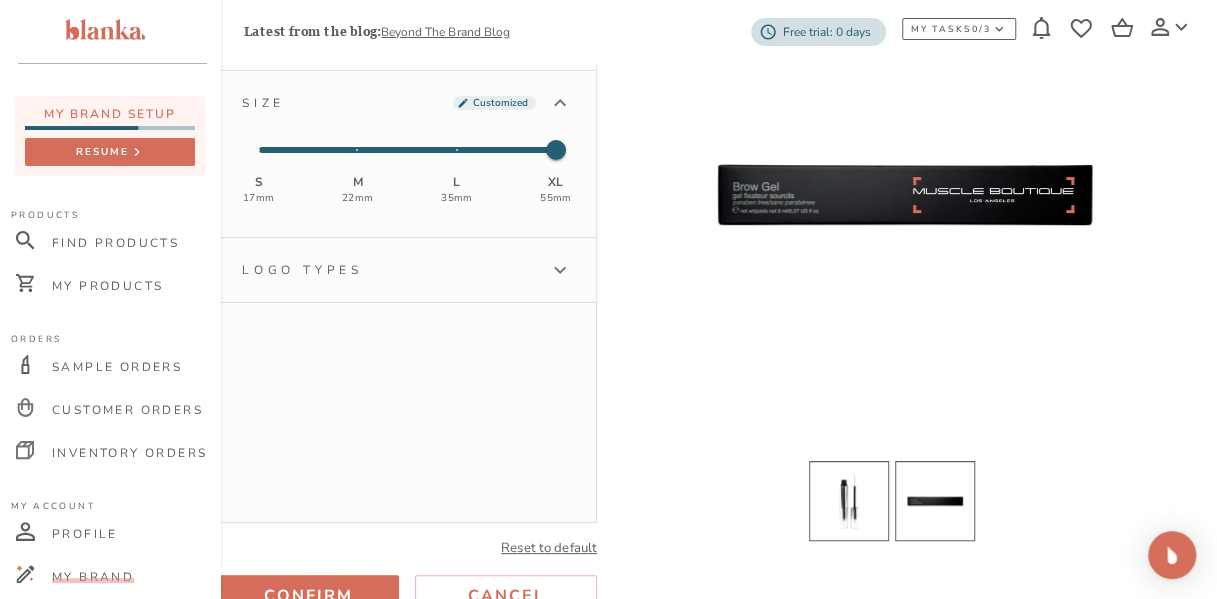 click at bounding box center (849, 501) 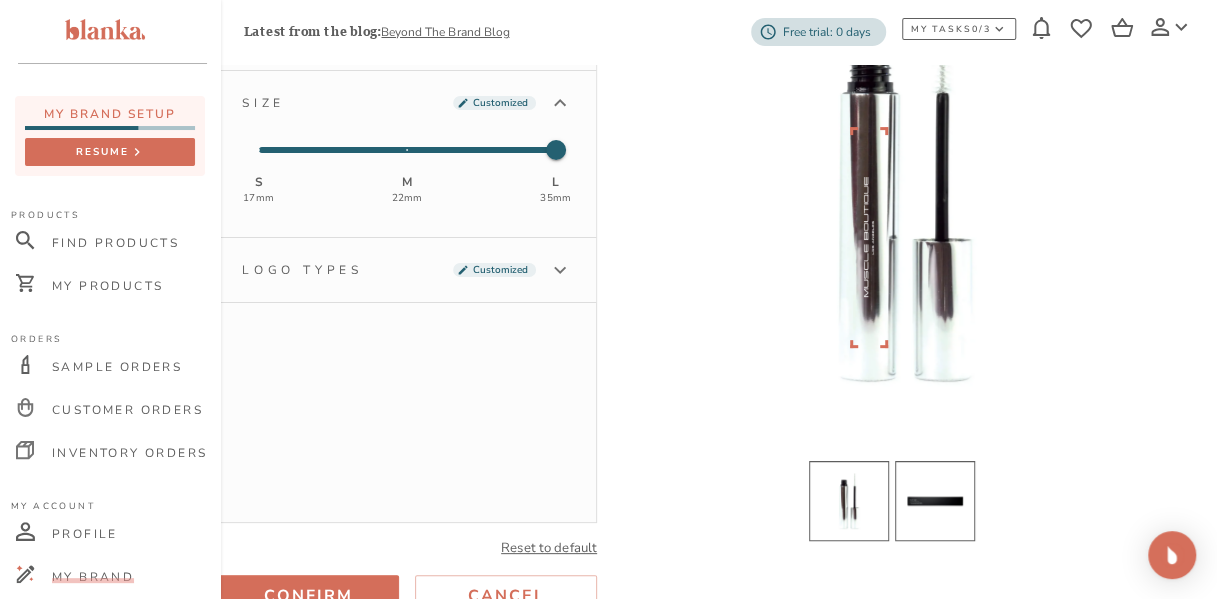 click at bounding box center [935, 501] 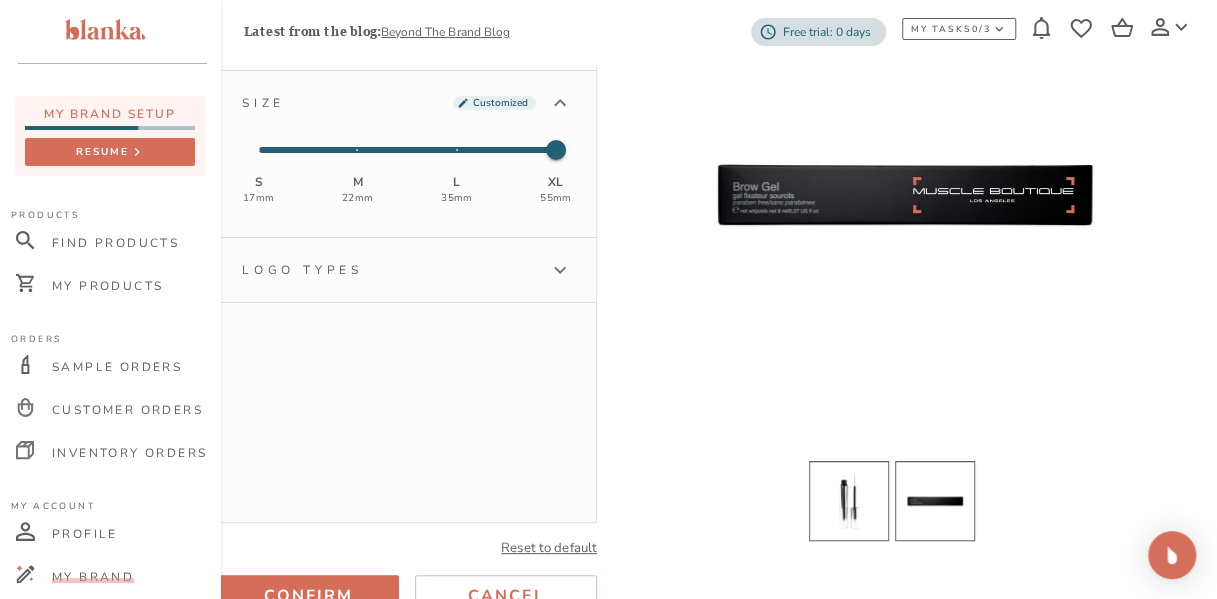 click at bounding box center [849, 501] 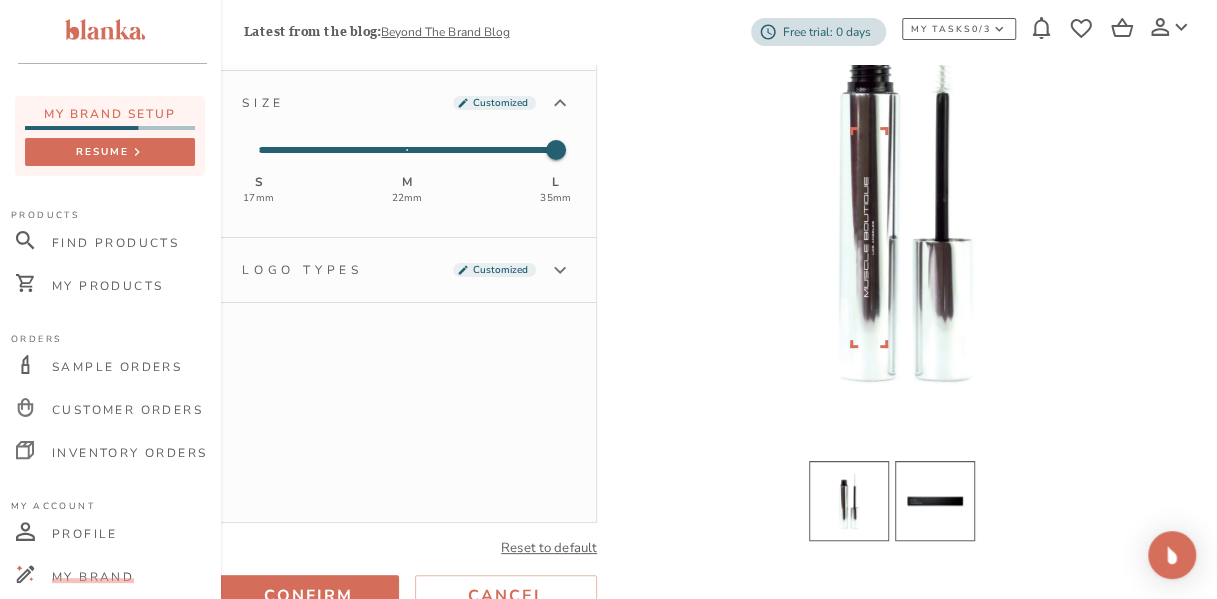 click at bounding box center (935, 501) 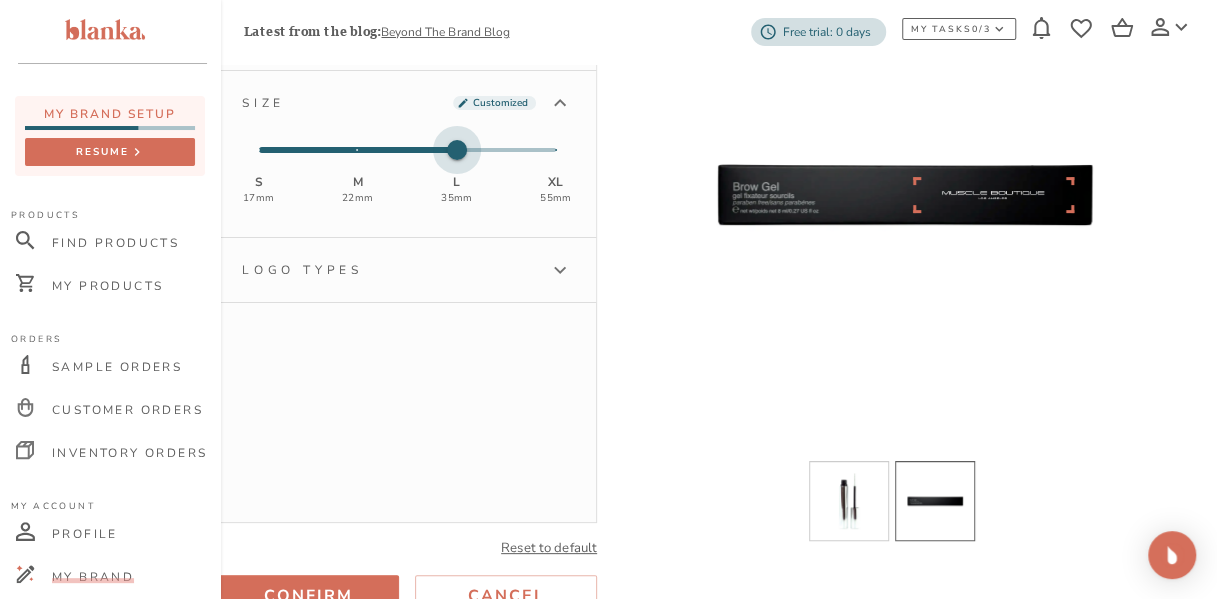 drag, startPoint x: 552, startPoint y: 151, endPoint x: 485, endPoint y: 151, distance: 67 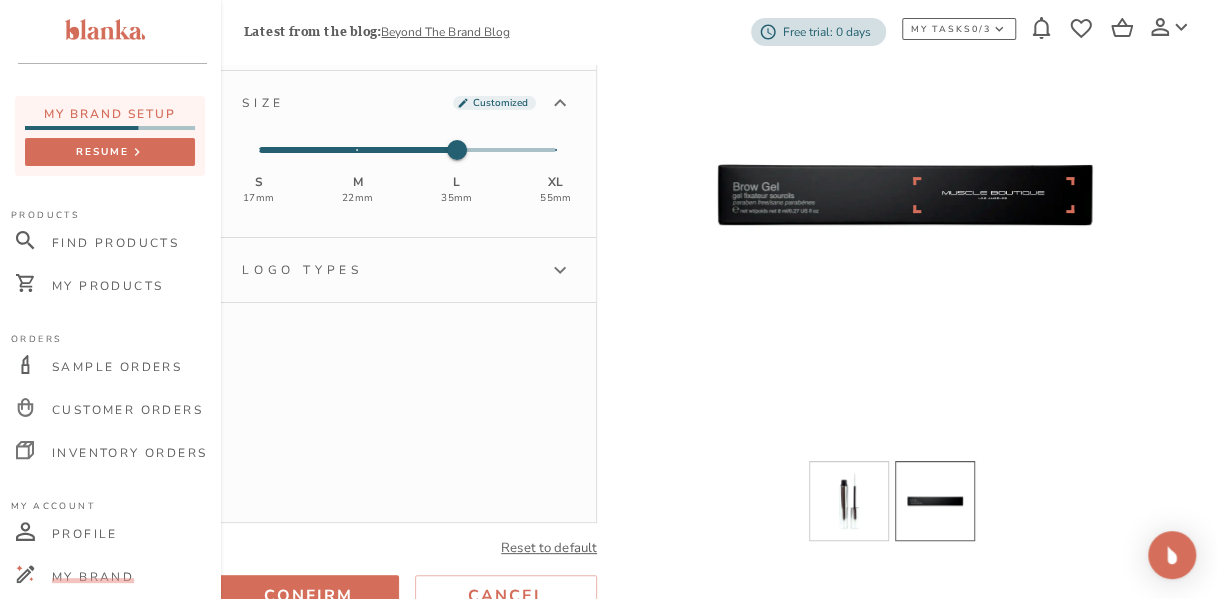 type on "3" 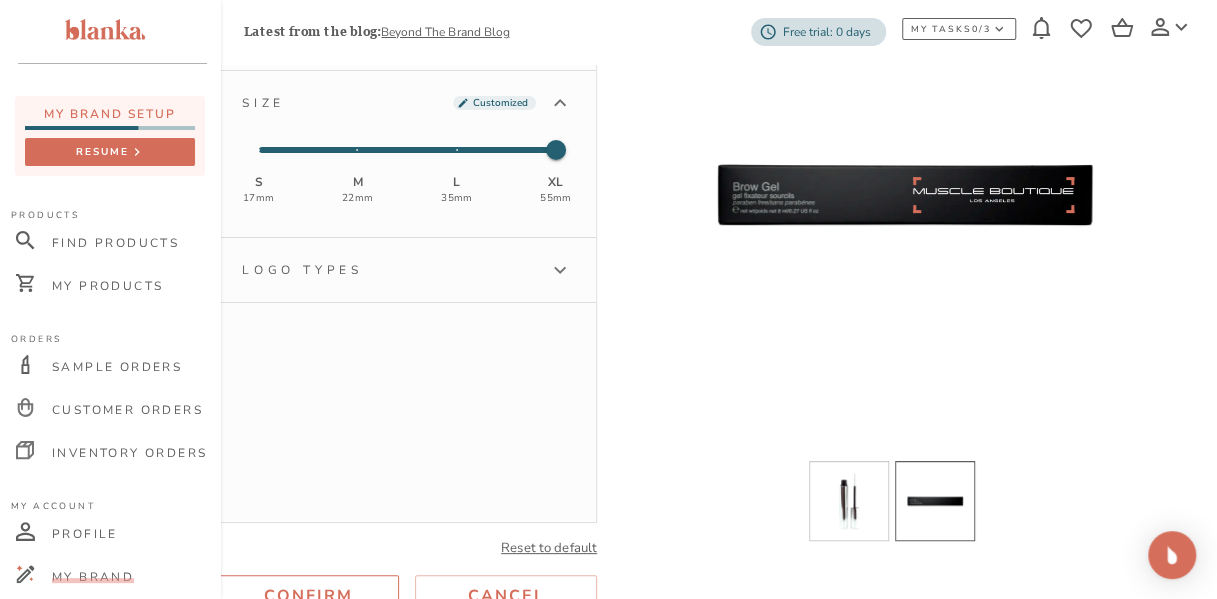 click on "Confirm" at bounding box center (308, 596) 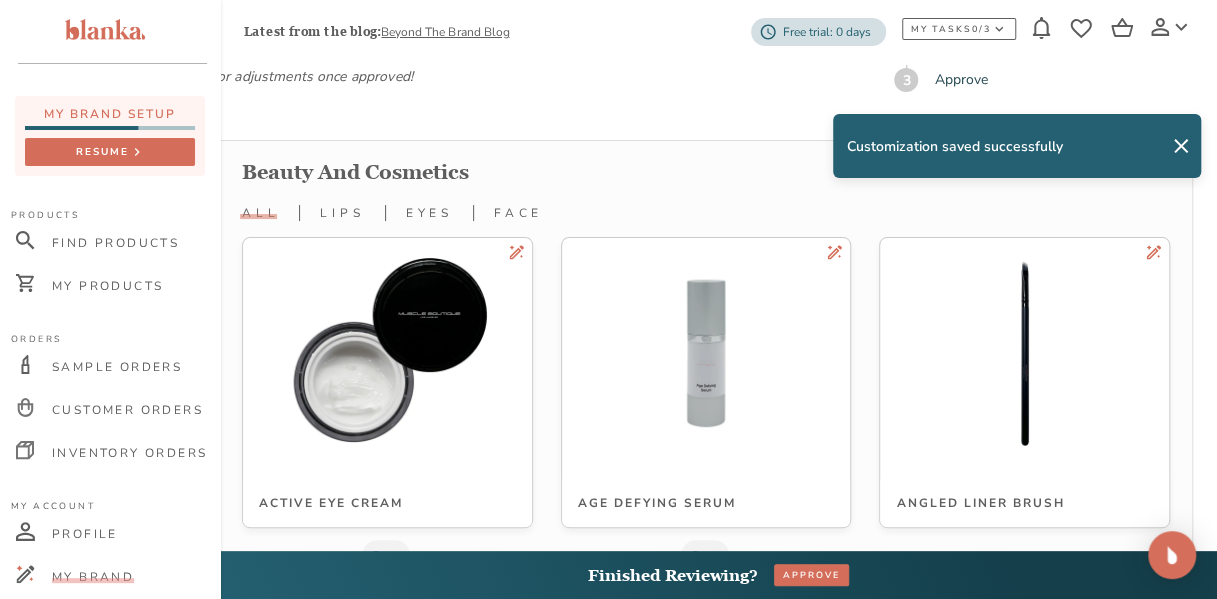 scroll, scrollTop: 3729, scrollLeft: 0, axis: vertical 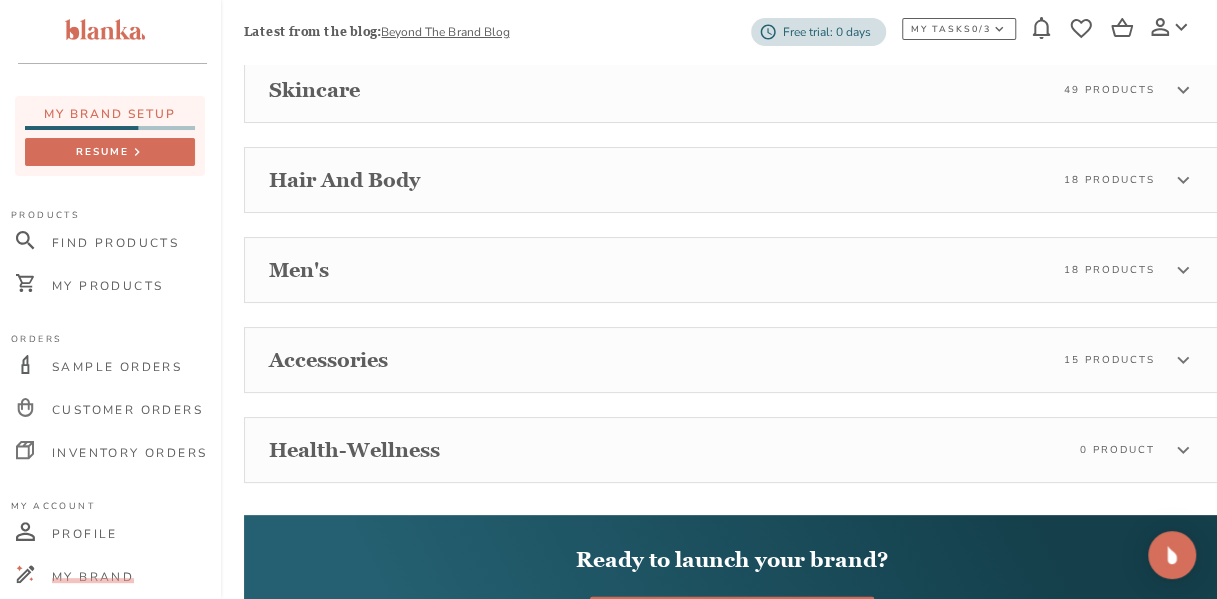 click on "accessories 15   Products" at bounding box center (732, 360) 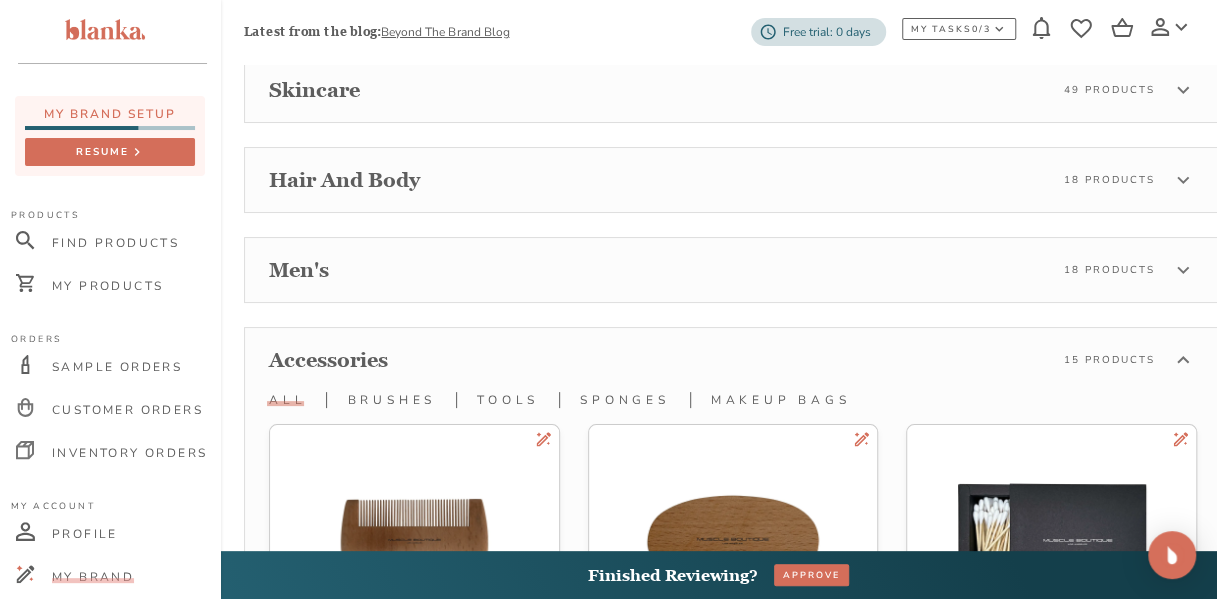 scroll, scrollTop: 10129, scrollLeft: 0, axis: vertical 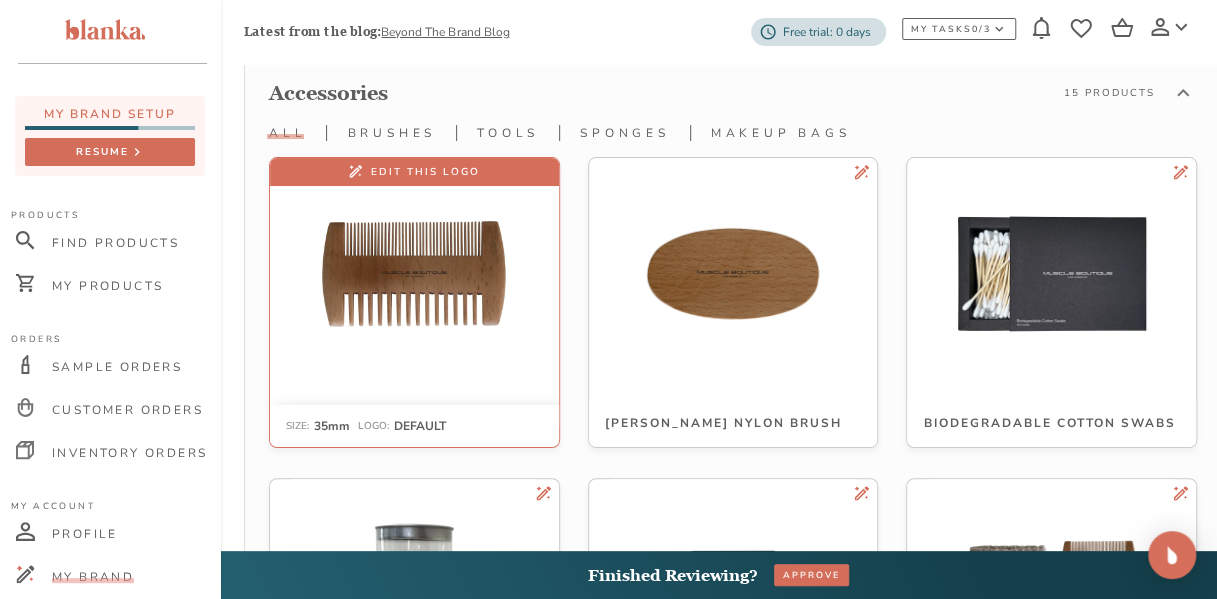 click at bounding box center (414, 274) 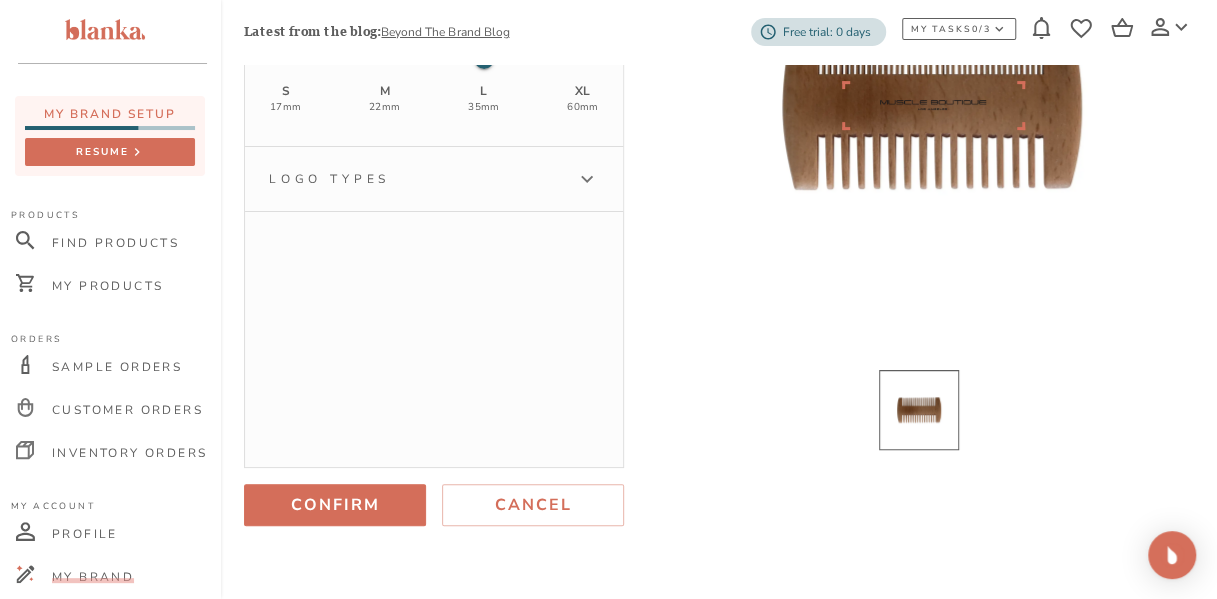scroll, scrollTop: 192, scrollLeft: 0, axis: vertical 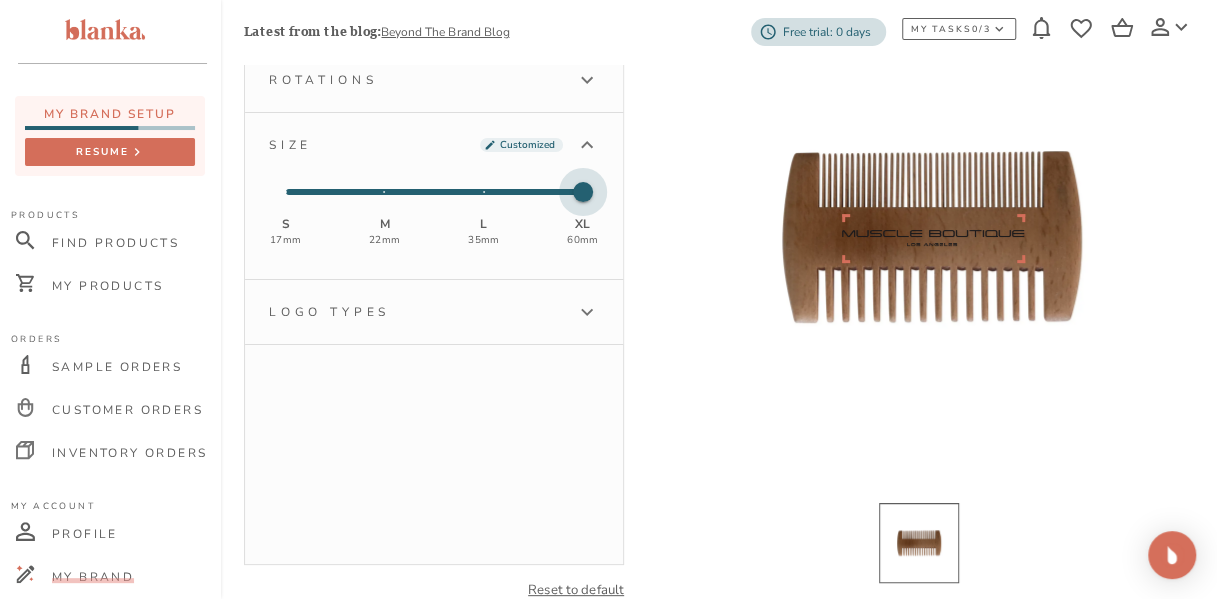 drag, startPoint x: 490, startPoint y: 185, endPoint x: 542, endPoint y: 190, distance: 52.23983 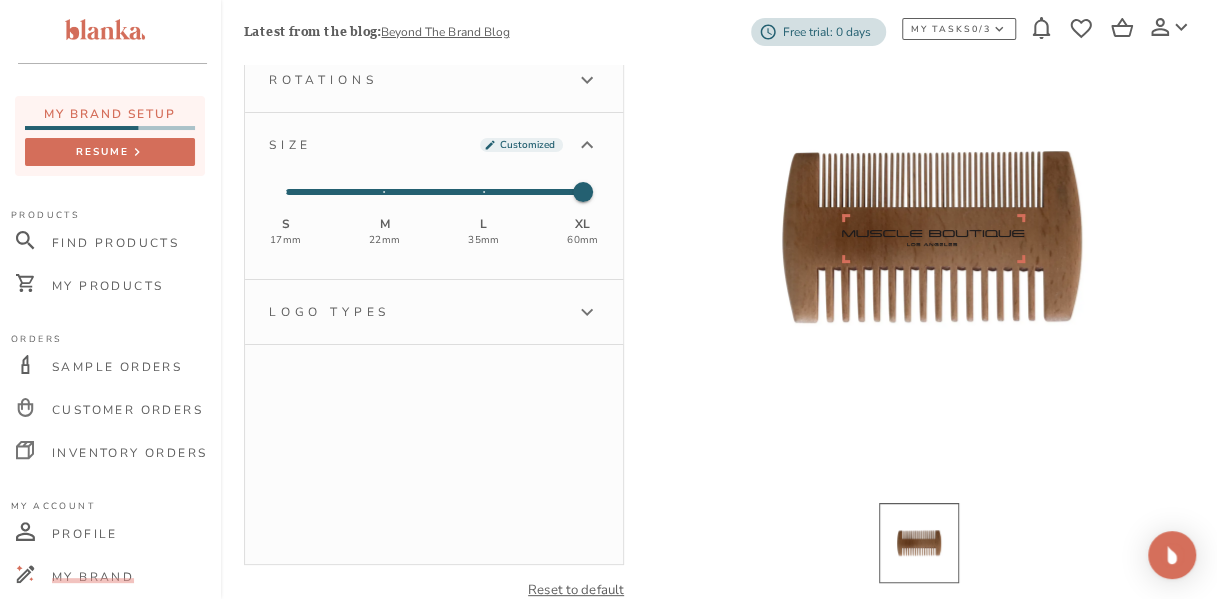 click at bounding box center [932, 237] 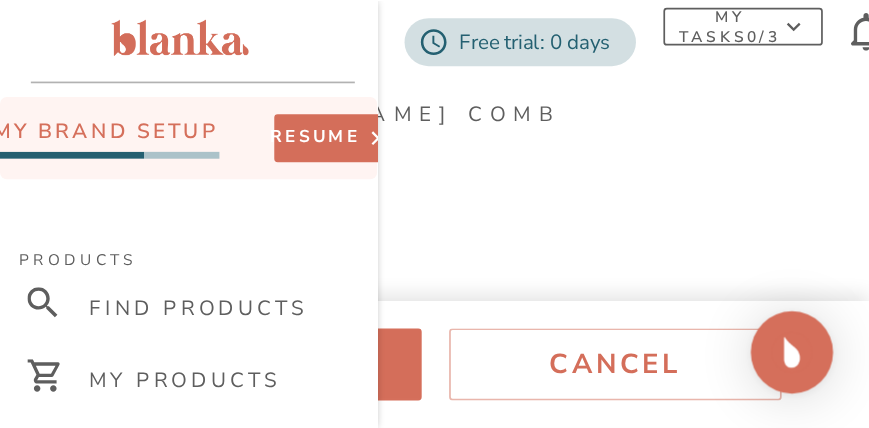 scroll, scrollTop: 235, scrollLeft: 0, axis: vertical 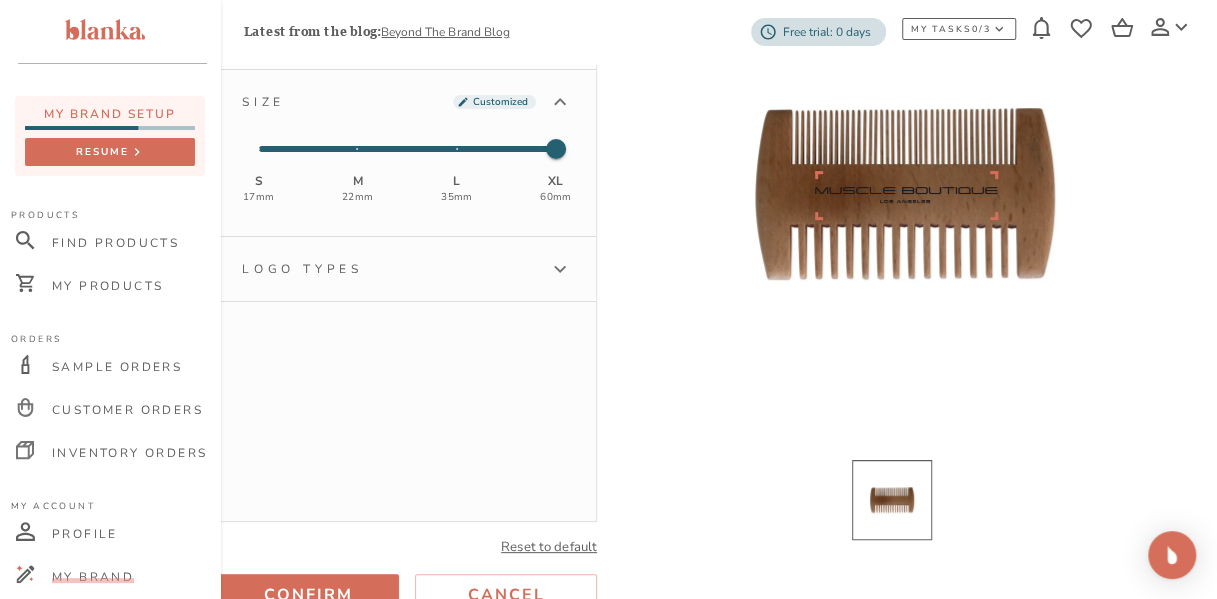 type on "2" 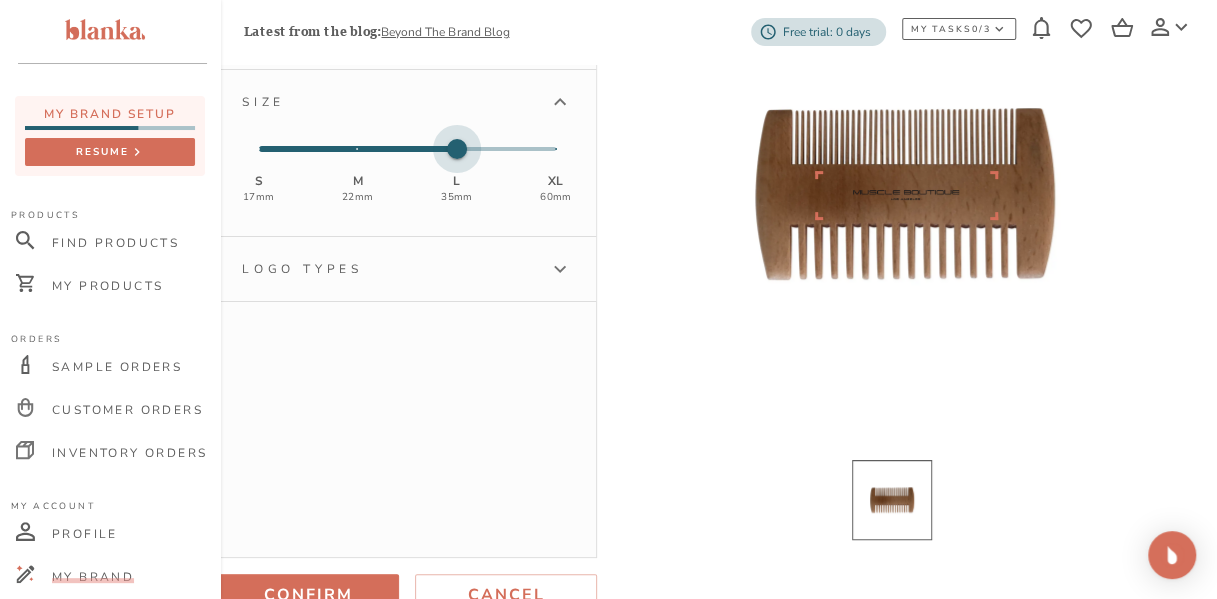 click at bounding box center [359, 149] 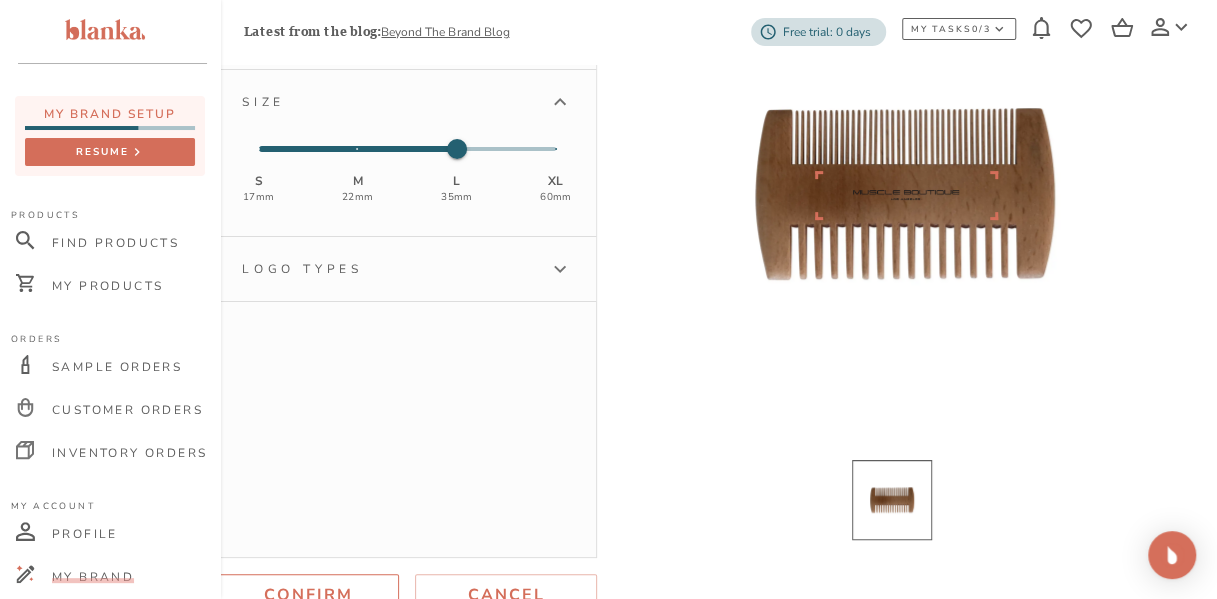 click on "Confirm" at bounding box center [308, 595] 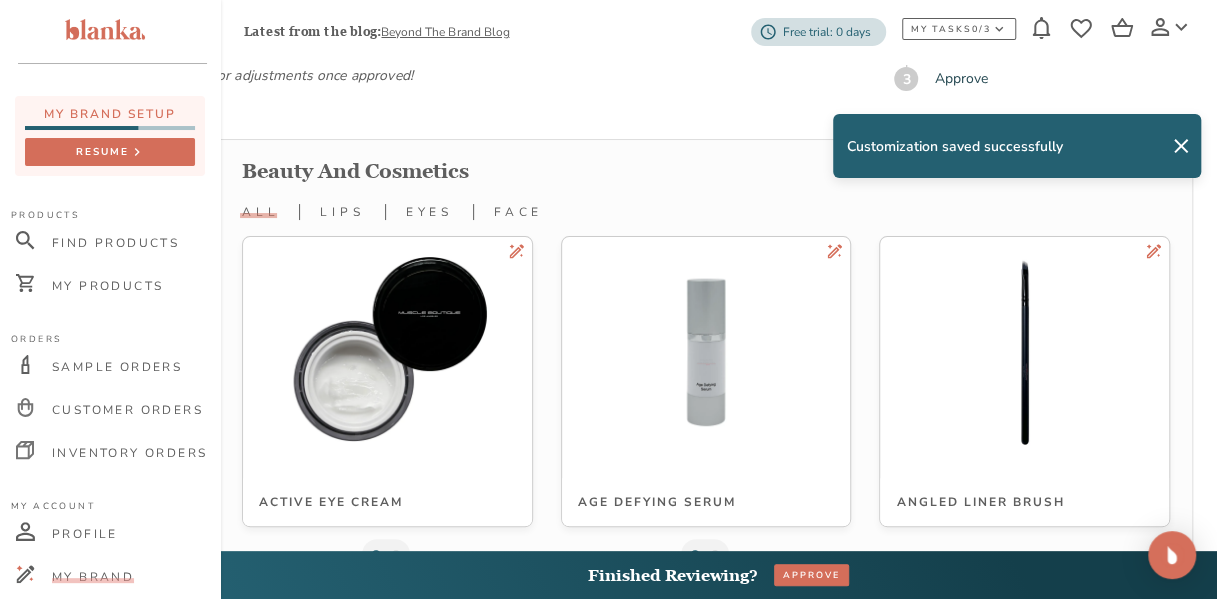 scroll, scrollTop: 10129, scrollLeft: 0, axis: vertical 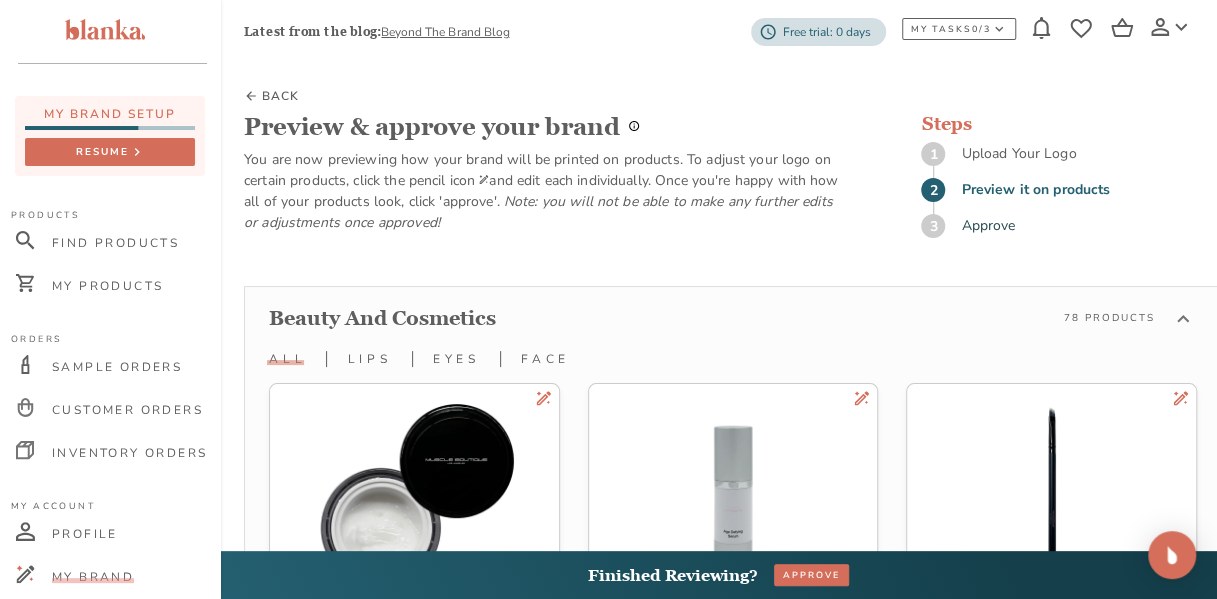 click on "BACK" at bounding box center [280, 96] 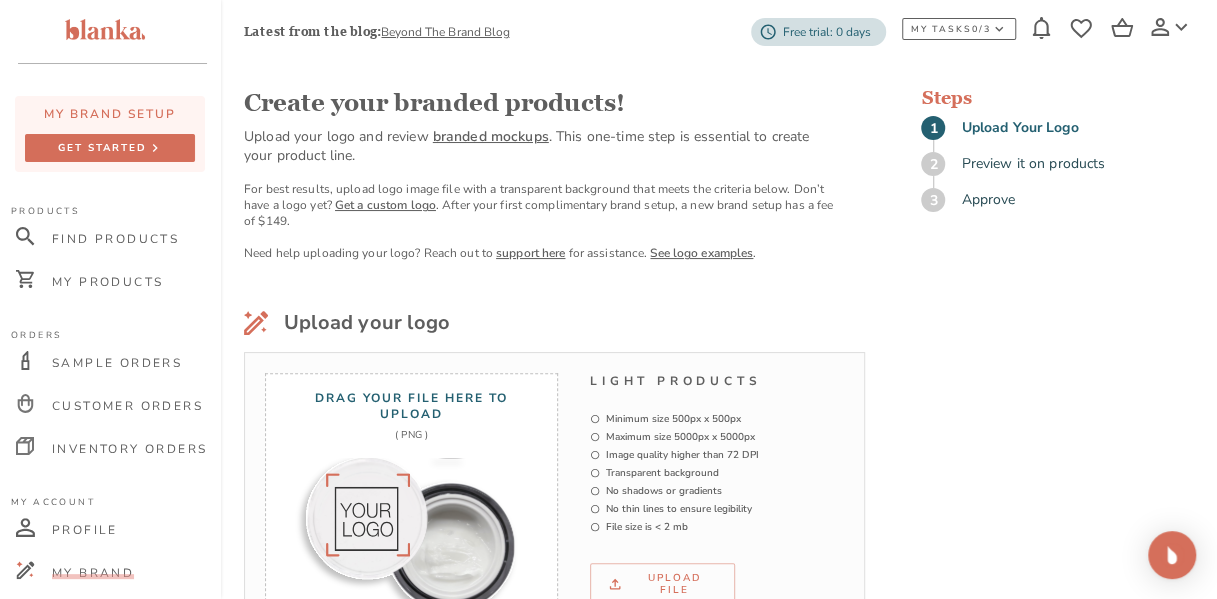scroll, scrollTop: 298, scrollLeft: 0, axis: vertical 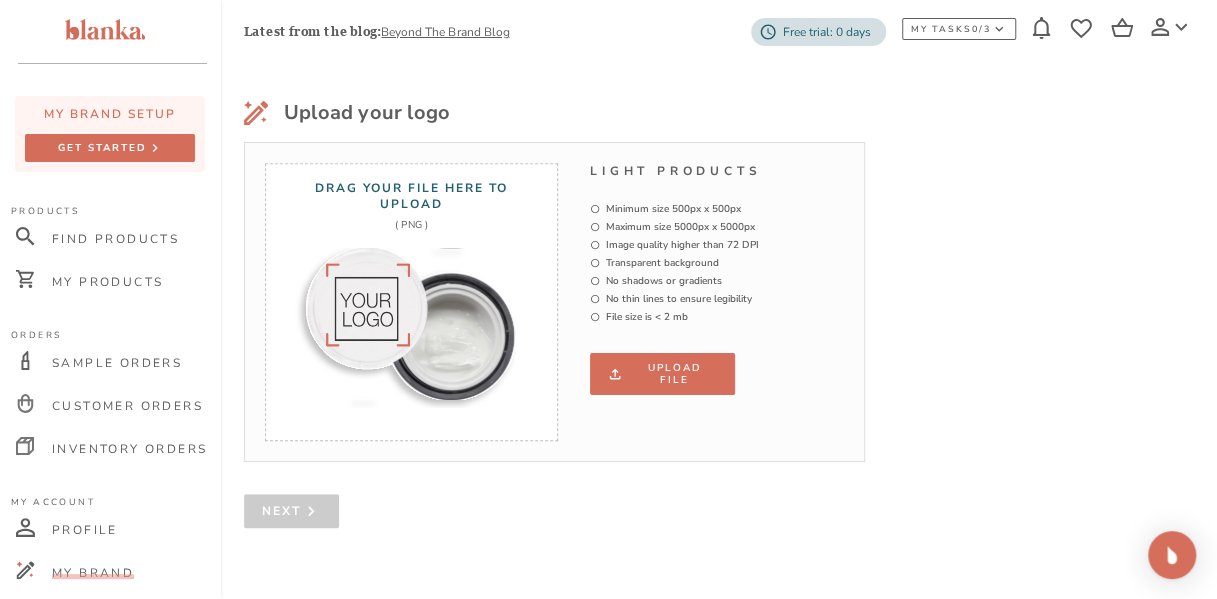 click 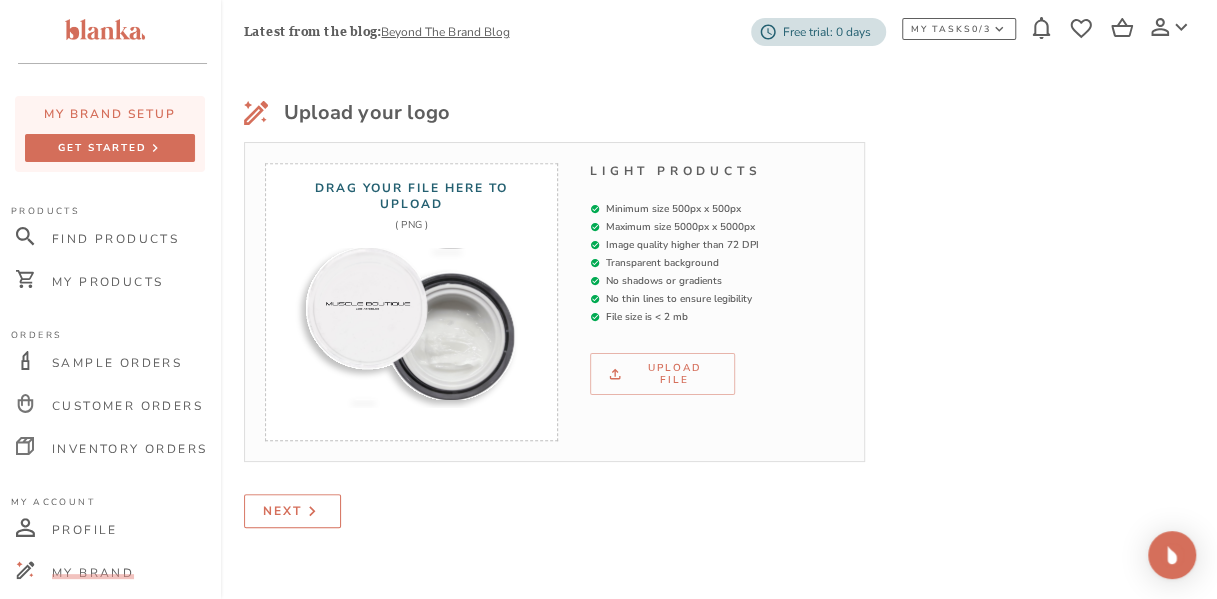click on "Next" at bounding box center [282, 511] 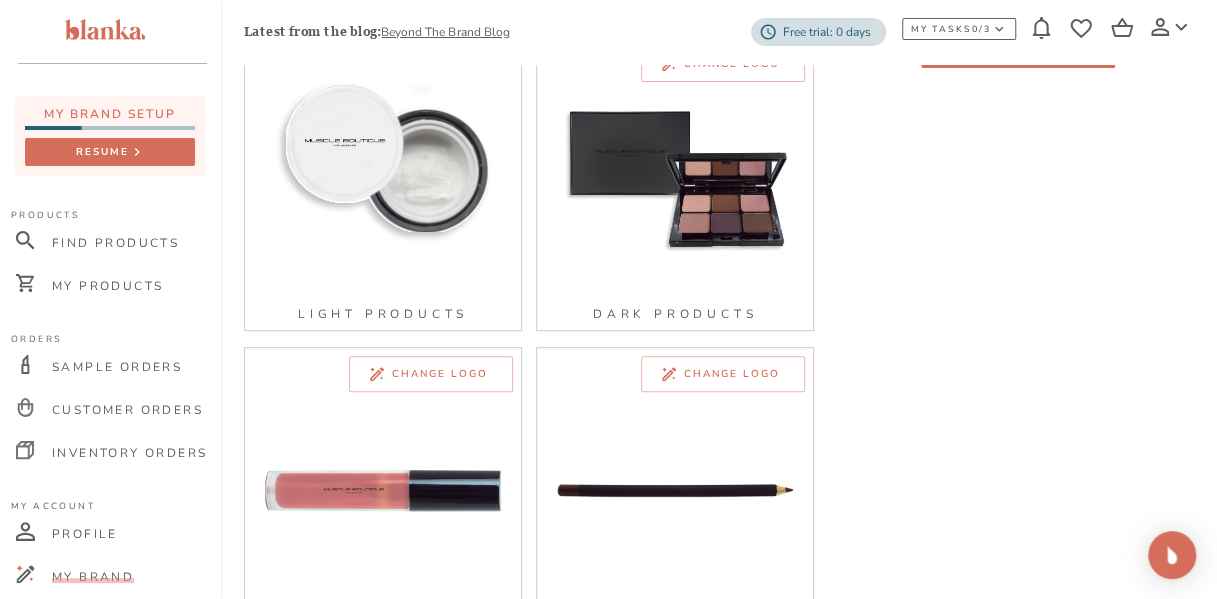 click at bounding box center [630, 153] 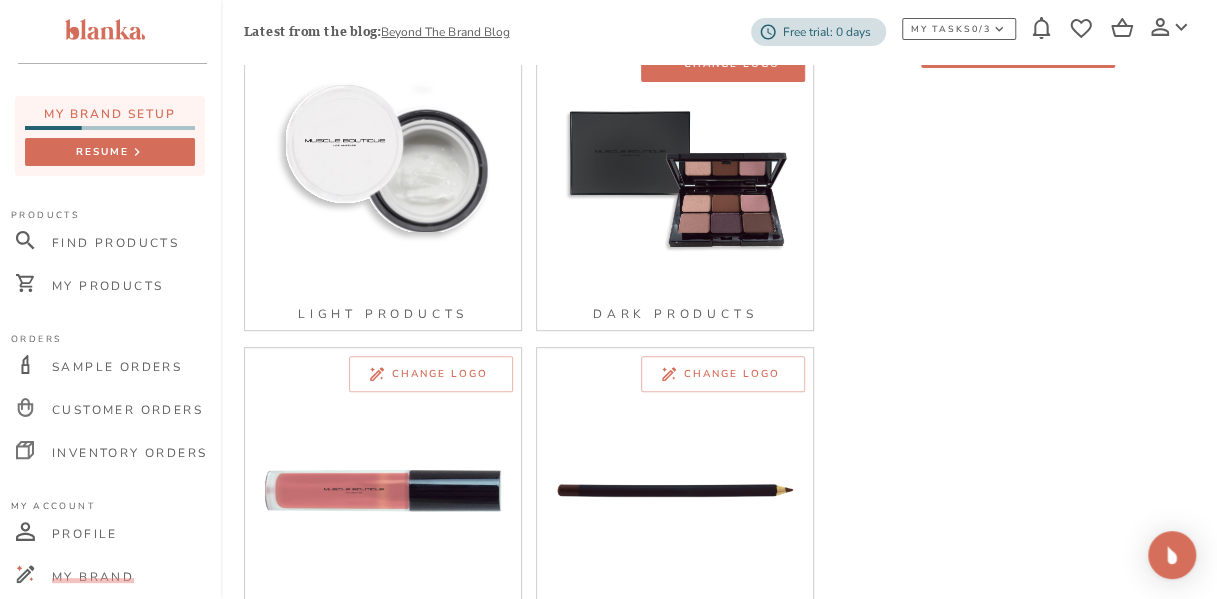 click on "Change logo" at bounding box center [723, 64] 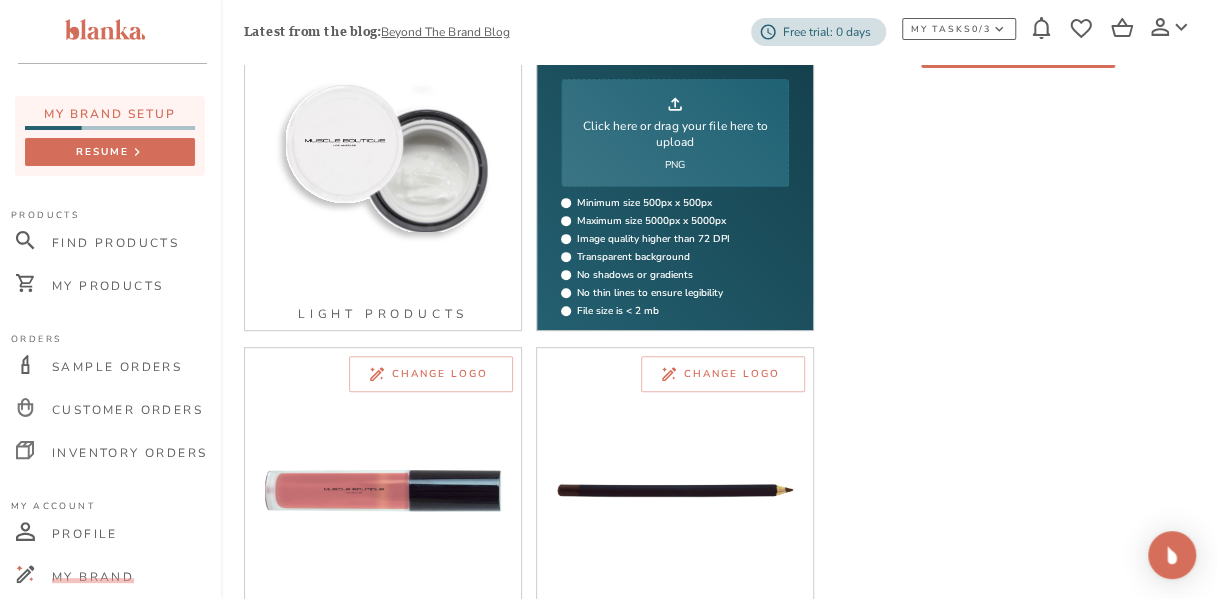 click on "Click here or drag your file here to upload" at bounding box center (675, 134) 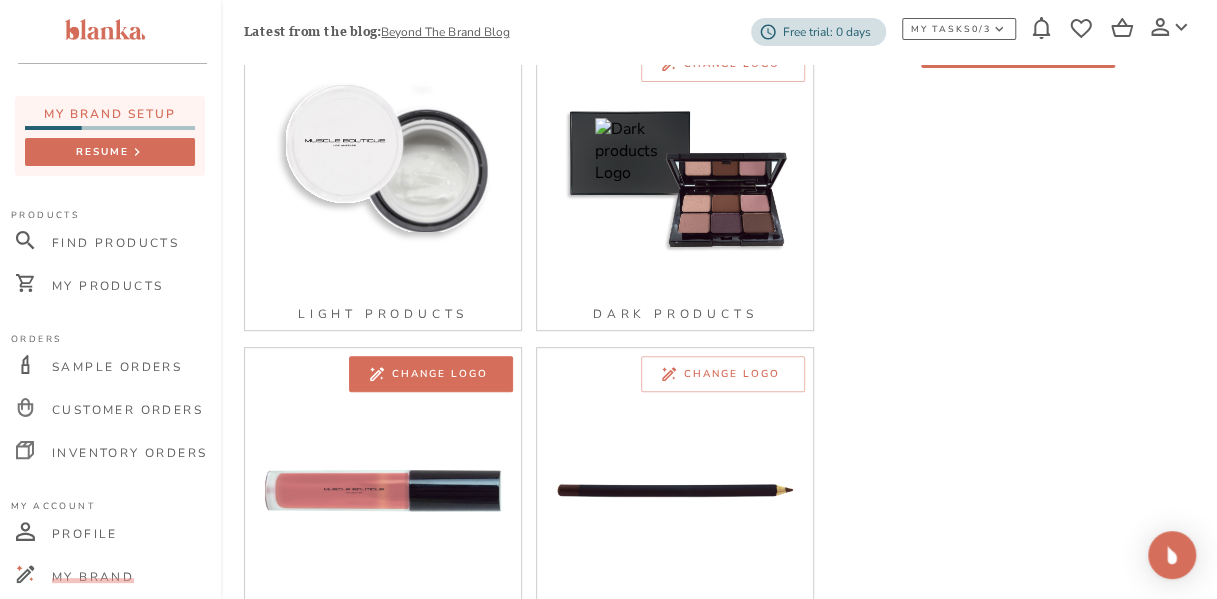 click on "Change logo" at bounding box center (440, 374) 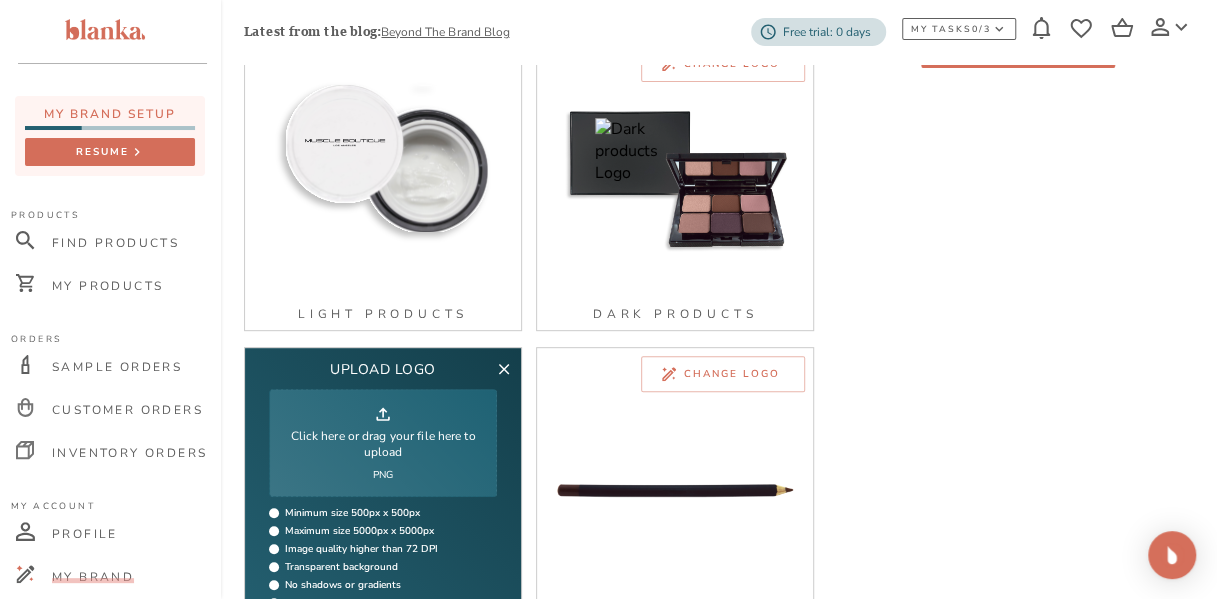 click on "Click here or drag your file here to upload" at bounding box center [383, 444] 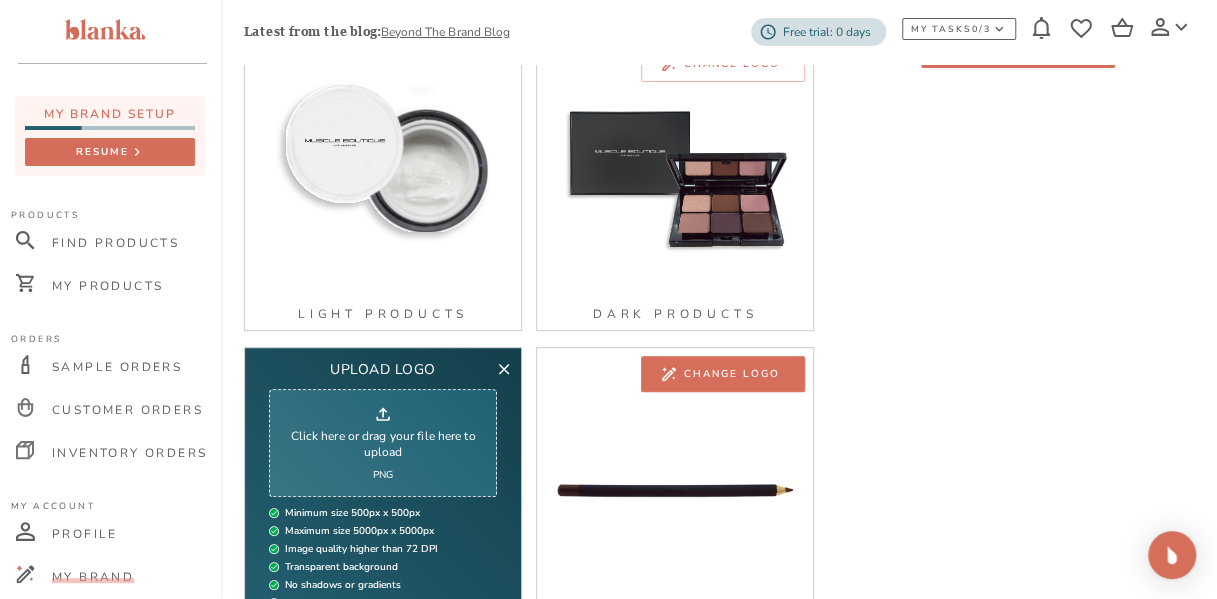 click on "Change logo" at bounding box center (732, 374) 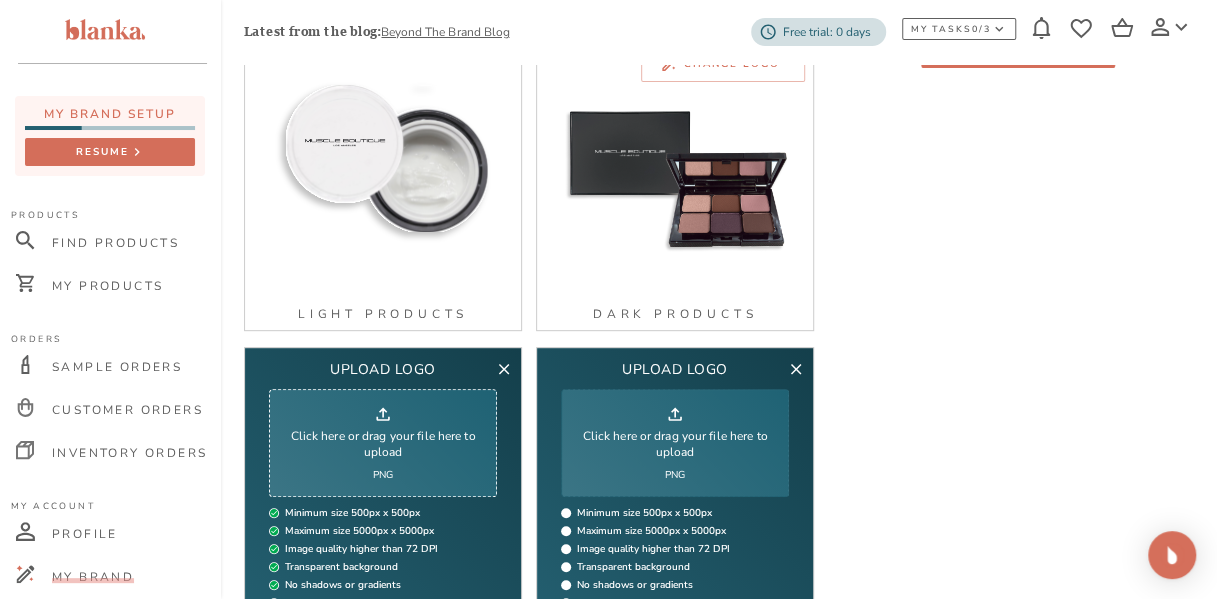 click on "Click here or drag your file here to upload" at bounding box center [675, 444] 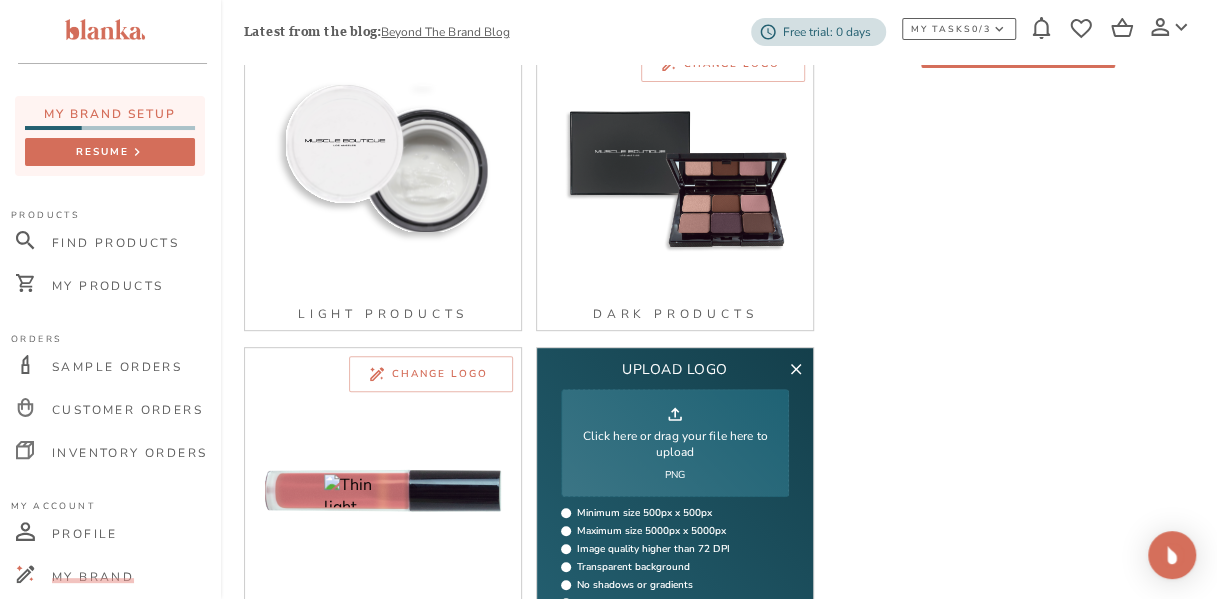 type on "C:\fakepath\104-[PERSON_NAME]-HARD-FIL.png" 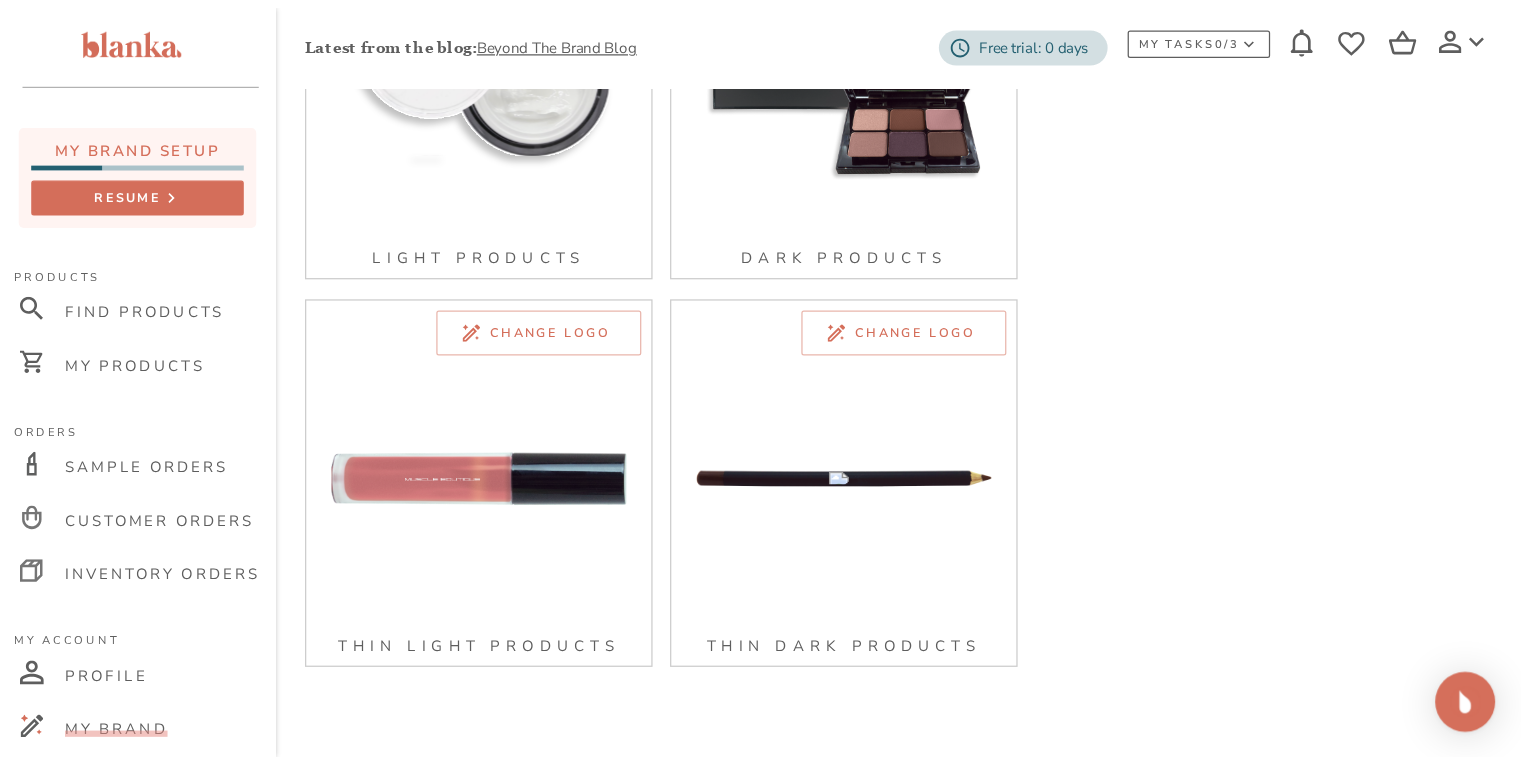 scroll, scrollTop: 0, scrollLeft: 0, axis: both 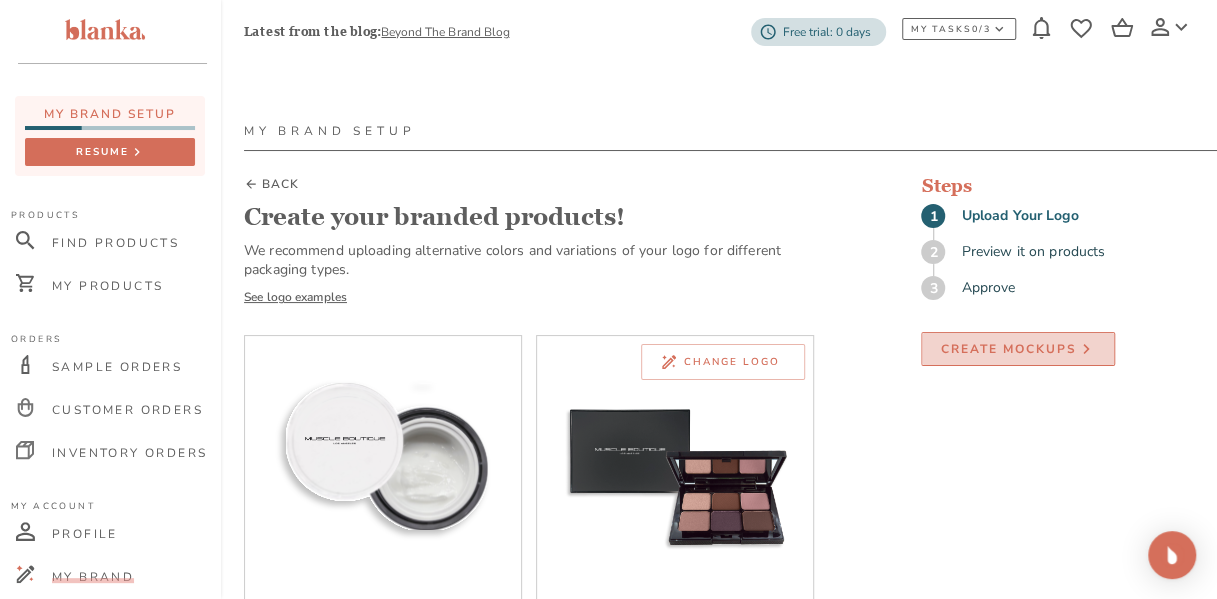 click on "Create Mockups" at bounding box center (1008, 349) 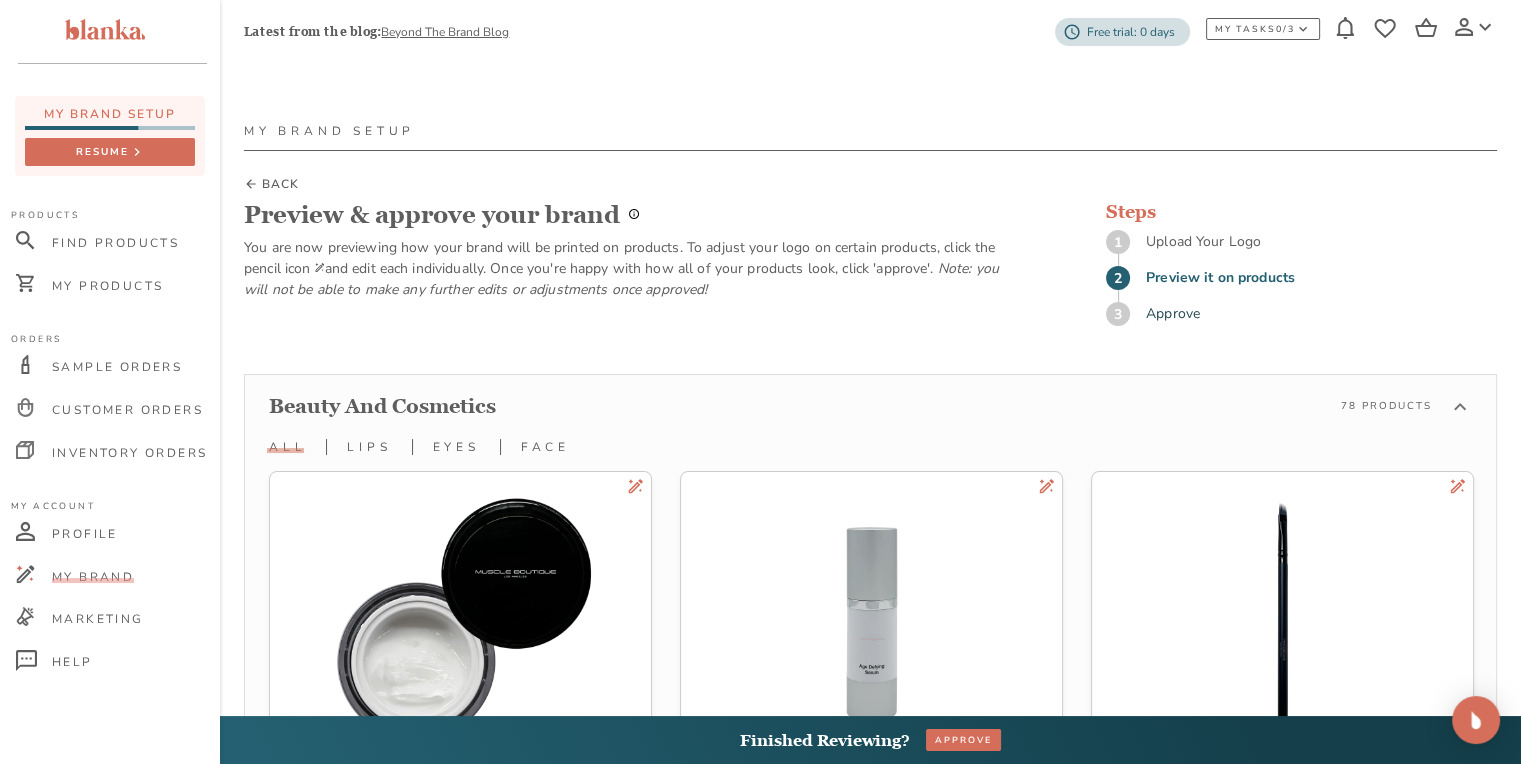 scroll, scrollTop: 0, scrollLeft: 0, axis: both 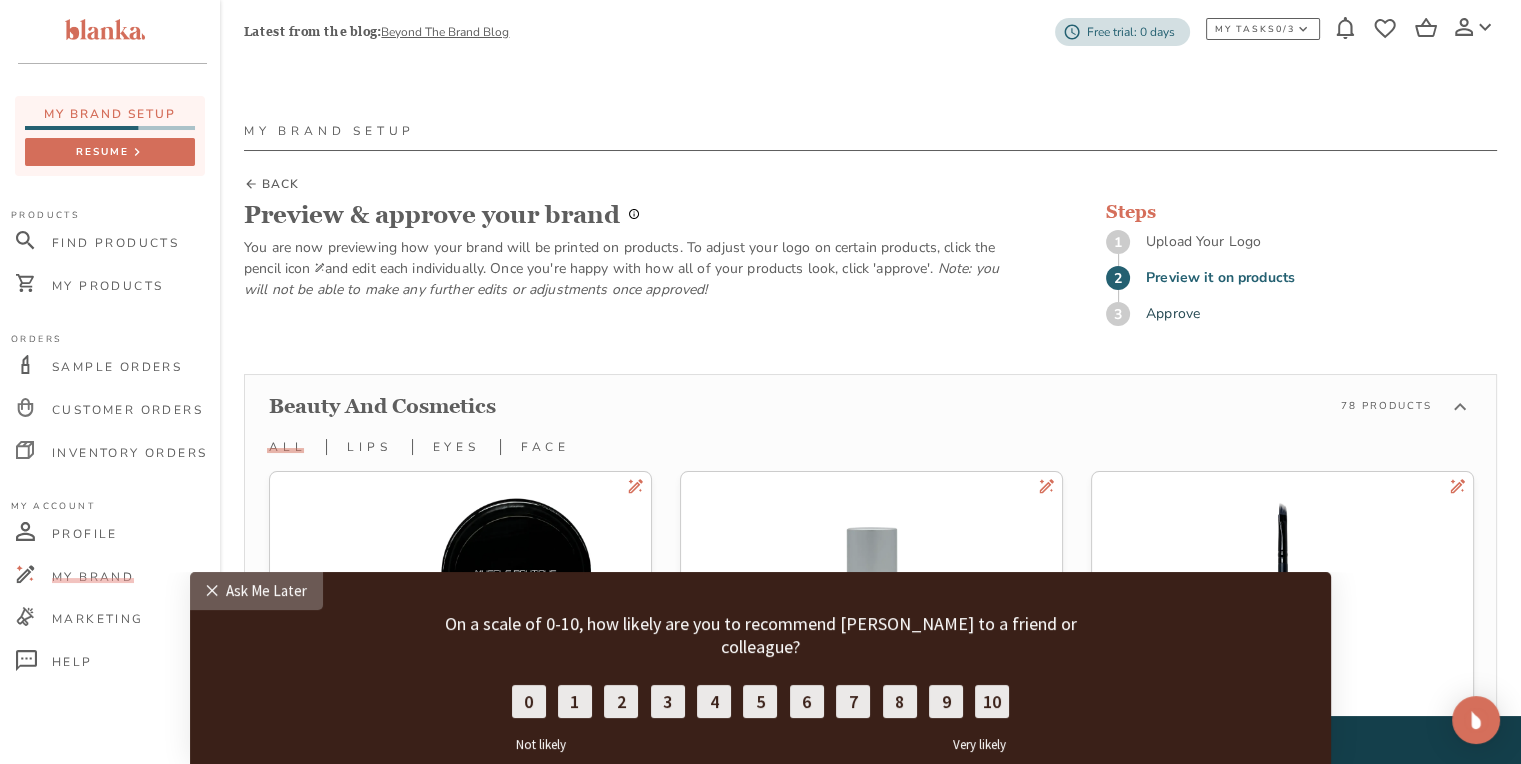 click on "✕ Ask Me Later" at bounding box center (256, 591) 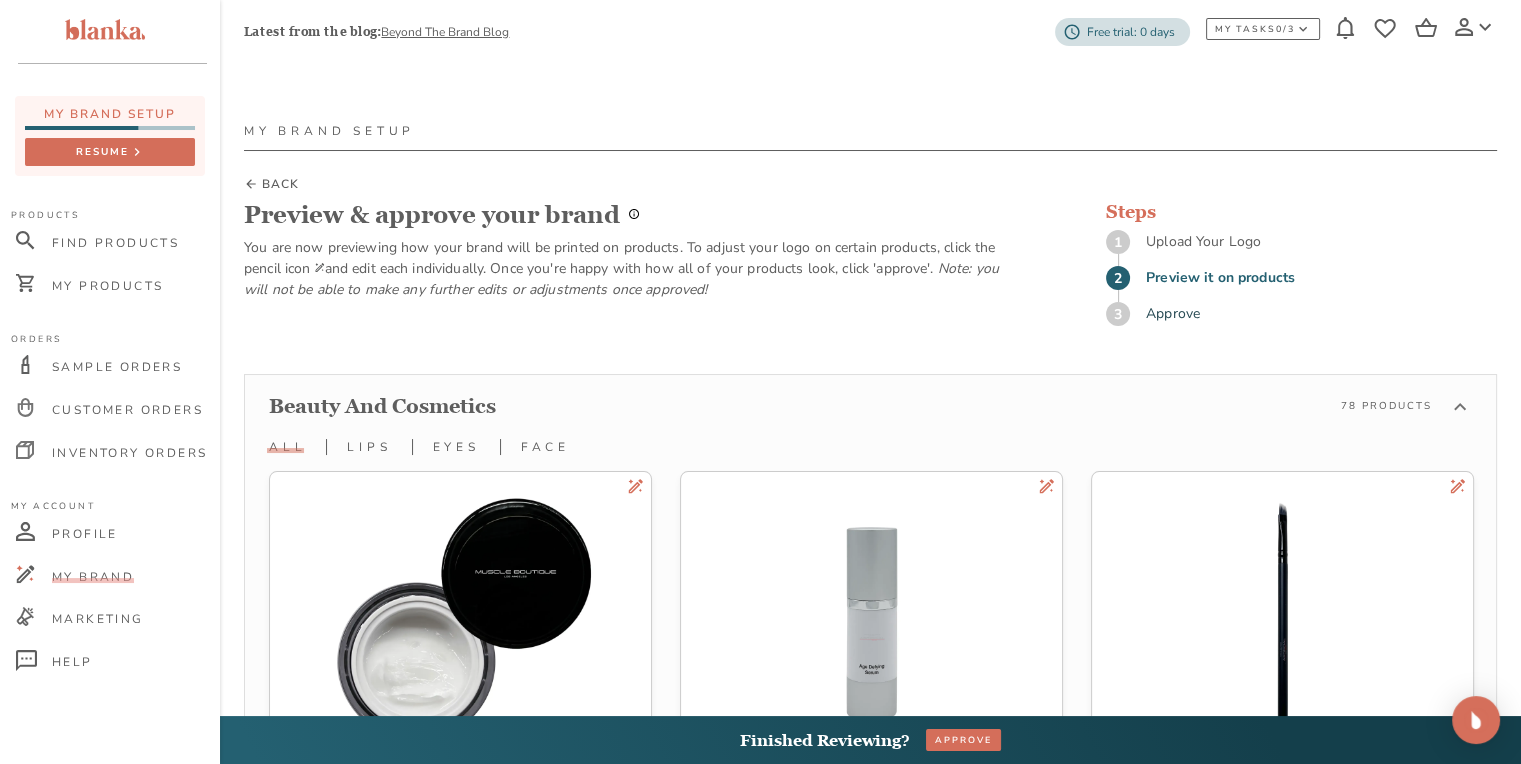 scroll, scrollTop: 333, scrollLeft: 0, axis: vertical 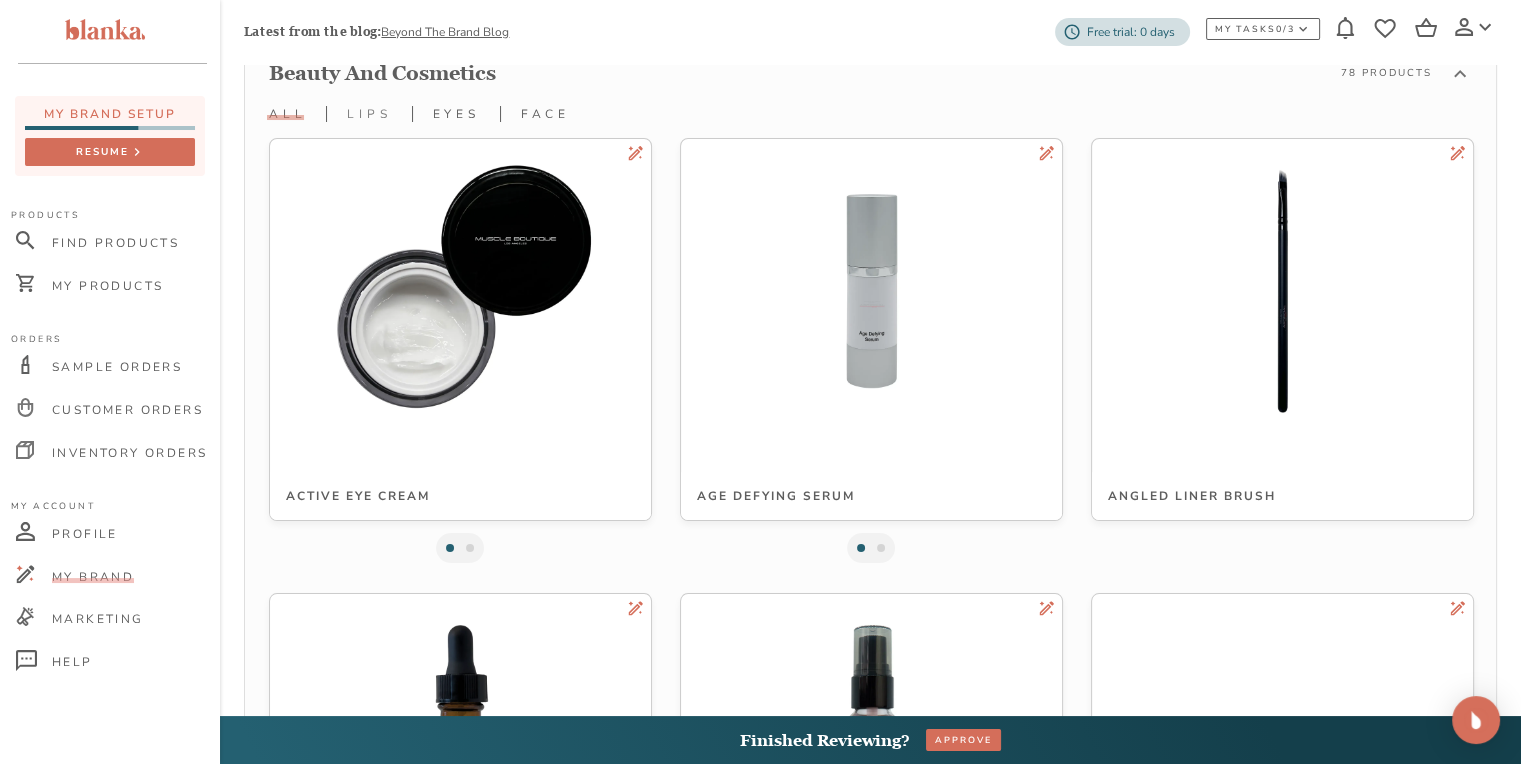 click on "lips" at bounding box center (369, 114) 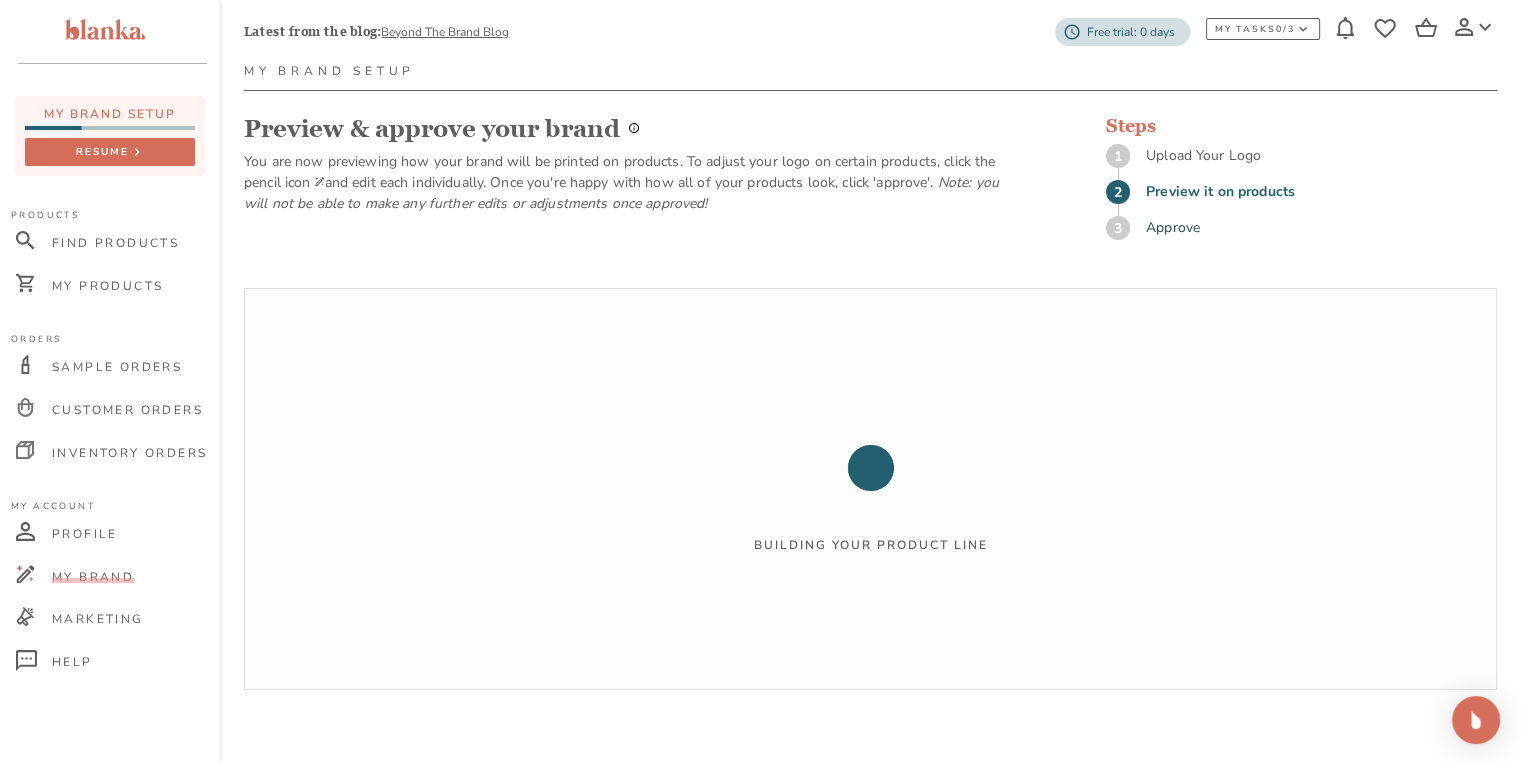 scroll, scrollTop: 59, scrollLeft: 0, axis: vertical 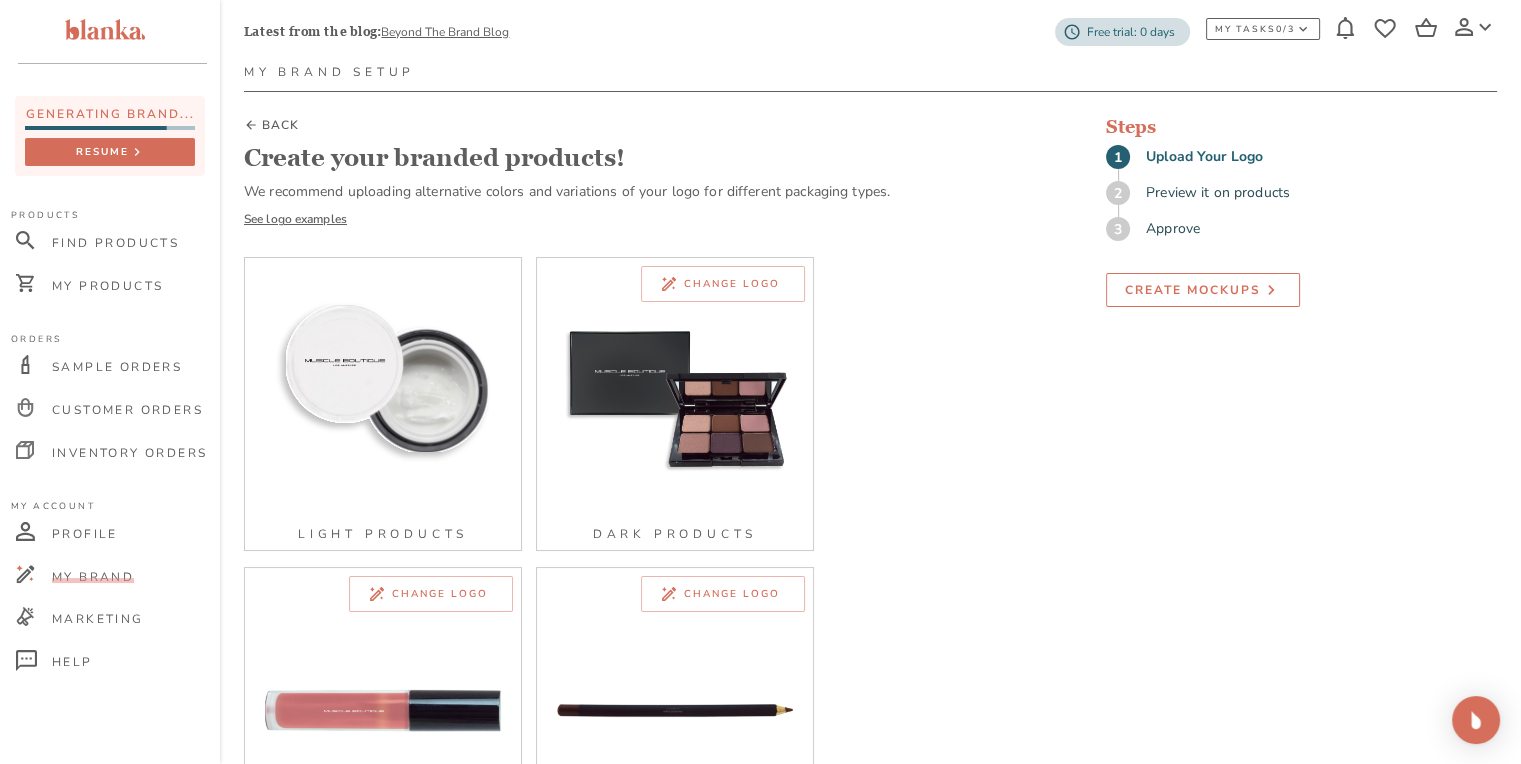 click on "Create Mockups" at bounding box center [1193, 290] 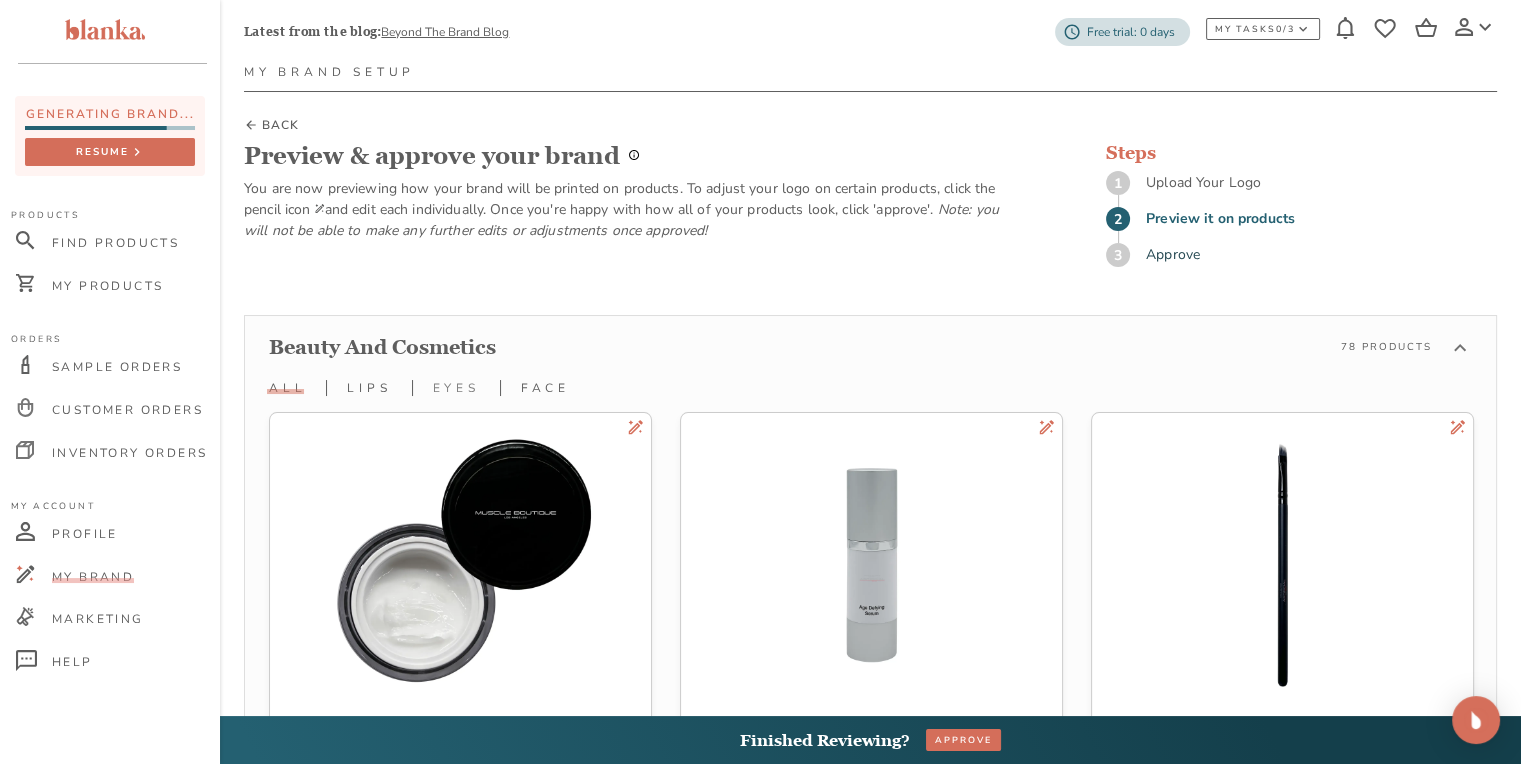 click on "eyes" at bounding box center (456, 388) 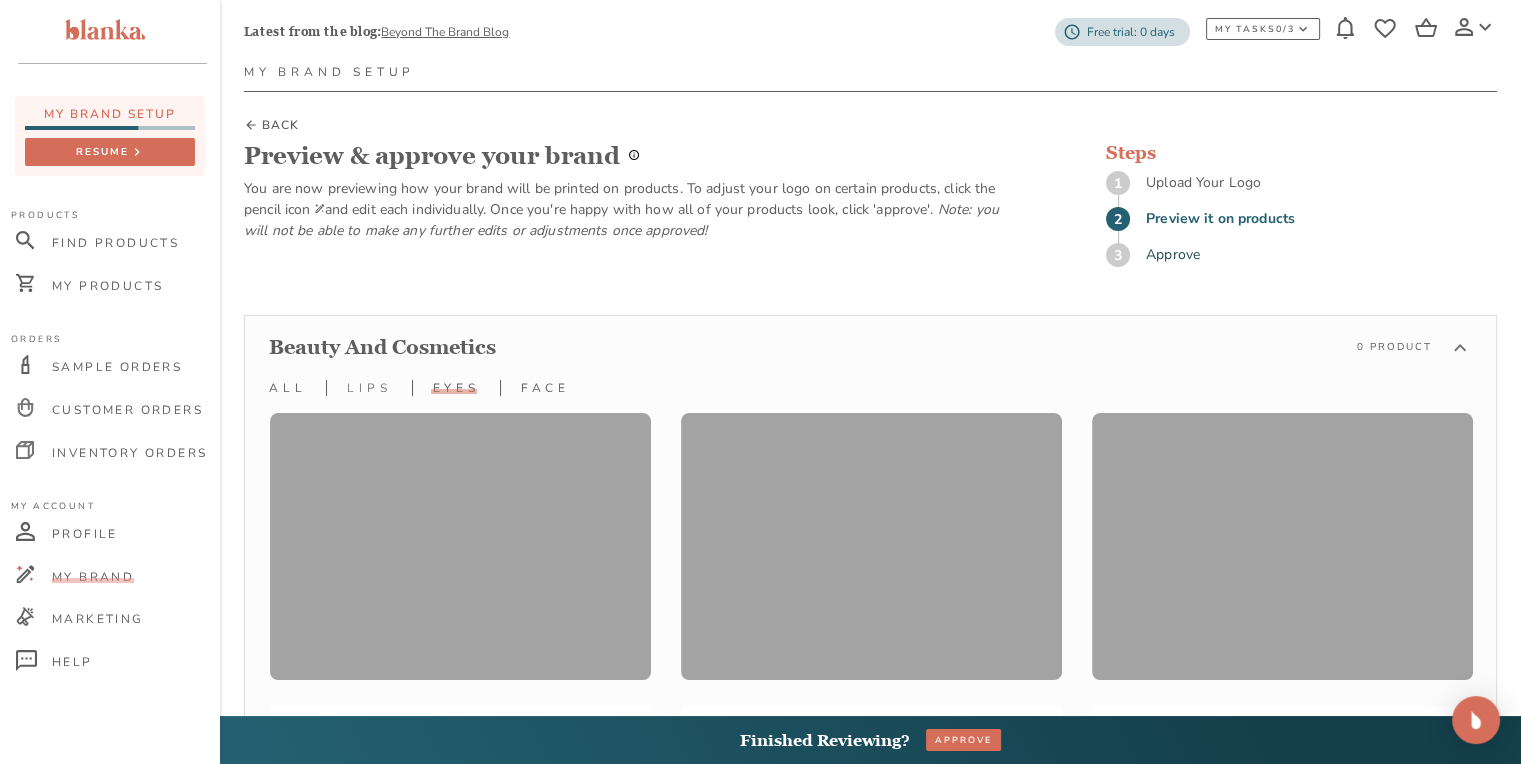 click on "lips" at bounding box center (369, 388) 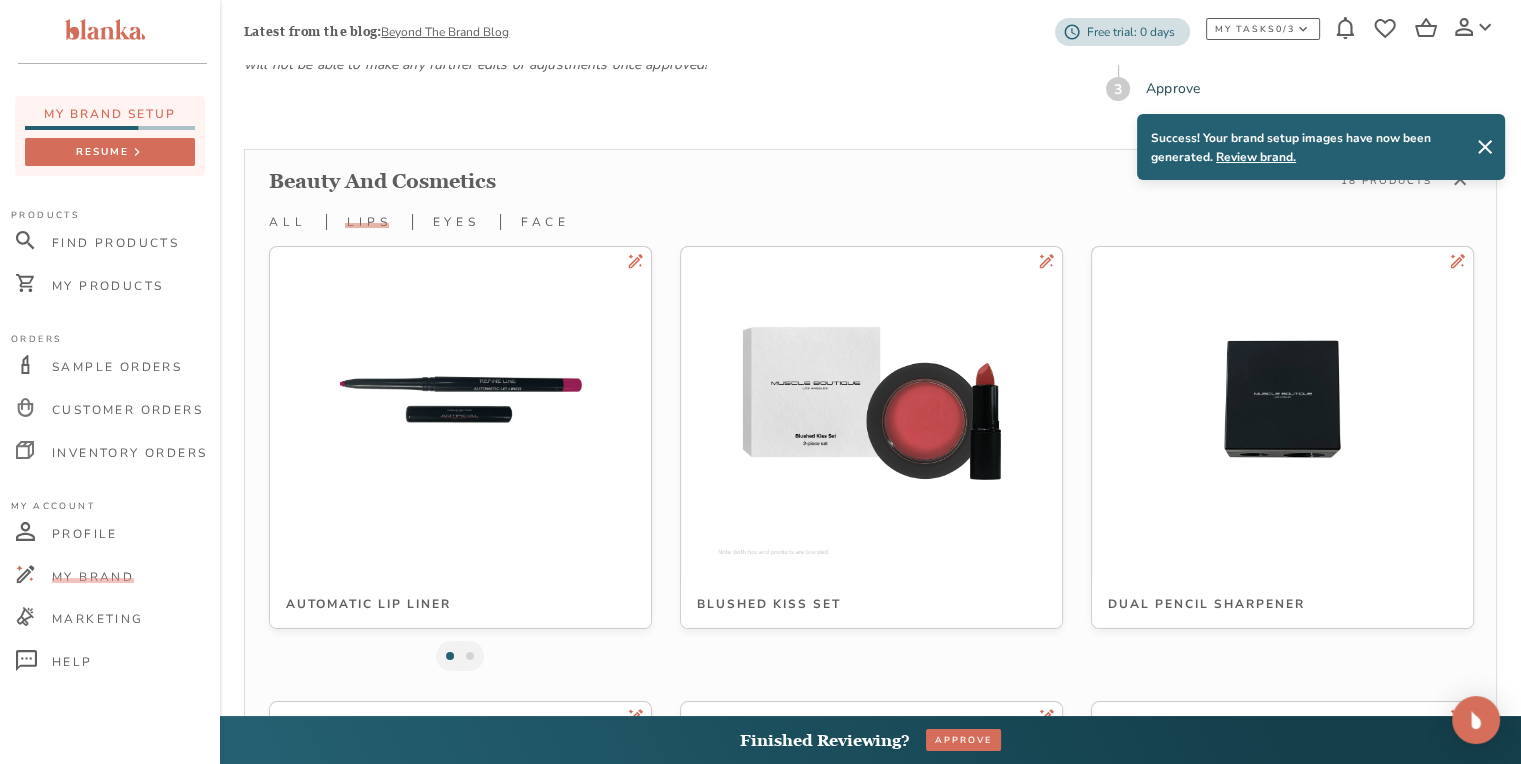 scroll, scrollTop: 392, scrollLeft: 0, axis: vertical 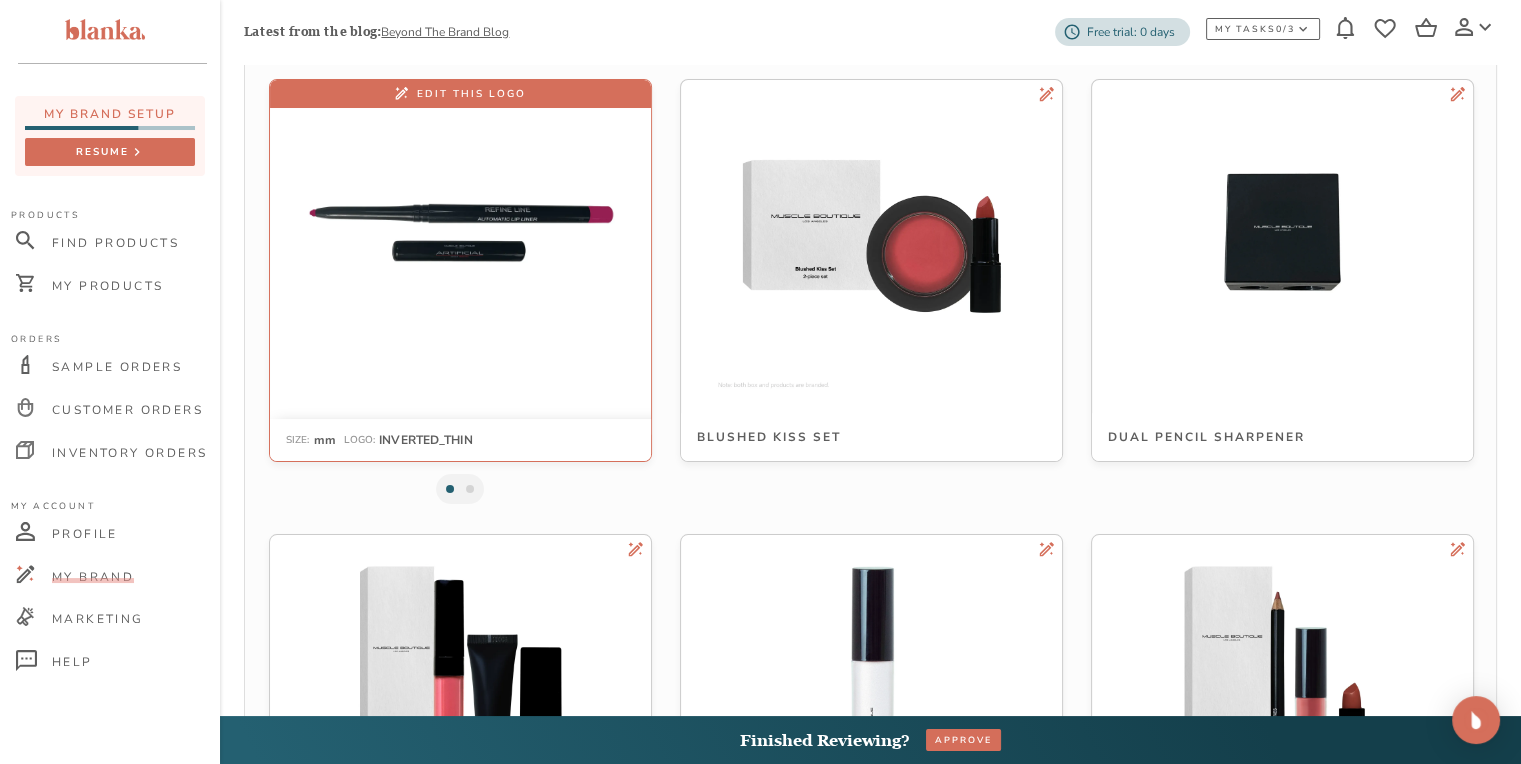 click at bounding box center (460, 232) 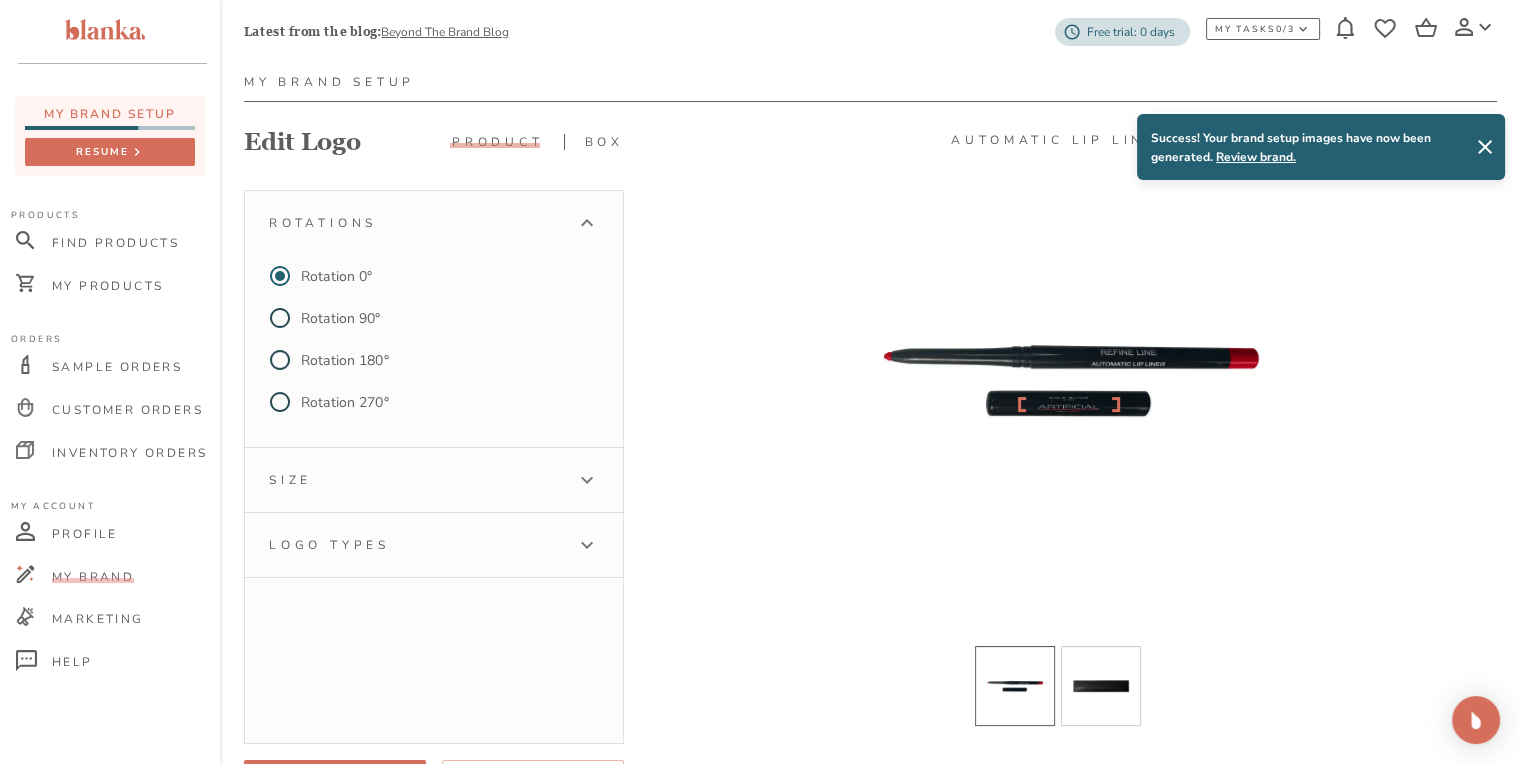 scroll, scrollTop: 160, scrollLeft: 0, axis: vertical 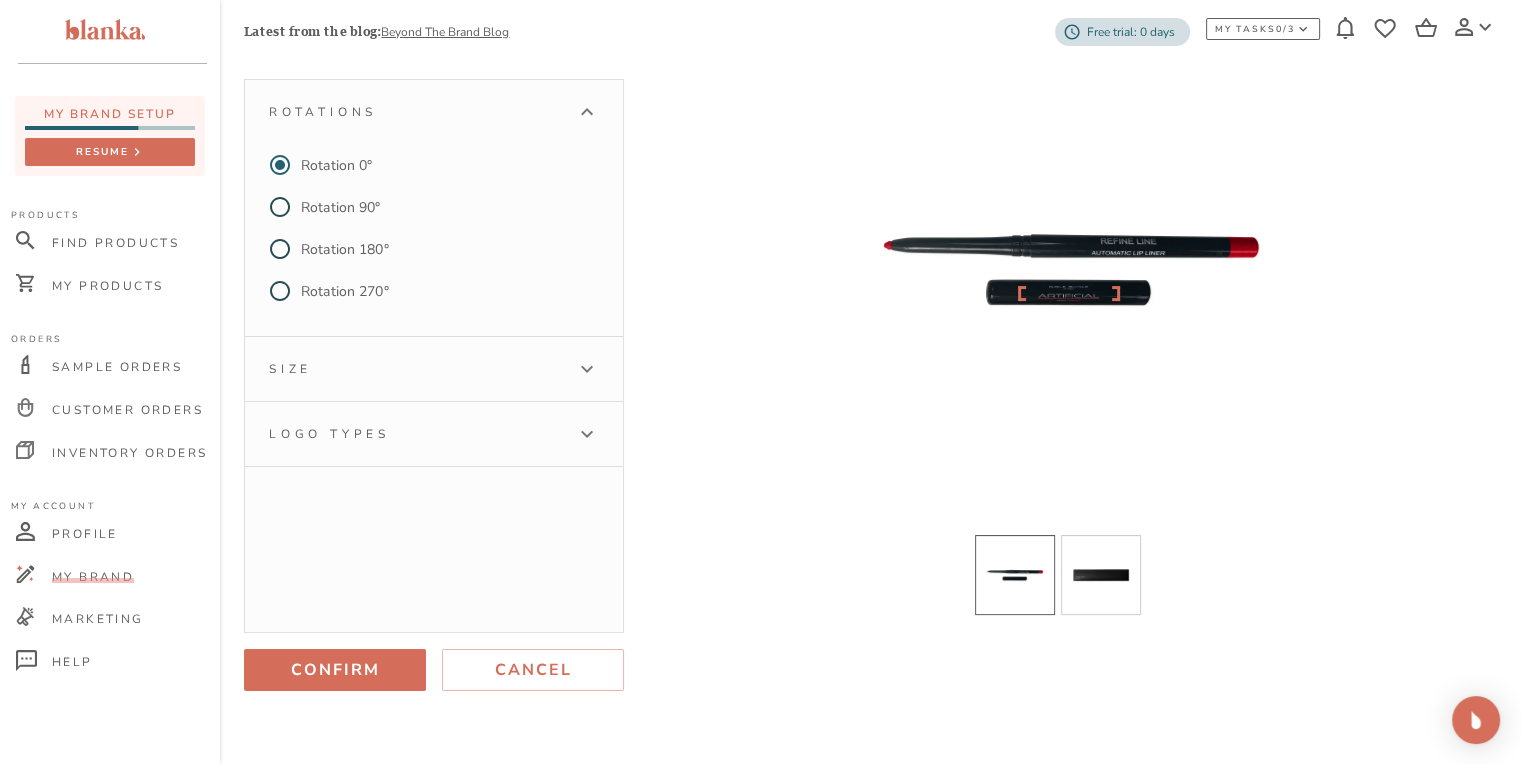 click on "Size" at bounding box center [416, 369] 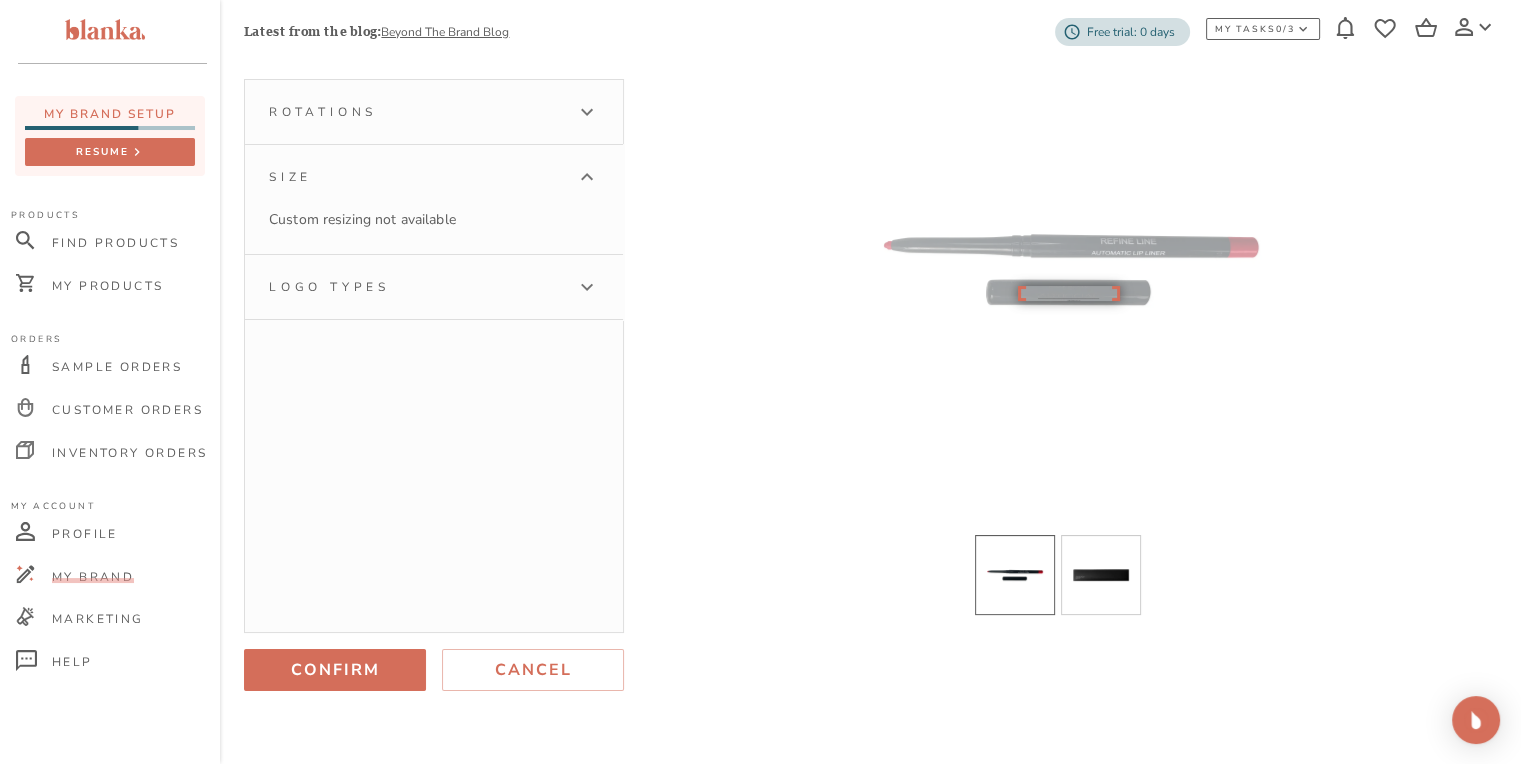 click on "Logo types" at bounding box center [434, 287] 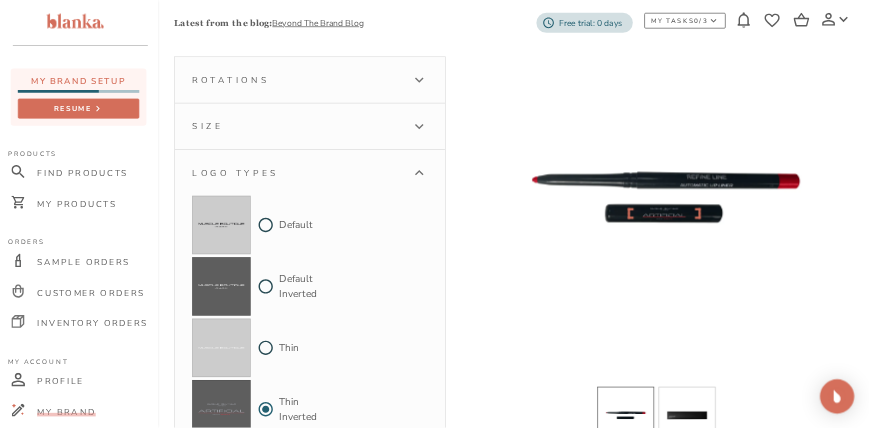 scroll, scrollTop: 160, scrollLeft: 0, axis: vertical 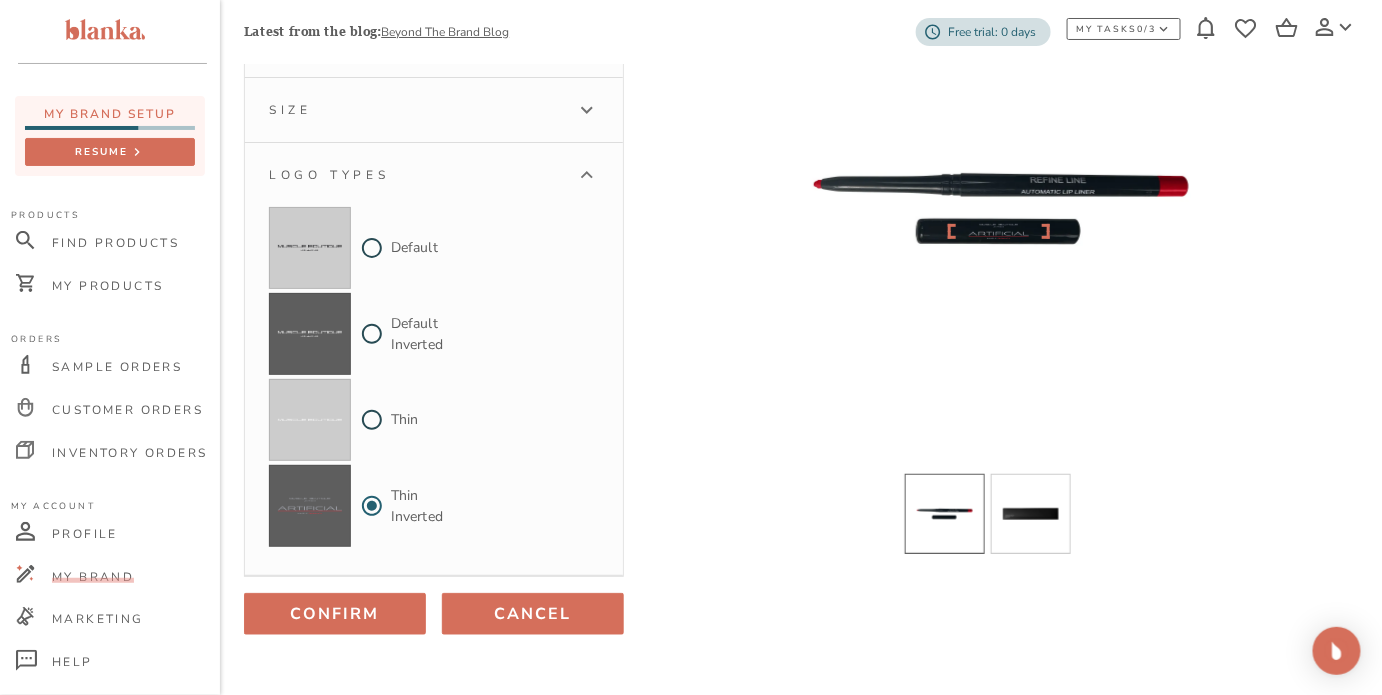 click on "Cancel" at bounding box center (533, 614) 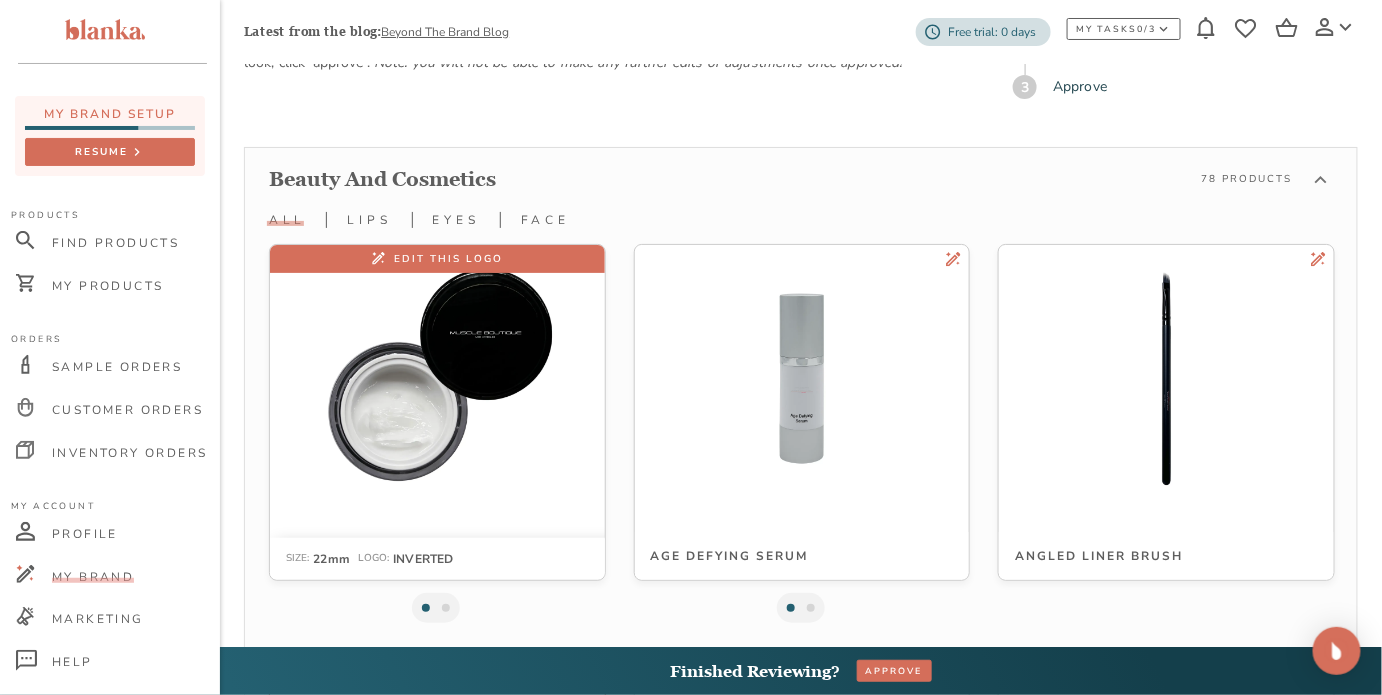 scroll, scrollTop: 391, scrollLeft: 0, axis: vertical 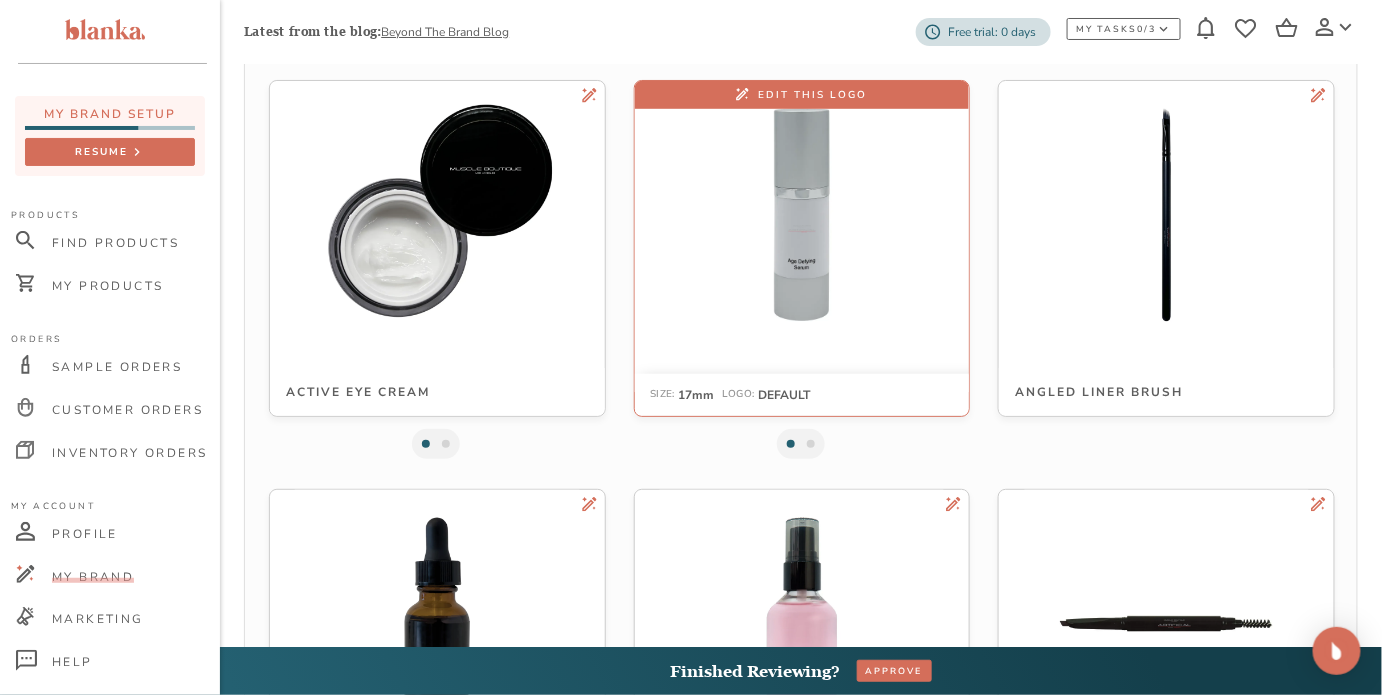 click at bounding box center (802, 215) 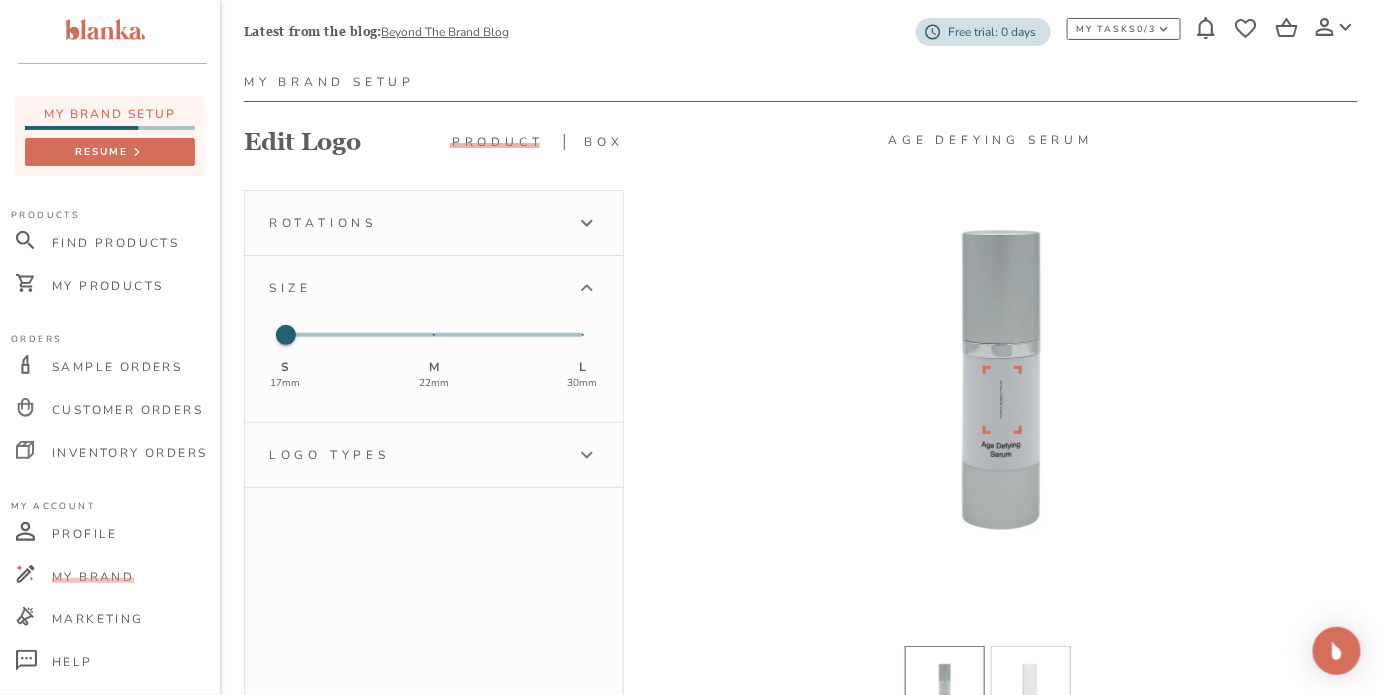 scroll, scrollTop: 230, scrollLeft: 0, axis: vertical 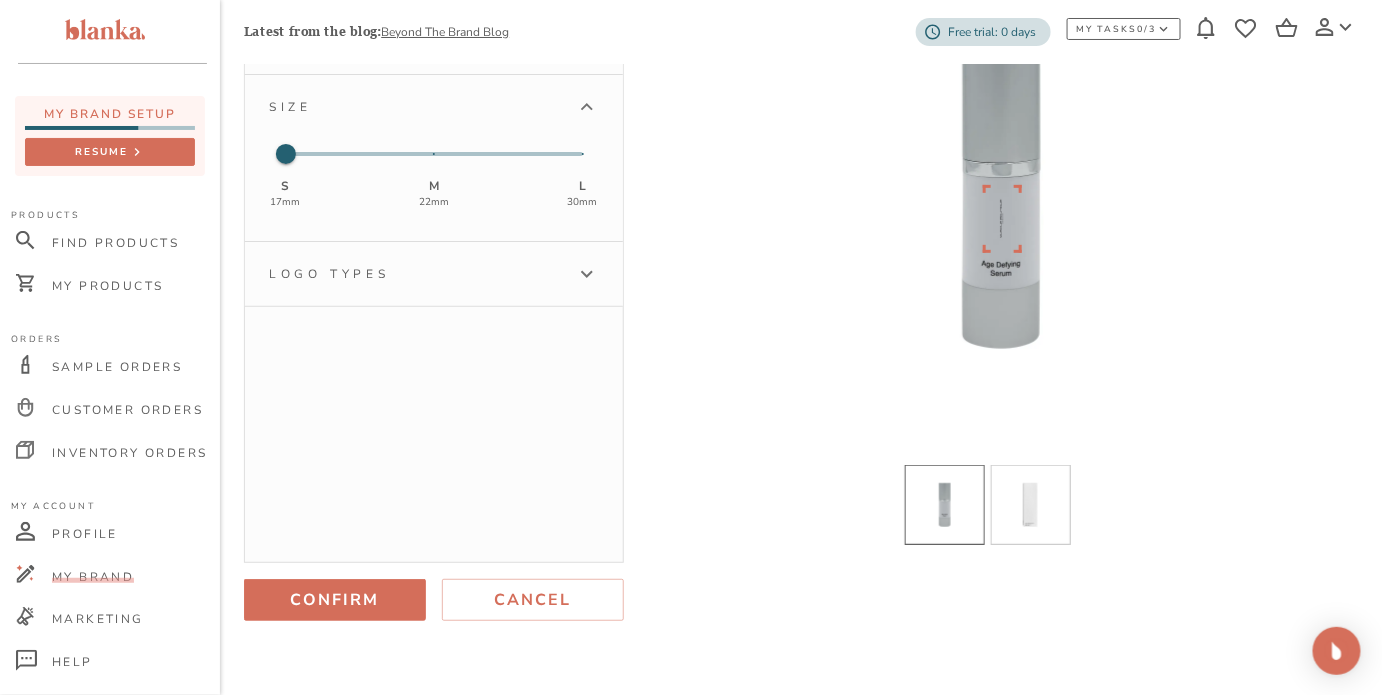click on "Logo types" at bounding box center (416, 274) 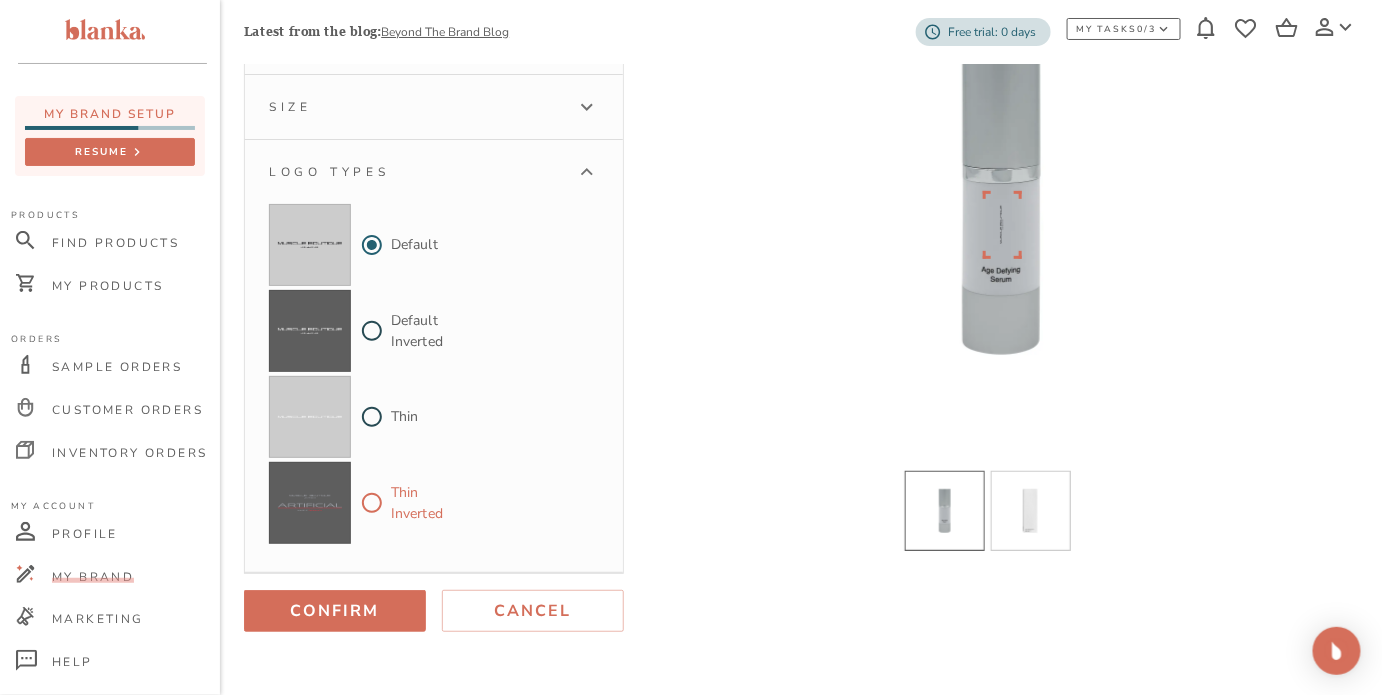 click on "Thin Inverted" at bounding box center [372, 503] 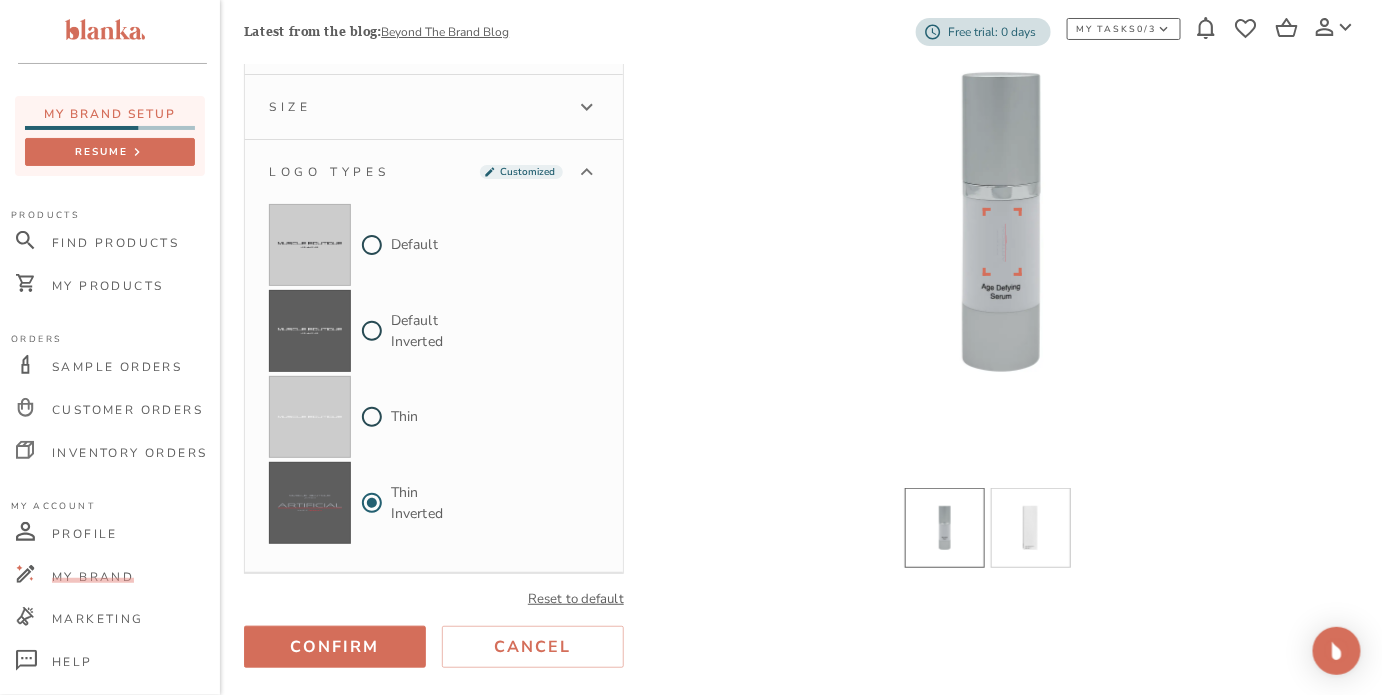 click on "Size" at bounding box center [416, 107] 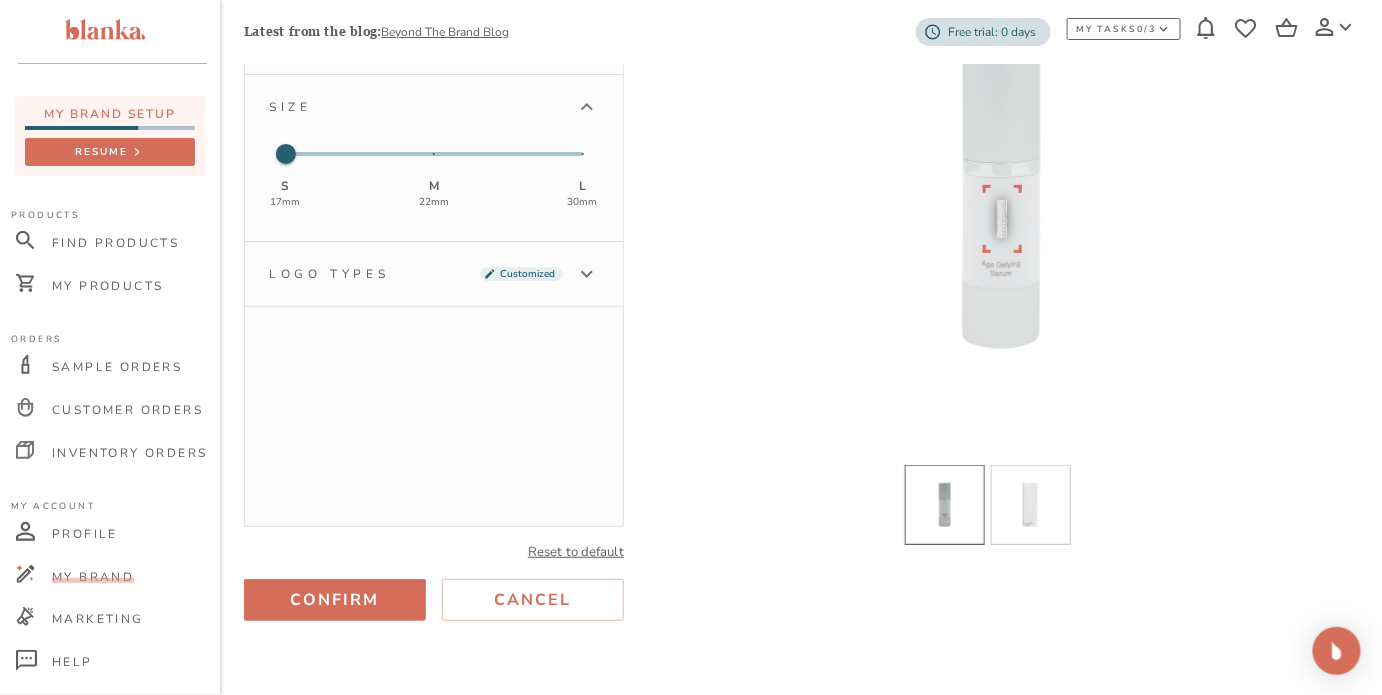 scroll, scrollTop: 78, scrollLeft: 0, axis: vertical 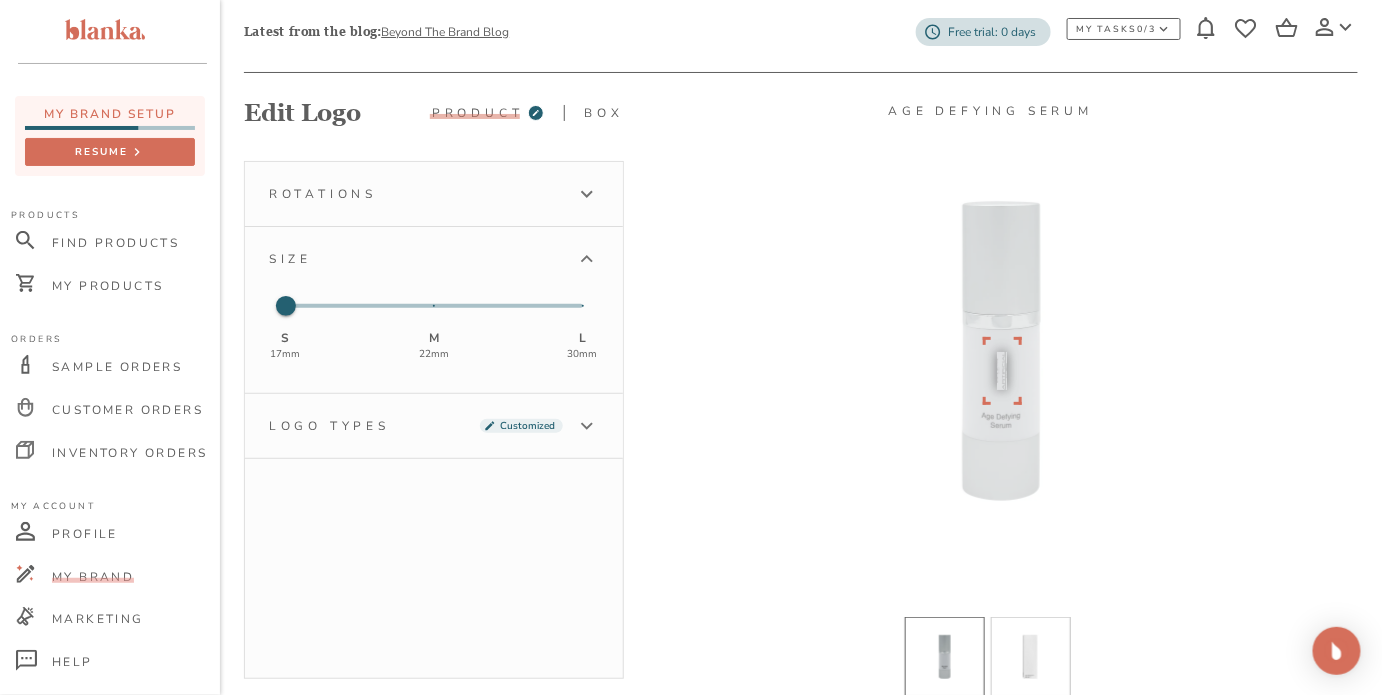 click on "Rotations" at bounding box center [416, 194] 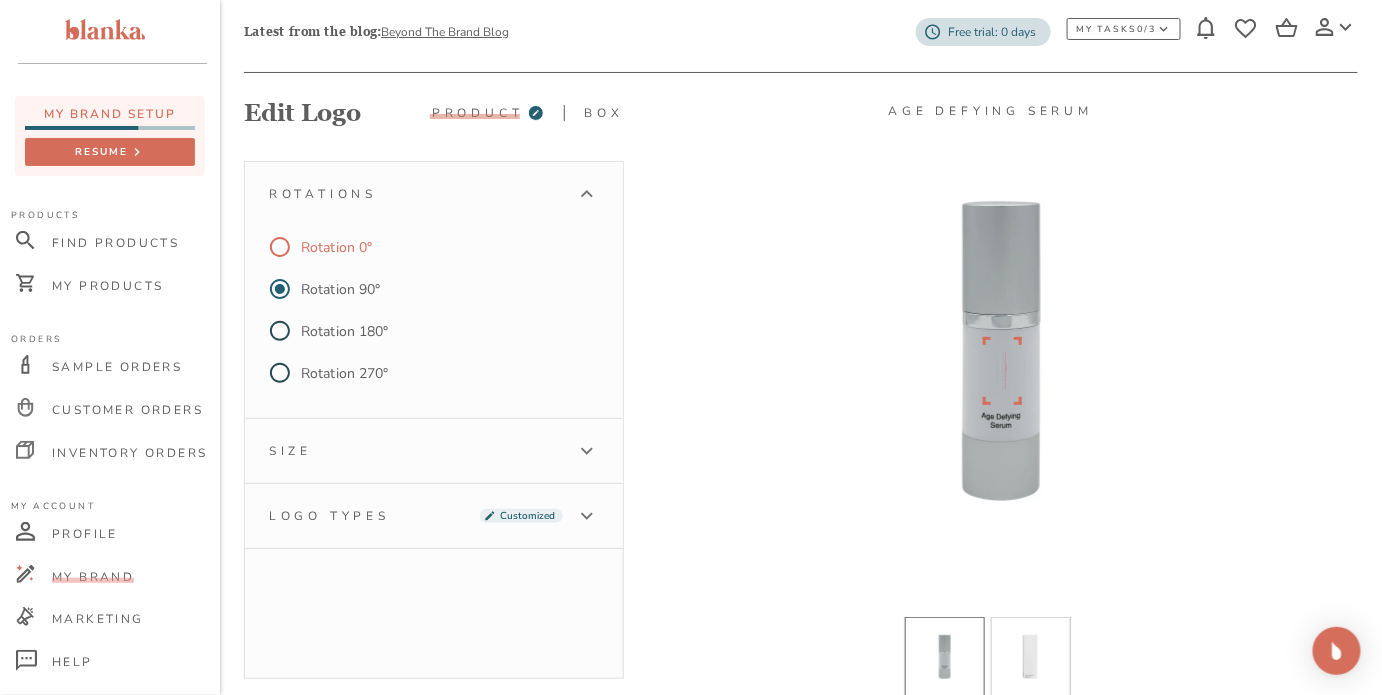 click on "Rotation 0°" at bounding box center [280, 247] 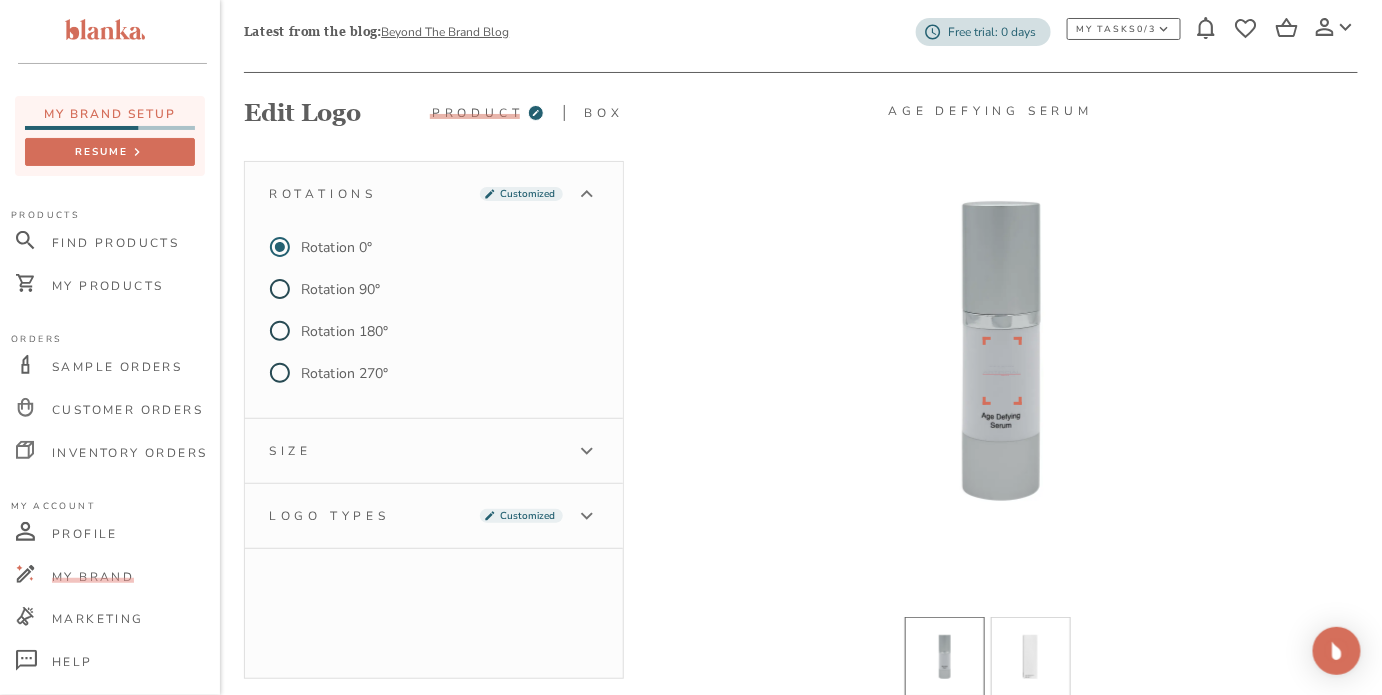 click on "Size" at bounding box center (416, 451) 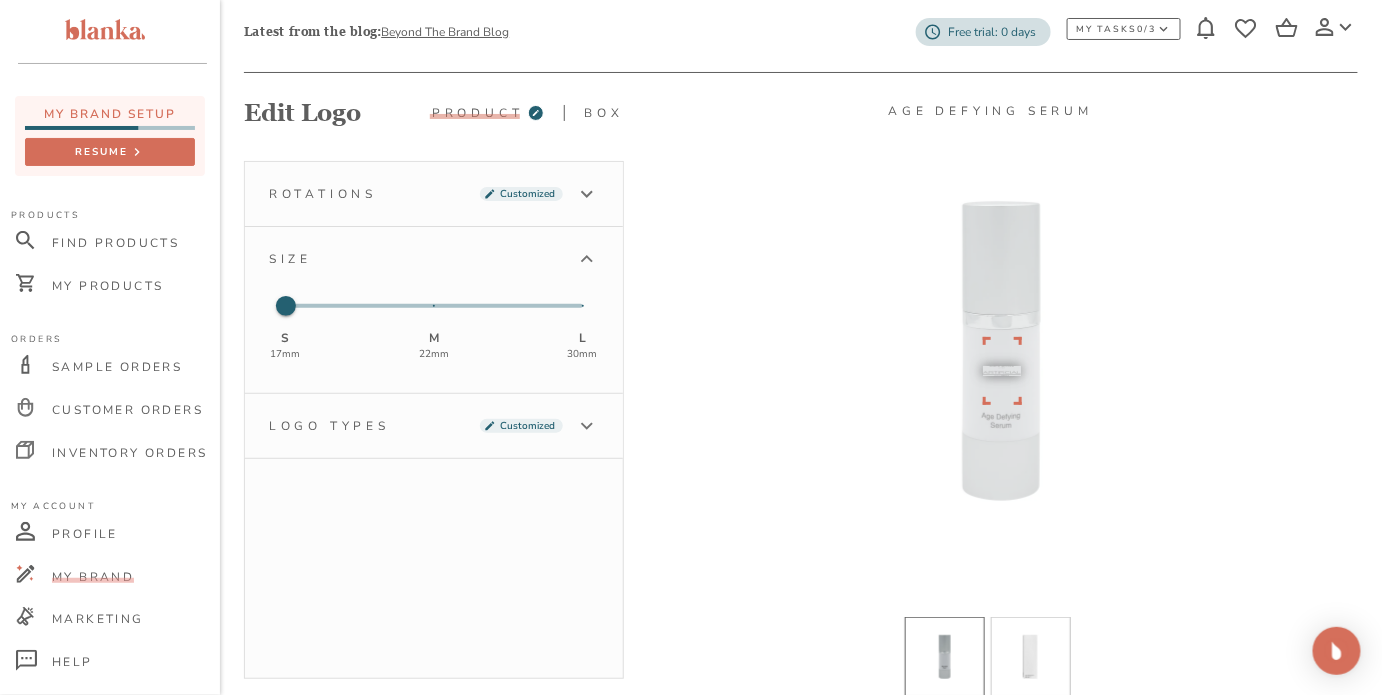 click on "S 17 mm M 22 mm L 30 mm" at bounding box center [434, 306] 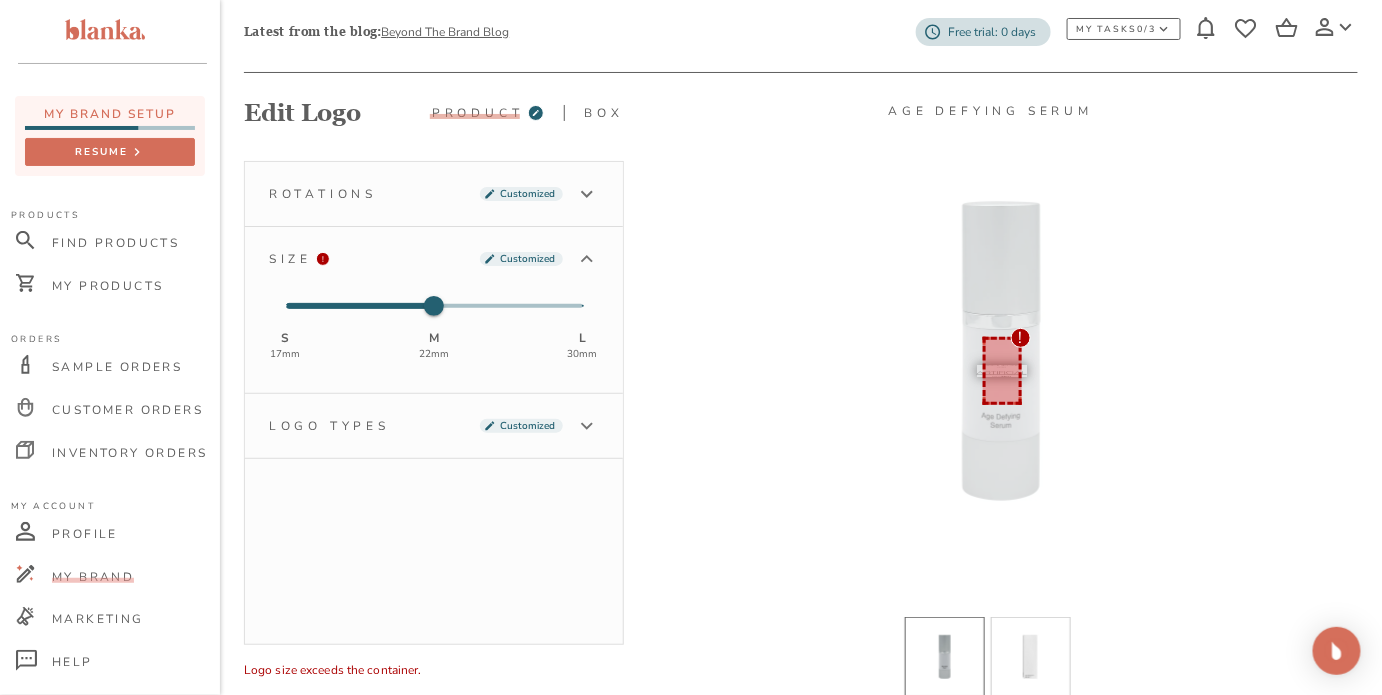 type on "0" 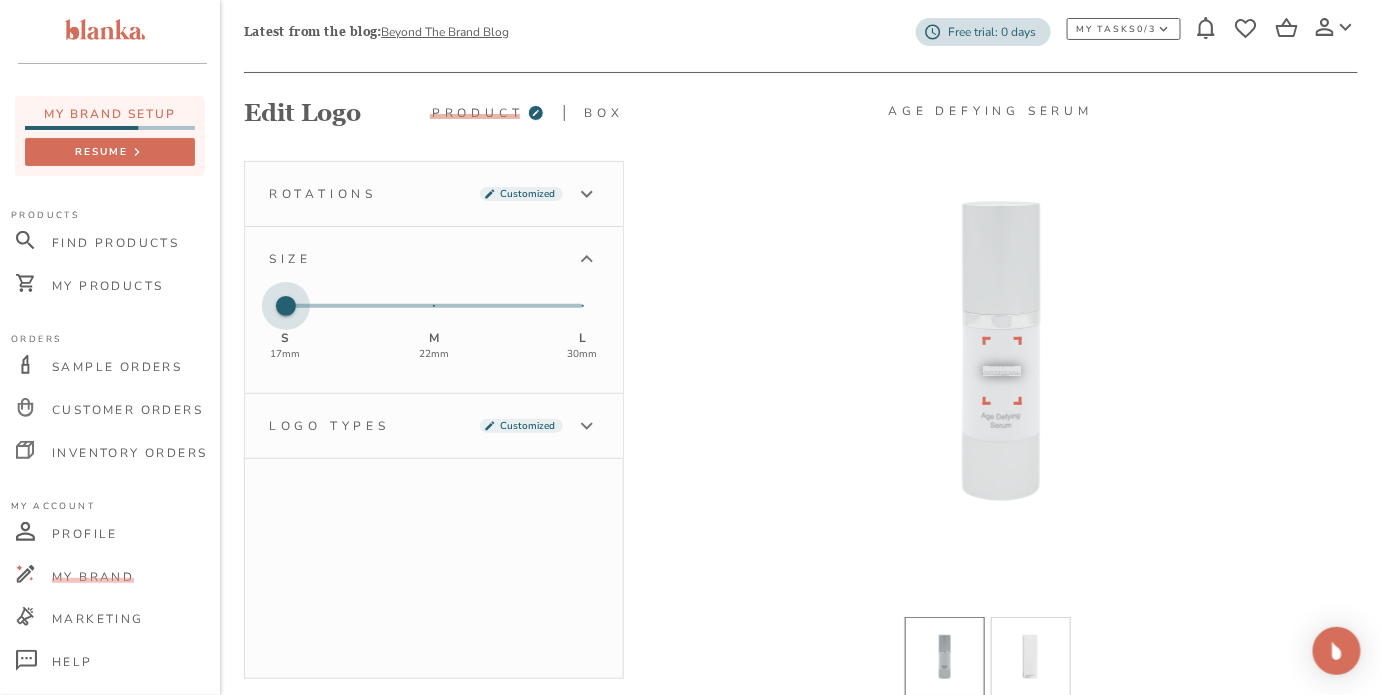 click on "S 17 mm M 22 mm L 30 mm" at bounding box center [434, 306] 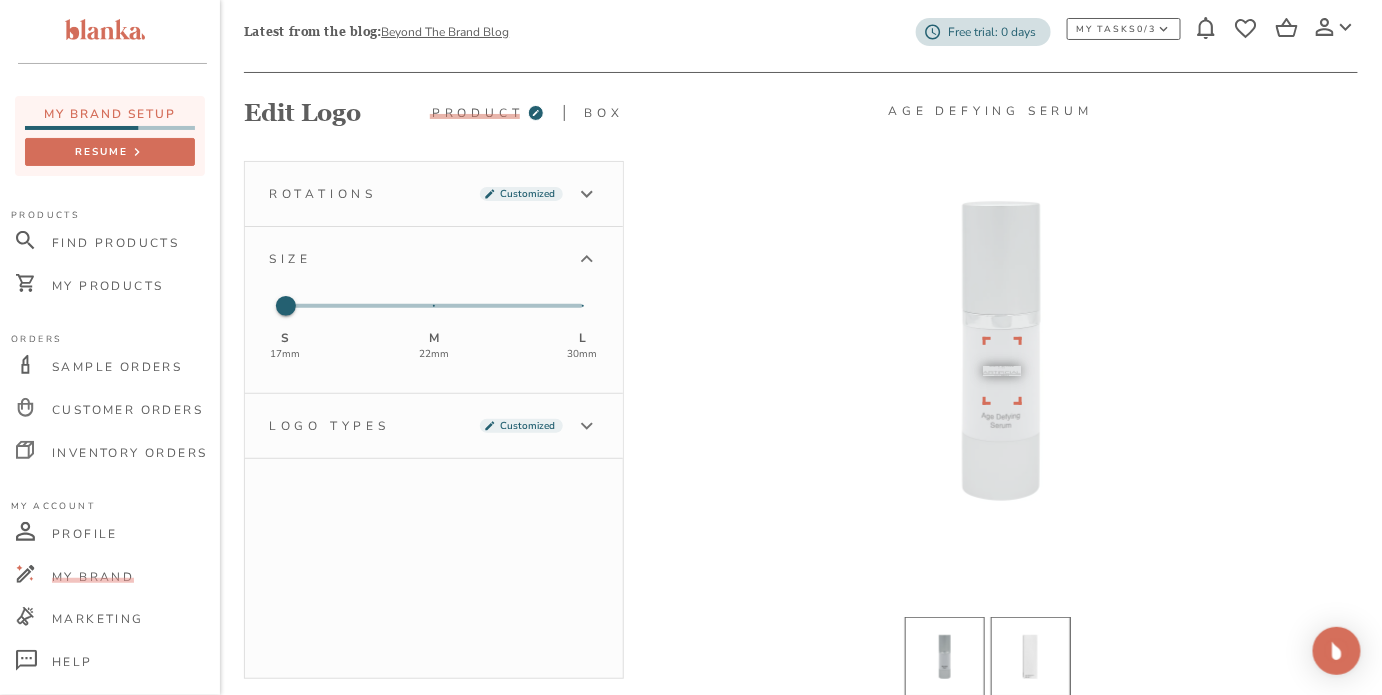 click at bounding box center [1031, 657] 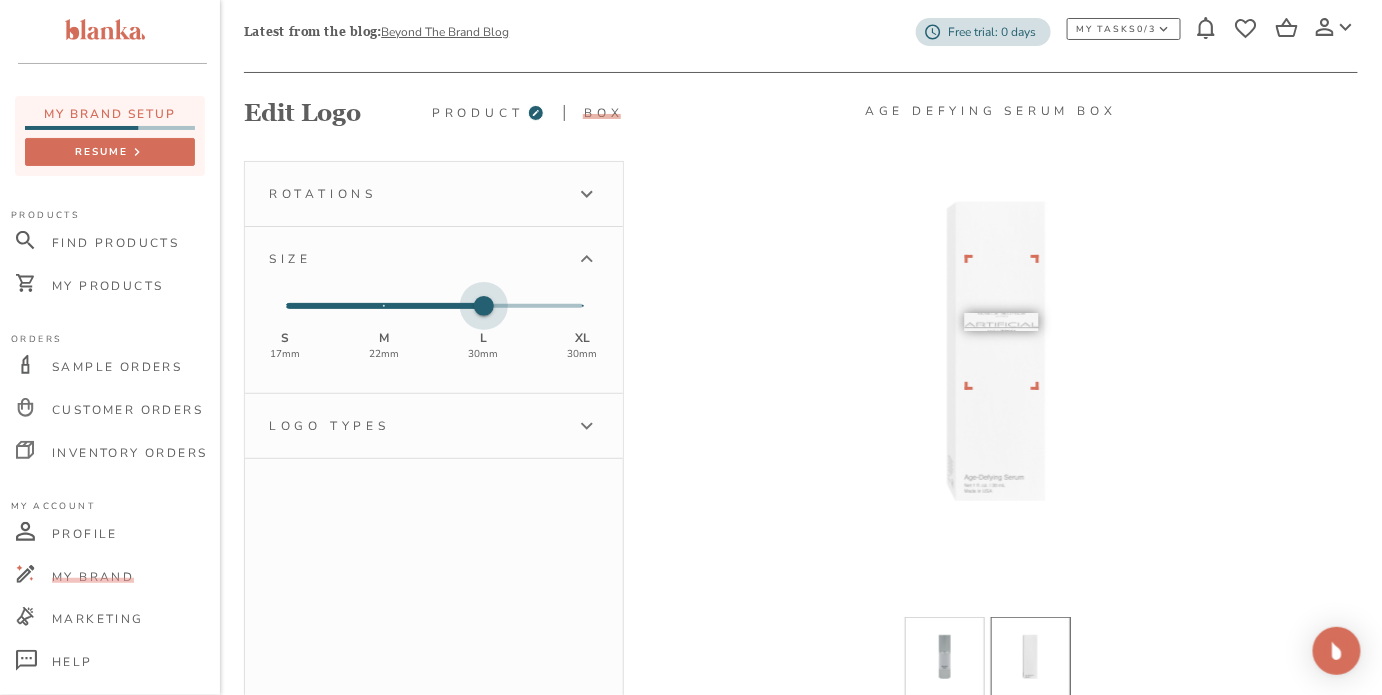 type on "3" 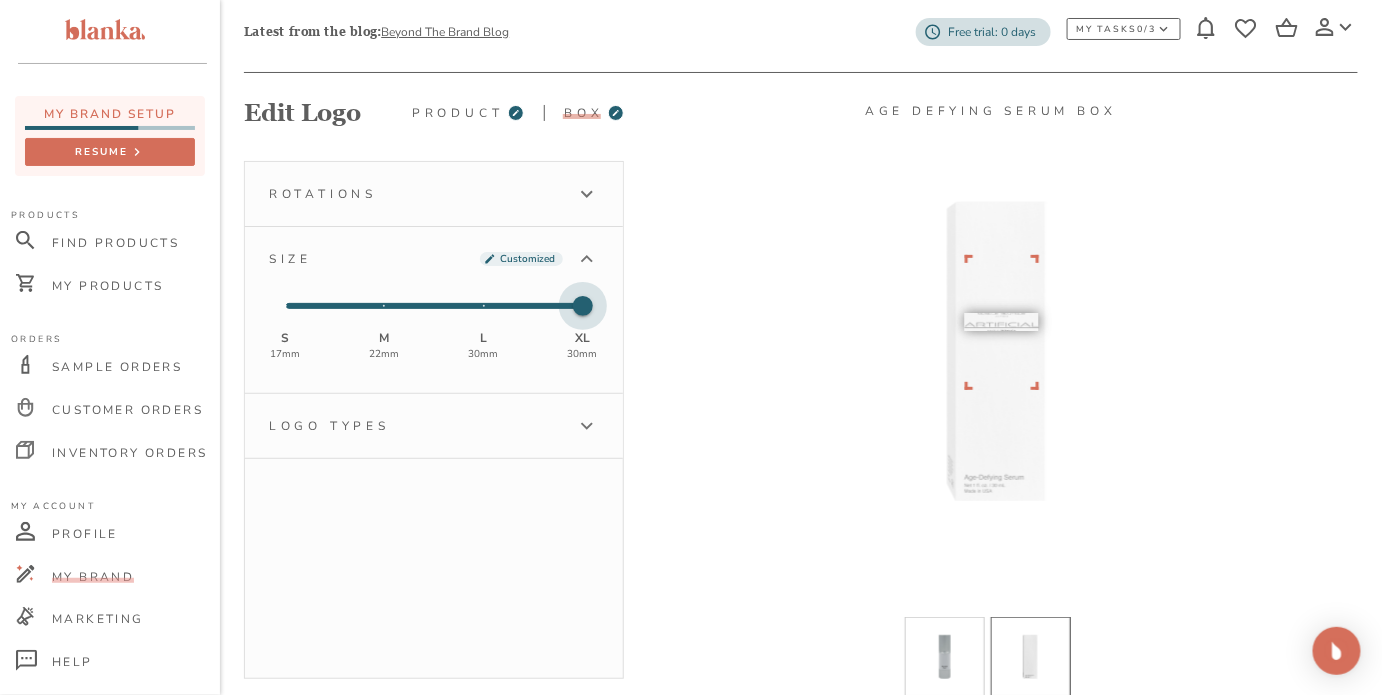 drag, startPoint x: 478, startPoint y: 305, endPoint x: 609, endPoint y: 316, distance: 131.46101 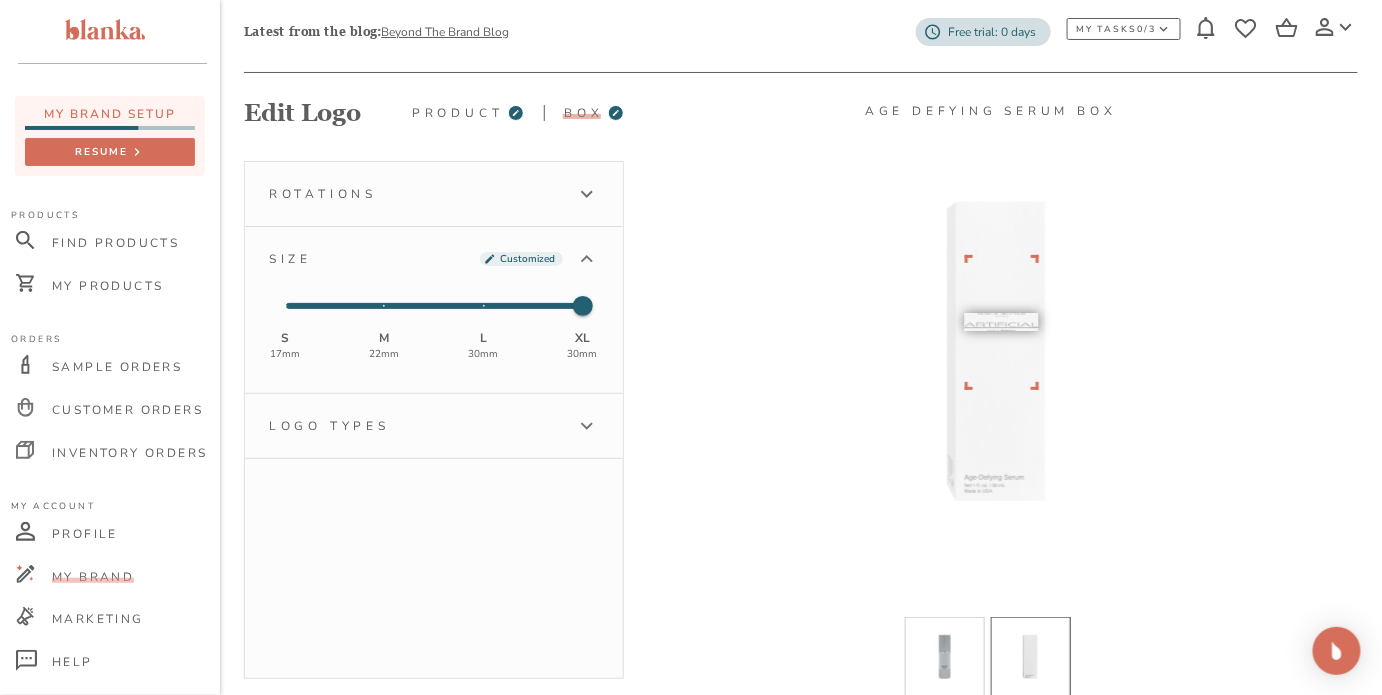 click on "Logo types" at bounding box center (434, 426) 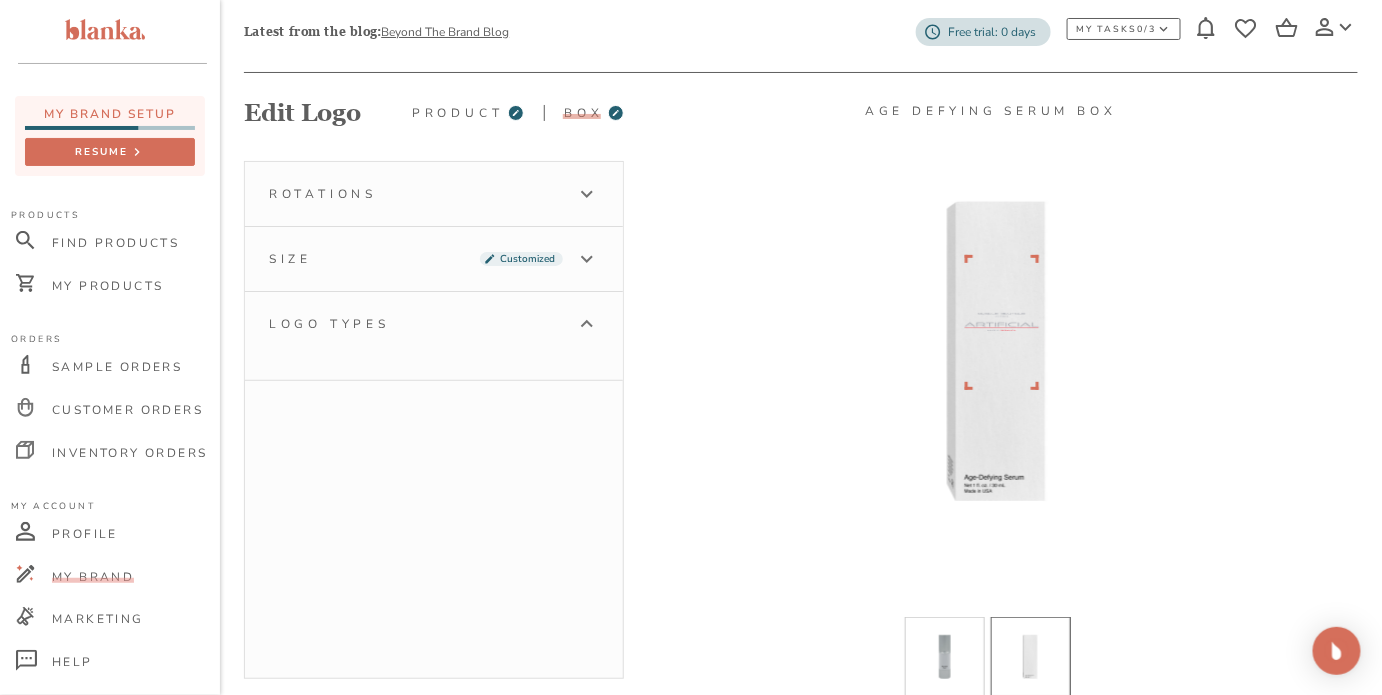 click on "Logo types" at bounding box center (434, 336) 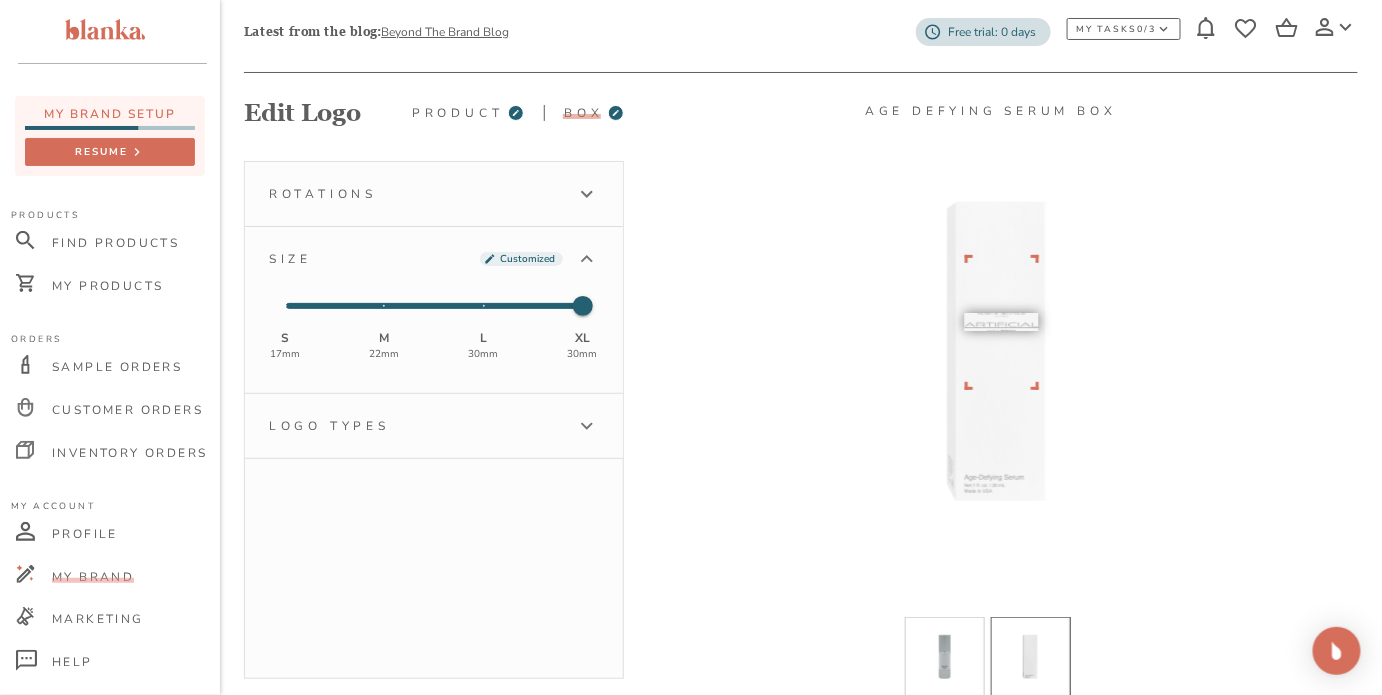 click 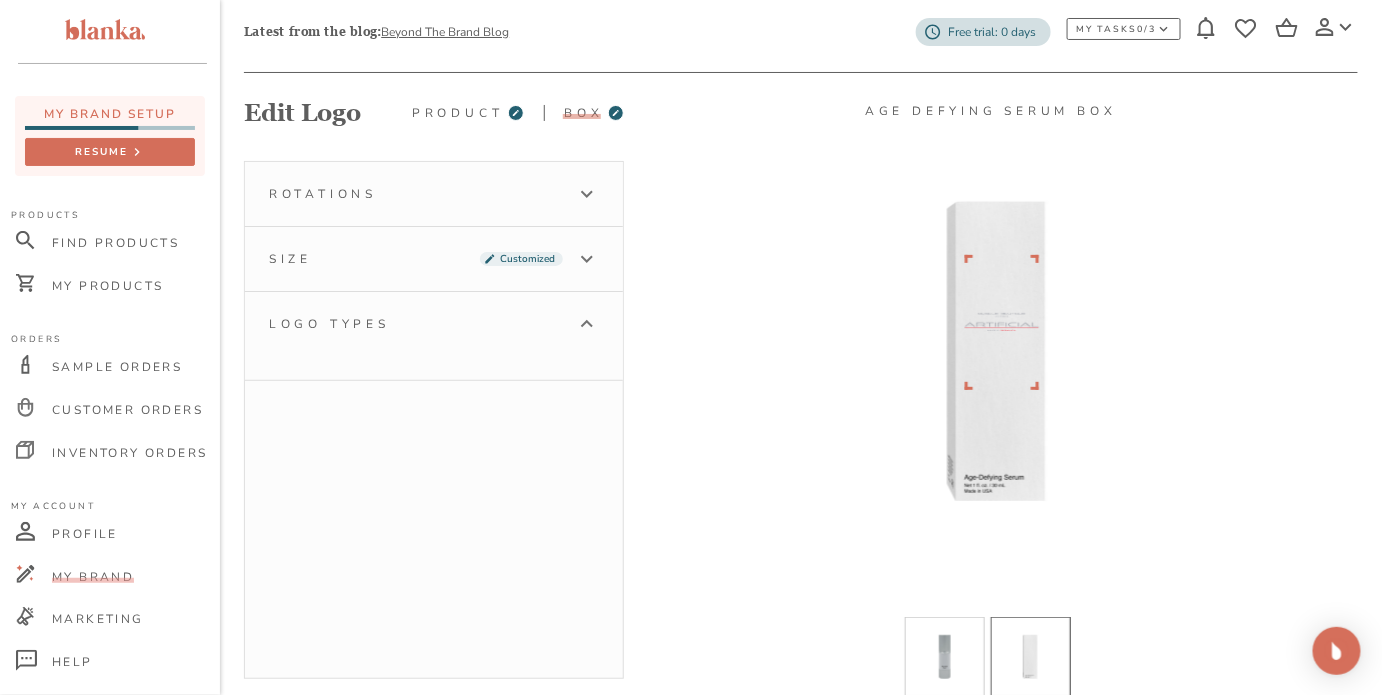 click 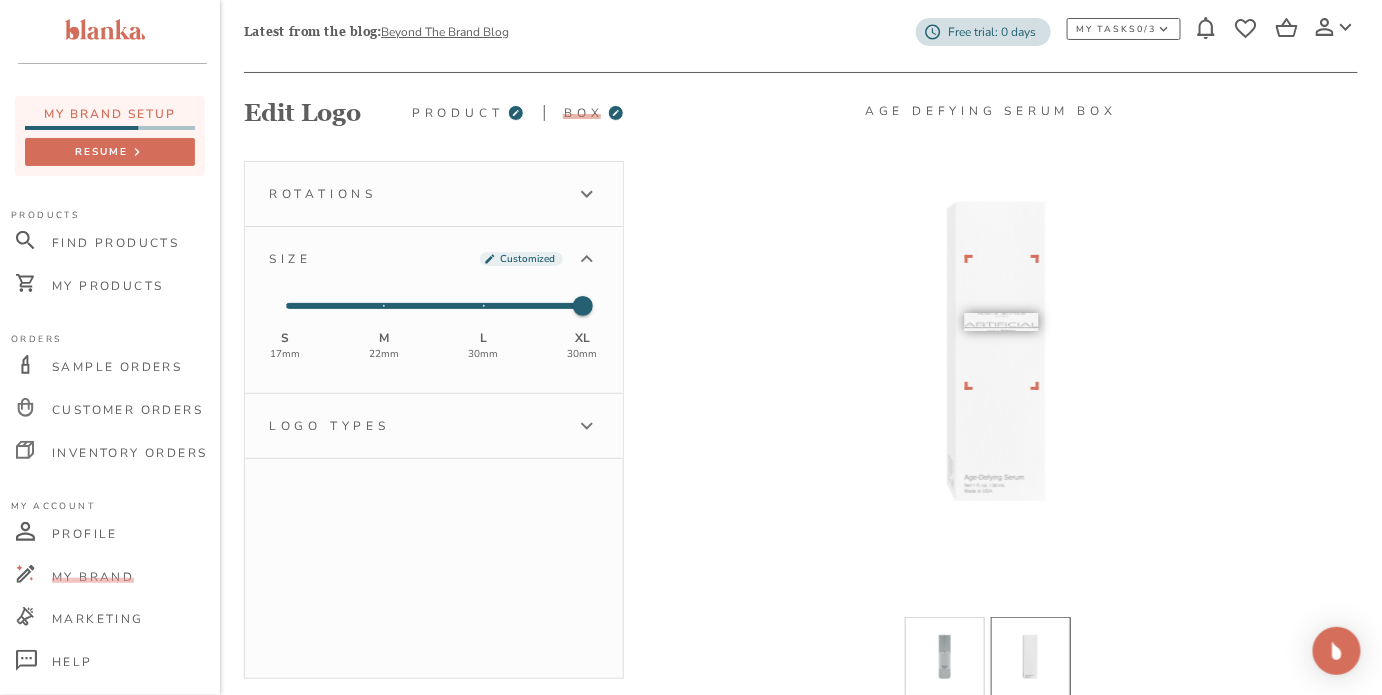 scroll, scrollTop: 230, scrollLeft: 0, axis: vertical 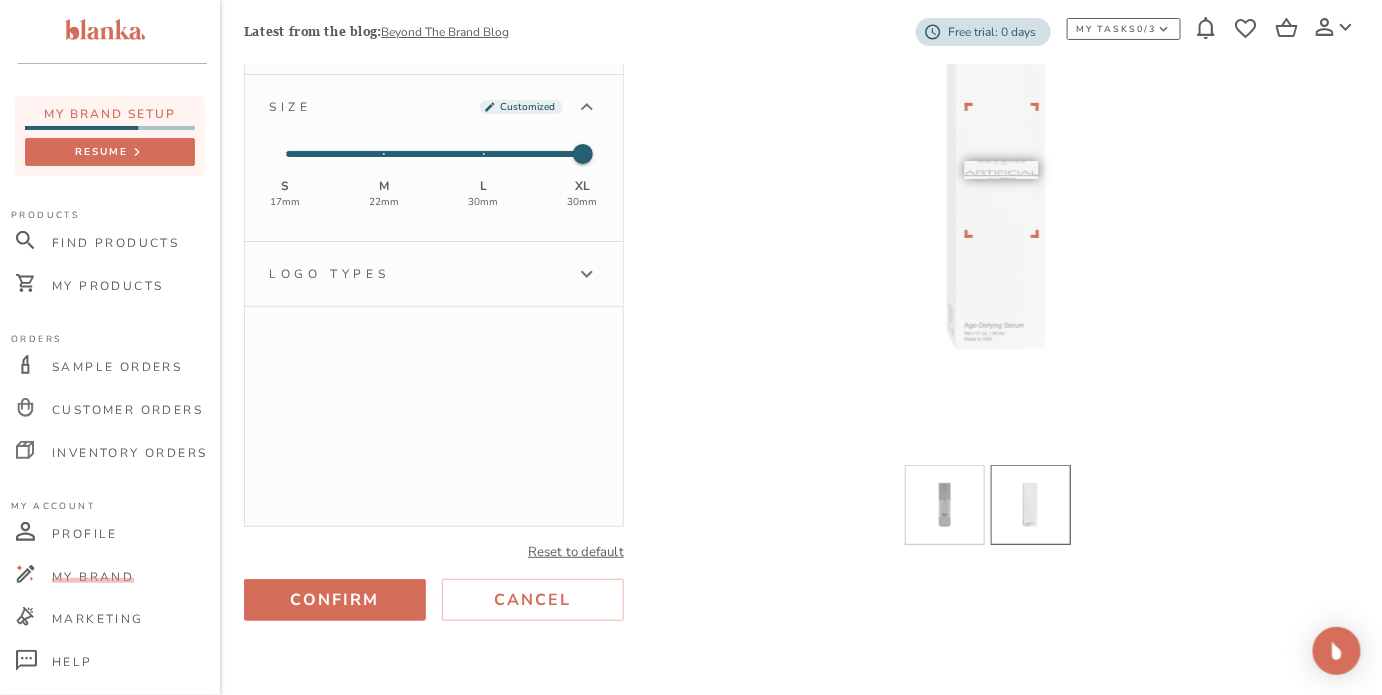 click on "Logo types" at bounding box center (434, 274) 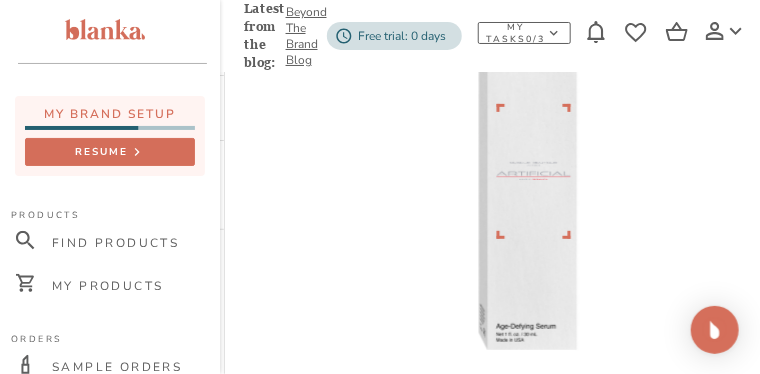 scroll, scrollTop: 229, scrollLeft: 478, axis: both 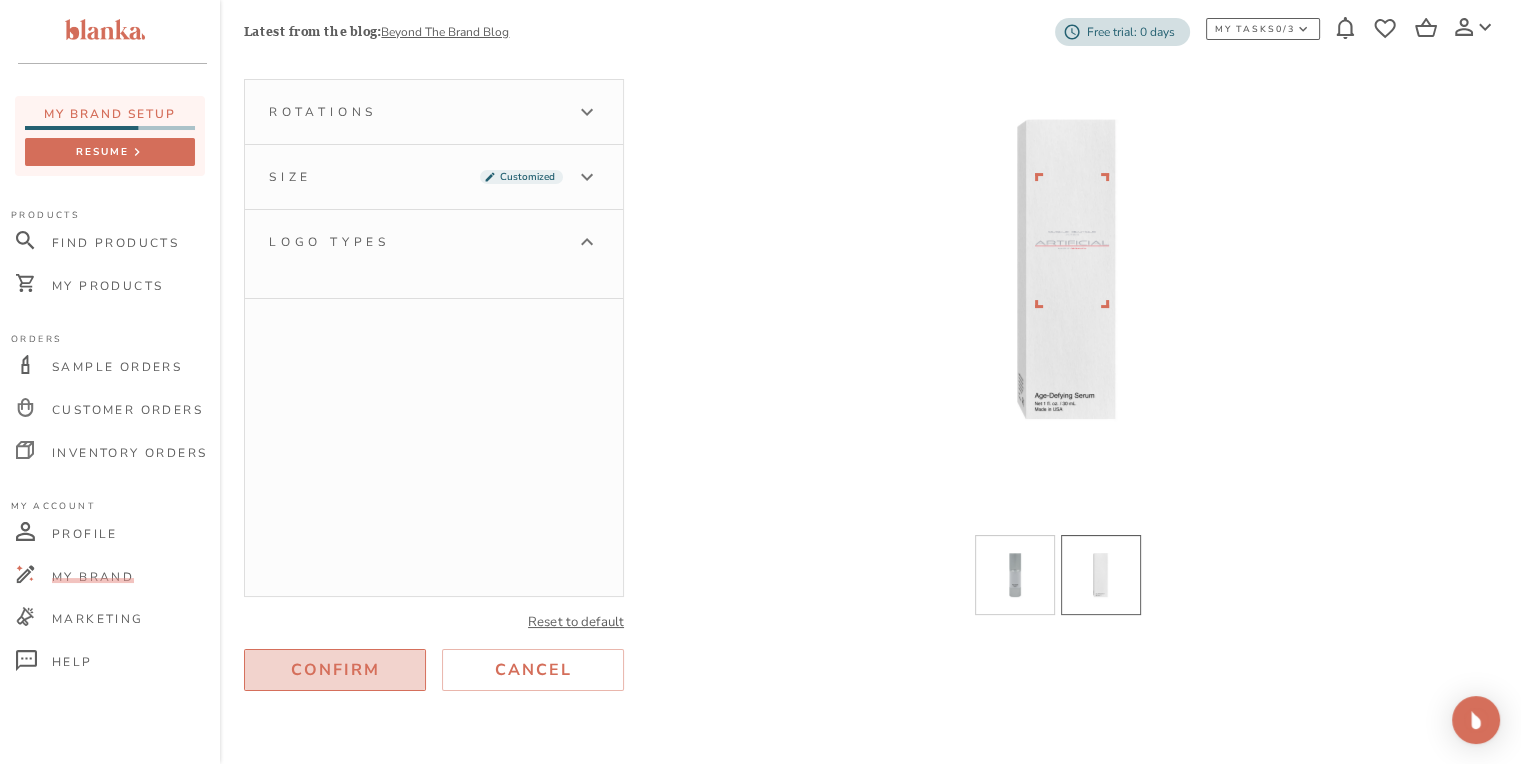 click on "Confirm" at bounding box center (335, 670) 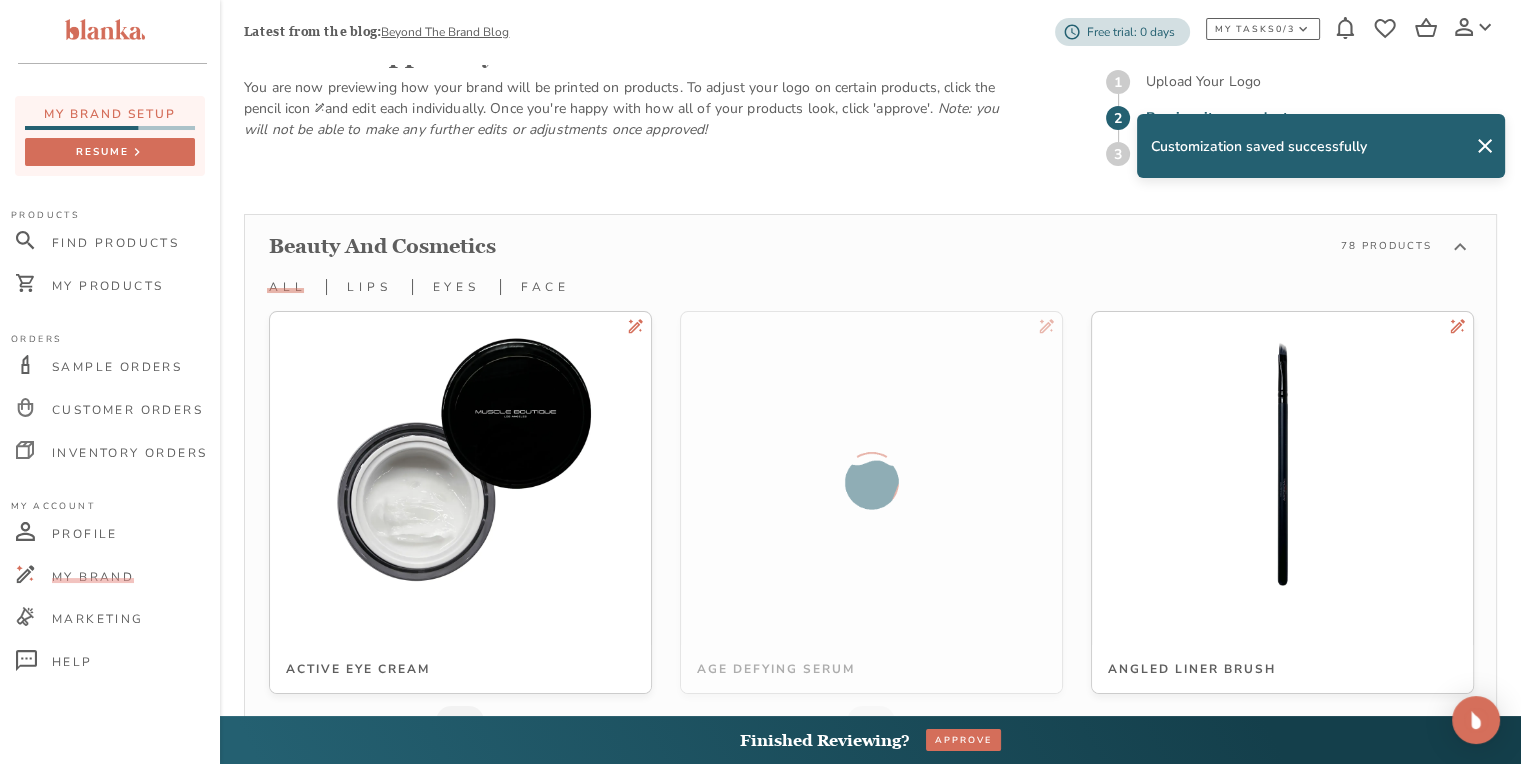 scroll, scrollTop: 390, scrollLeft: 0, axis: vertical 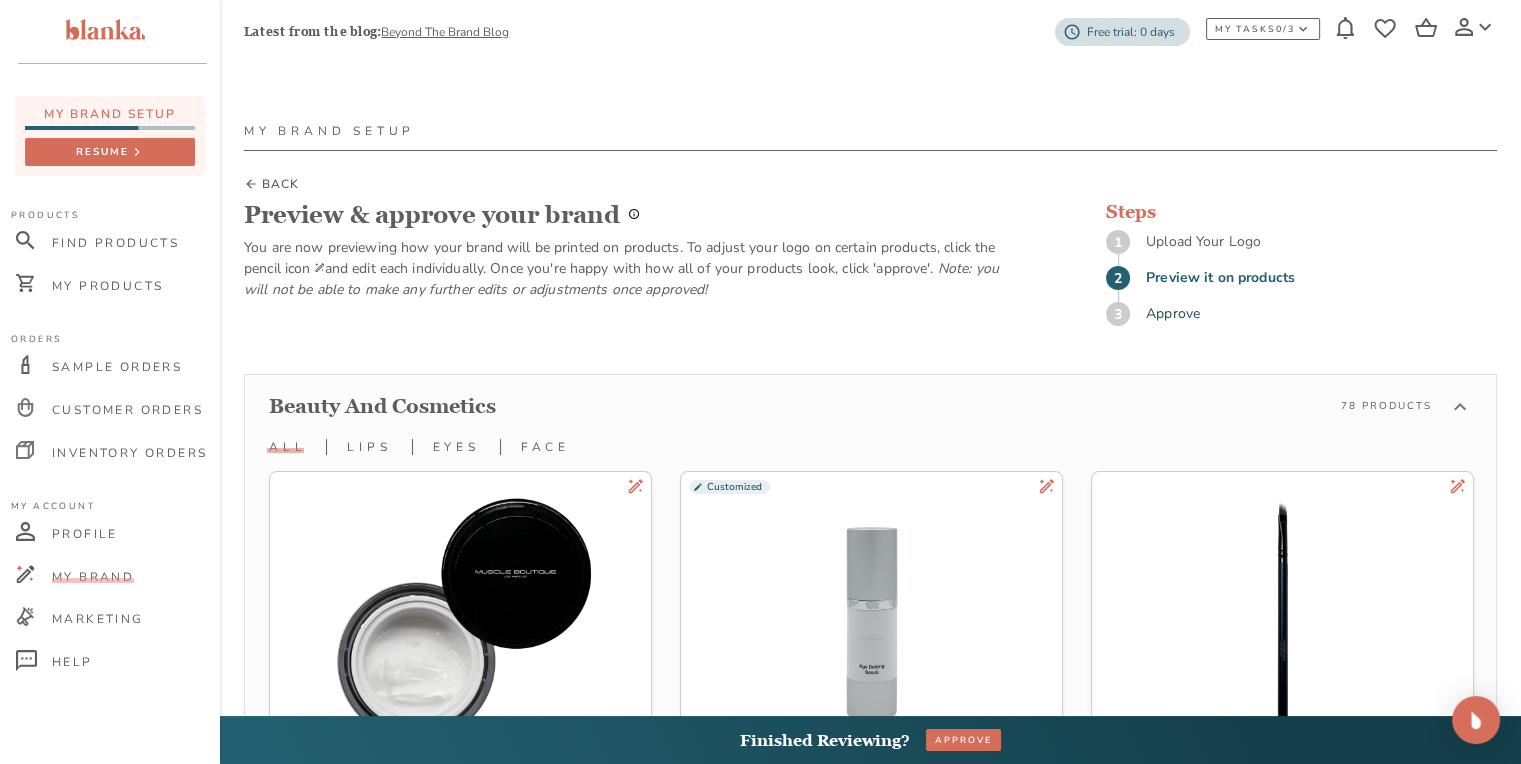 click on "My Brand Setup BACK Preview & approve your brand You are now previewing how your brand will be printed on products. To adjust your logo on certain products, click the pencil icon    and edit each individually. Once you're happy with how all of your products look, click 'approve'.   Note: you will not be able to make any further edits or adjustments once approved! Steps 1 Upload Your Logo 2 Preview it on products 3 Approve beauty and cosmetics 78   Products all lips eyes face edit this logo Active Eye Cream SIZE: 22 mm LOGO: INVERTED Customized edit this logo Age Defying Serum SIZE: 17 mm LOGO: INVERTED_THIN edit this logo Angled Liner Brush SIZE: mm LOGO: INVERTED_THIN edit this logo Anti-aging Rose Gold Oil SIZE: 19 mm LOGO: INVERTED edit this logo Antioxidant Toner SIZE: 22 mm LOGO: DEFAULT edit this logo Automatic Eyebrow Pencil SIZE: 22 mm LOGO: INVERTED_THIN edit this logo BB Cream SIZE: 17 mm LOGO: DEFAULT edit this logo Blush Palette SIZE: 35 mm LOGO: INVERTED edit this logo Bronzer SIZE: 35 mm LOGO:" at bounding box center [870, 7636] 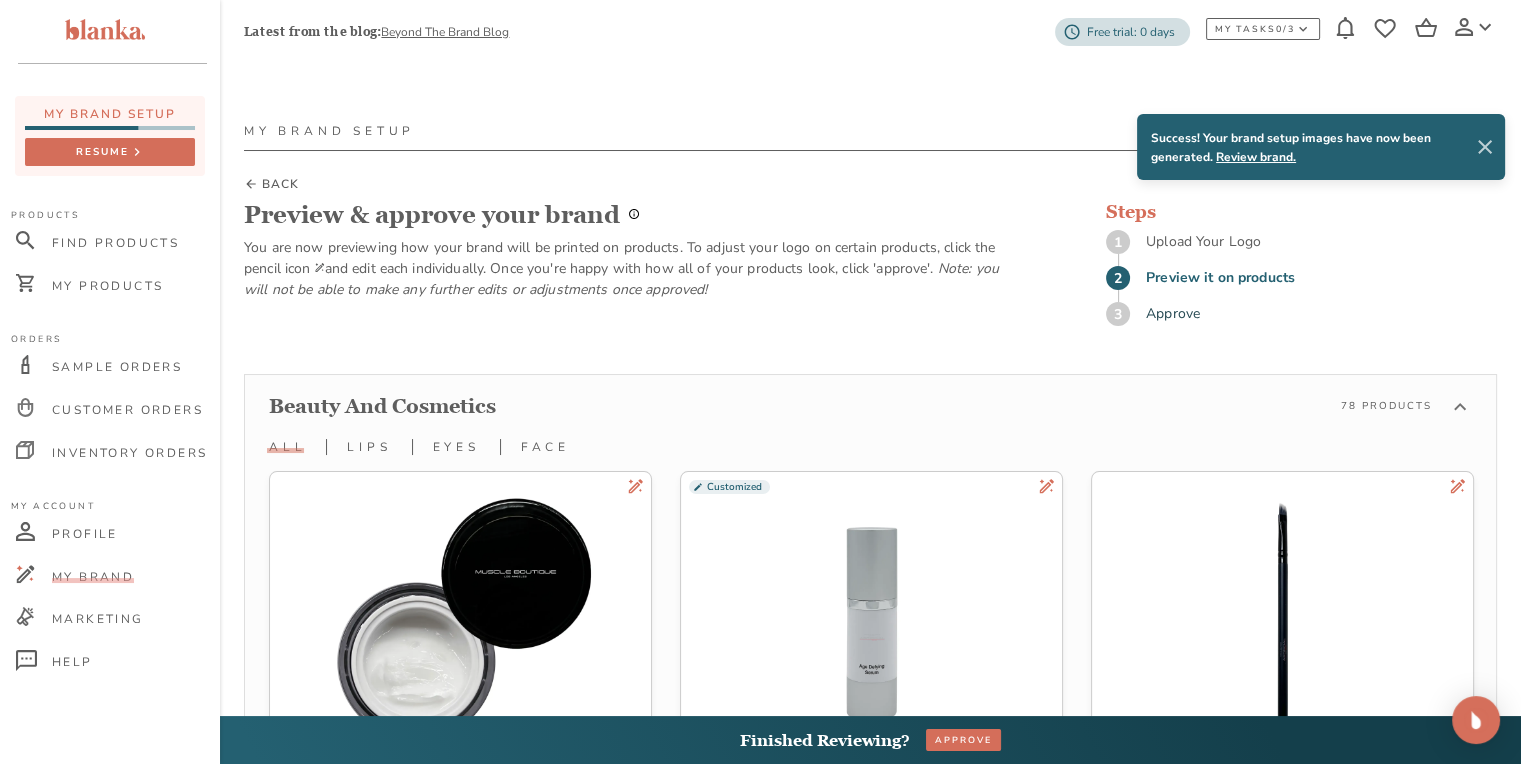 click 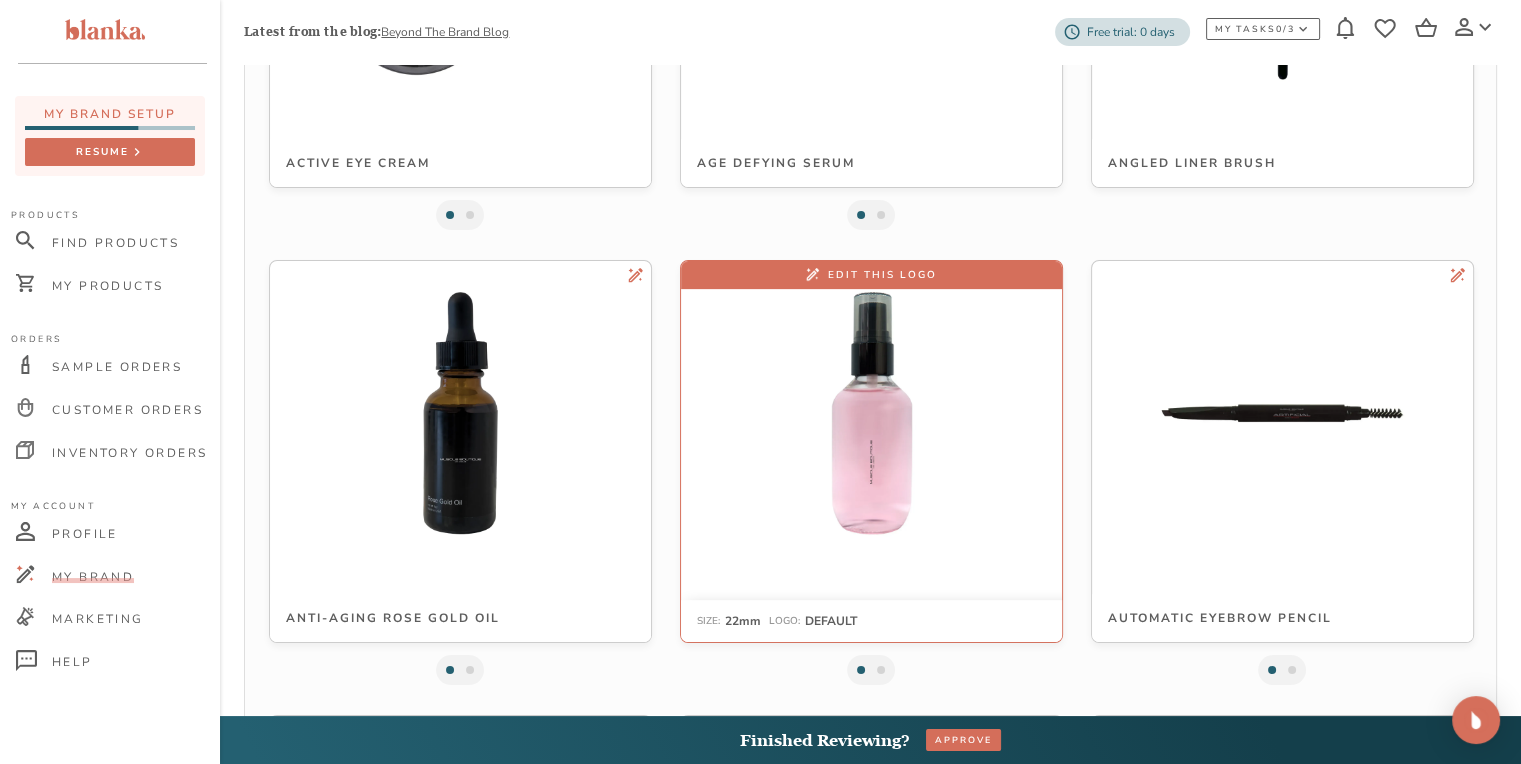 scroll, scrollTop: 0, scrollLeft: 0, axis: both 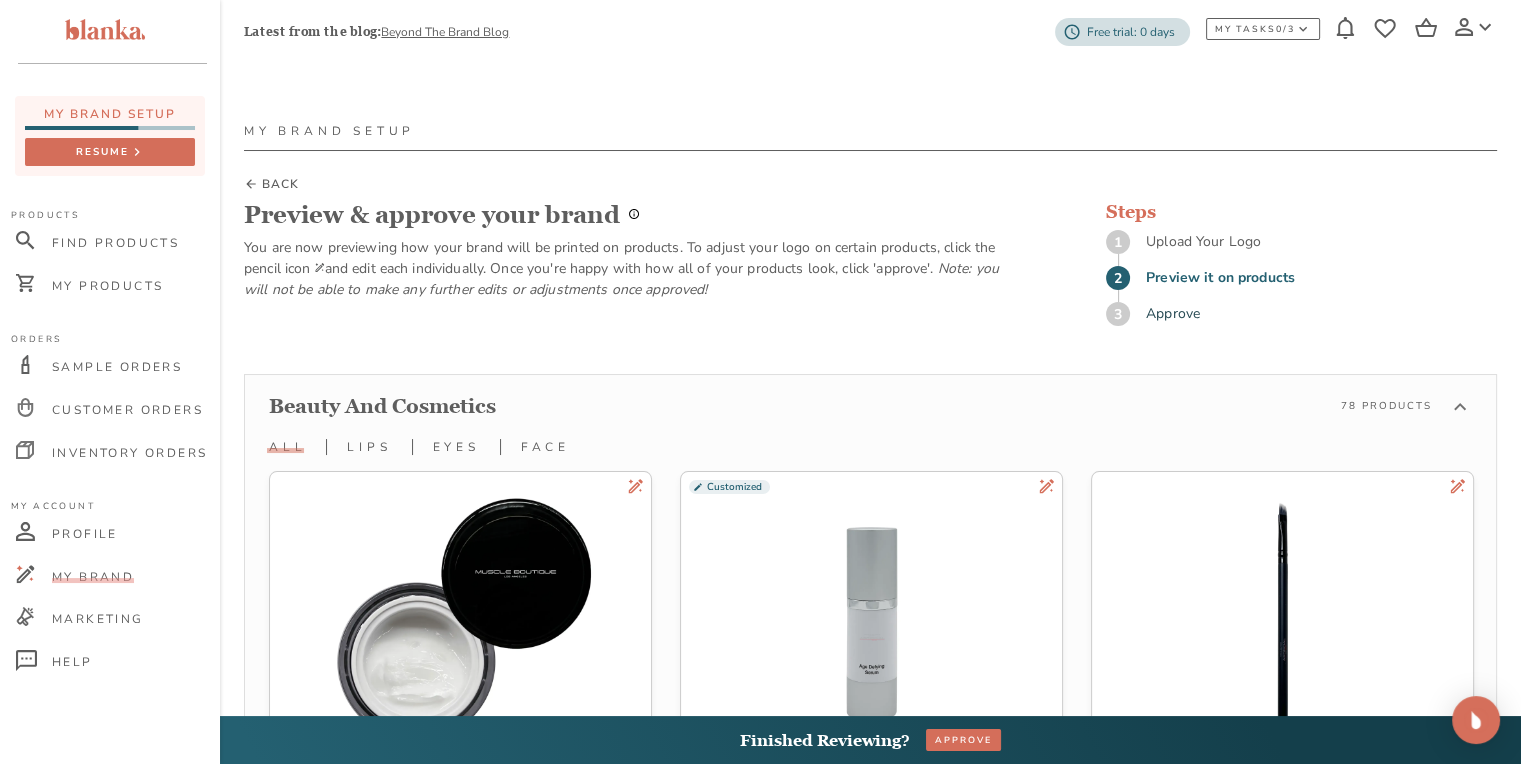 click on "BACK" at bounding box center (280, 184) 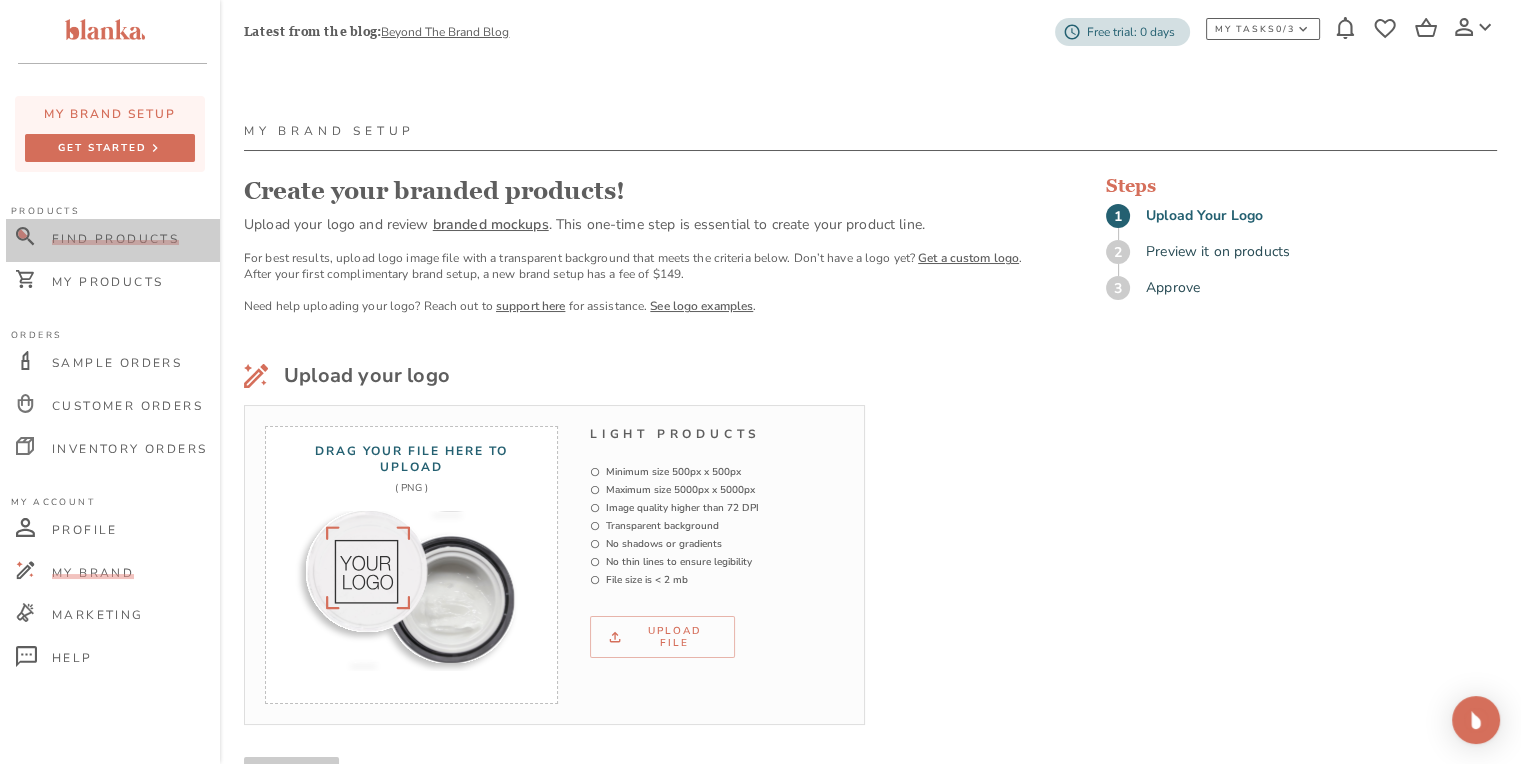 click on "Find Products" at bounding box center [115, 239] 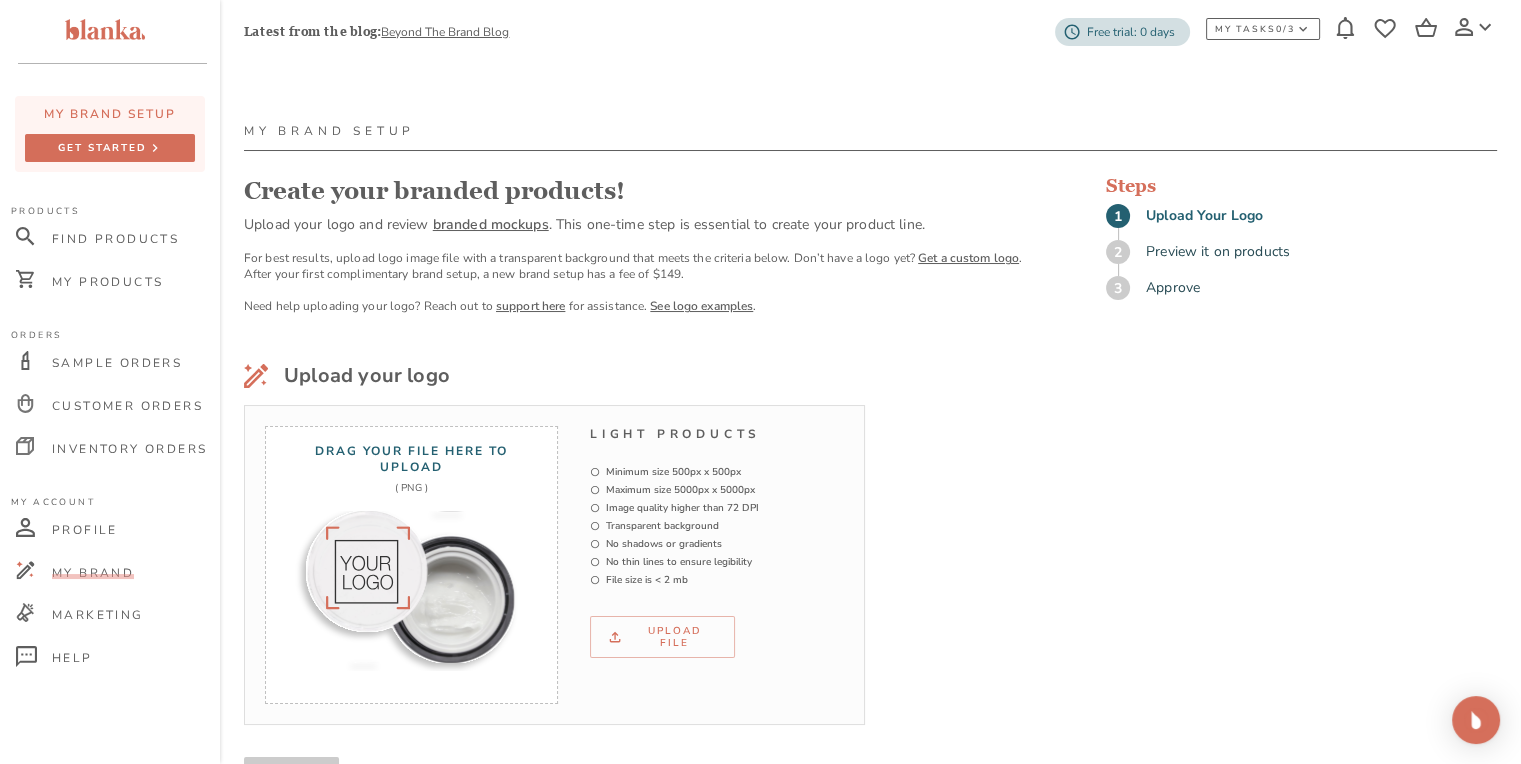 click on "Create your branded products! Upload your logo and review   branded mockups . This one-time step is essential to create your product line. For best results, upload logo image file with a transparent background that meets the criteria below. Don’t have a logo yet?   Get a custom logo . After your first complimentary brand setup, a new brand setup has a fee of $149. Need help uploading your logo? Reach out to   support here   for assistance.   See logo examples ." at bounding box center [635, 244] 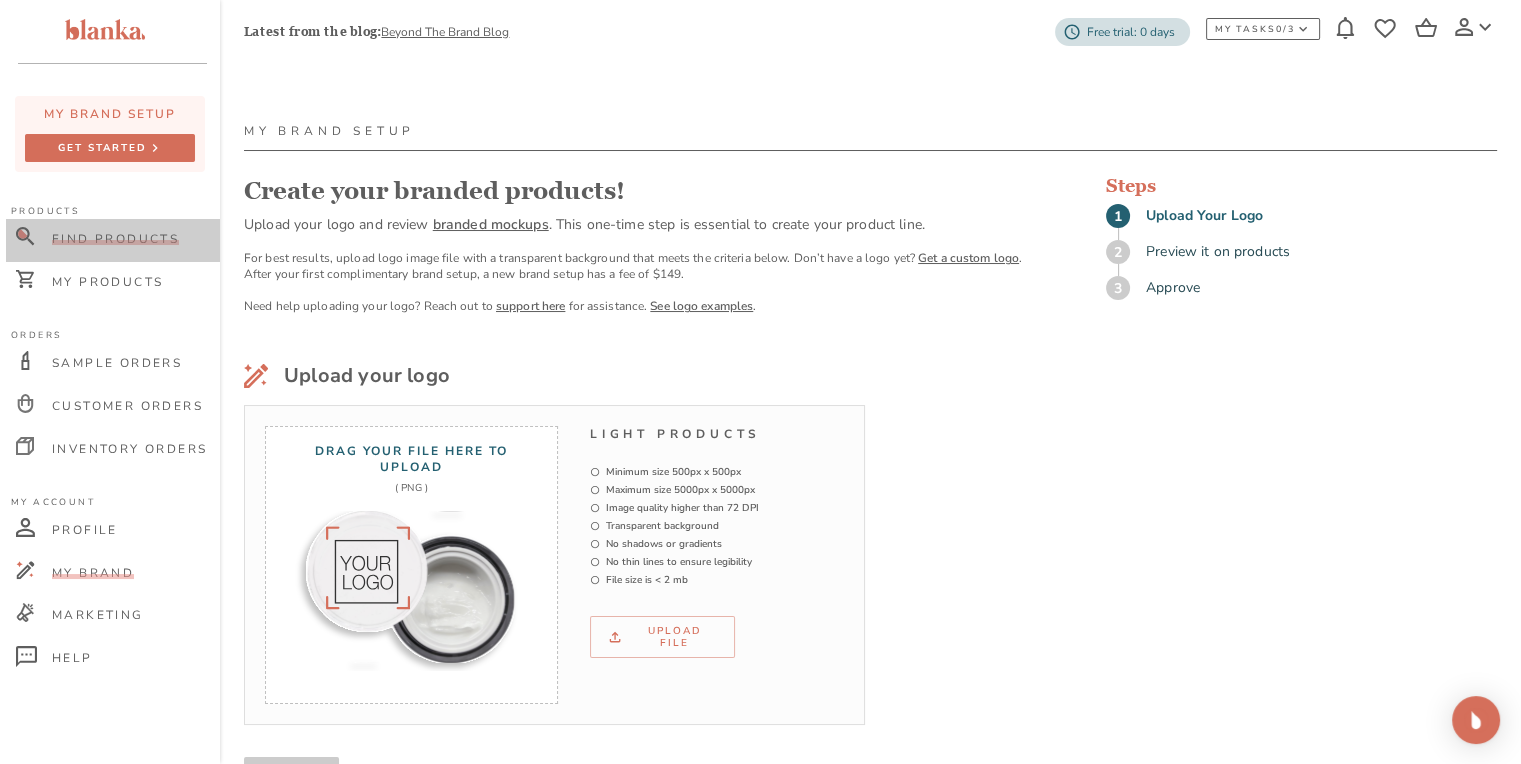click on "Find Products" at bounding box center (115, 239) 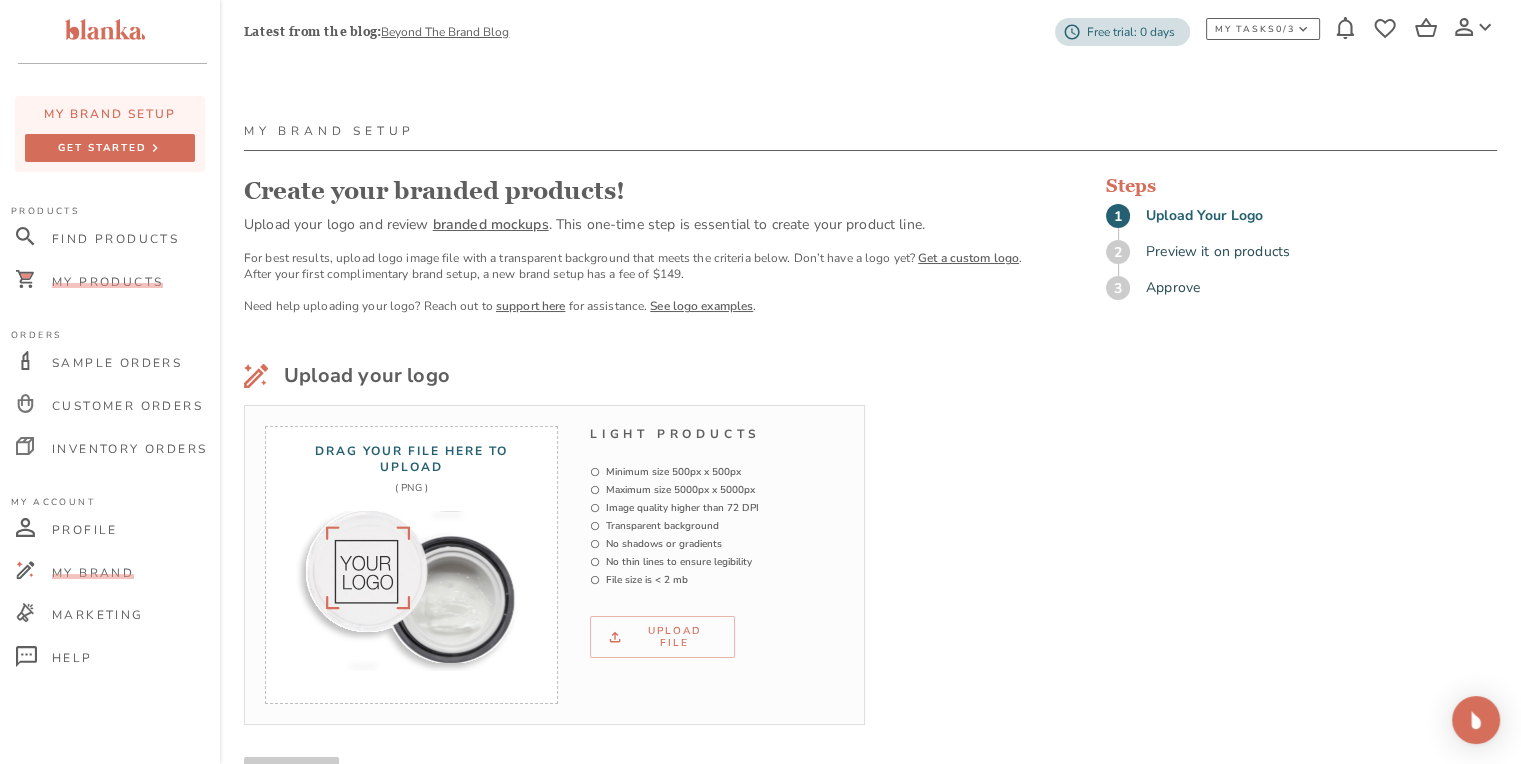 click on "My Products" at bounding box center [107, 282] 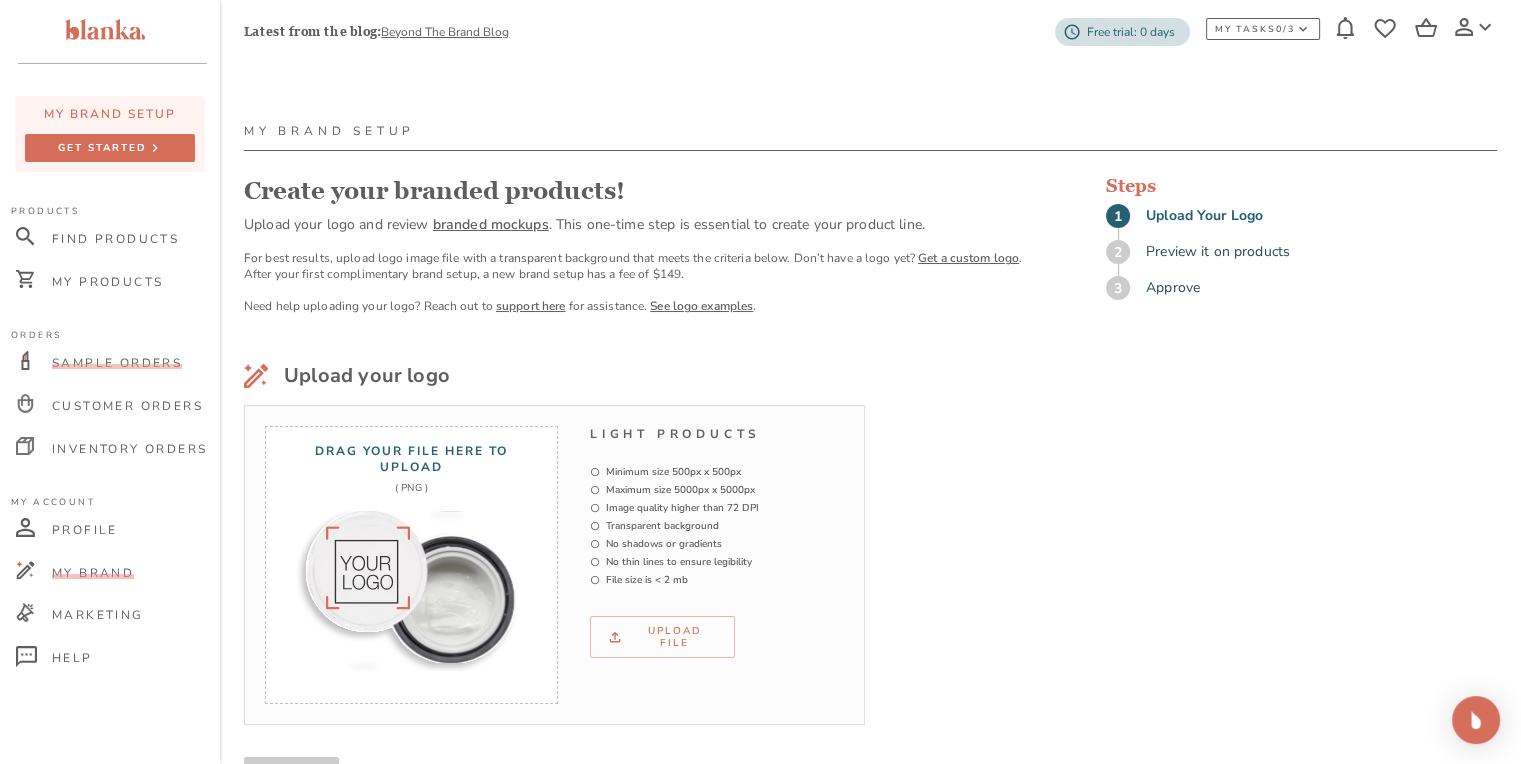 click on "Sample Orders" at bounding box center (117, 363) 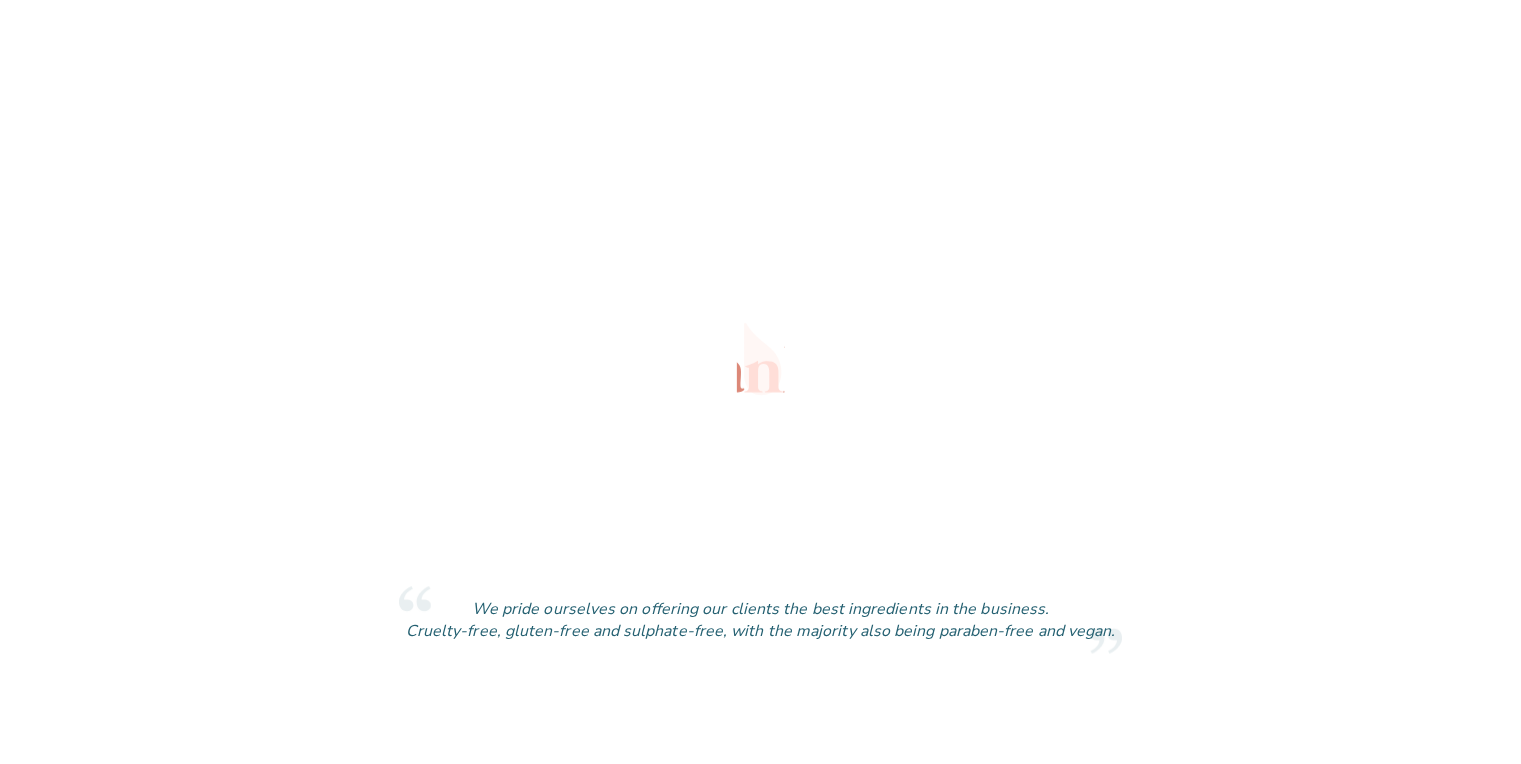 scroll, scrollTop: 0, scrollLeft: 0, axis: both 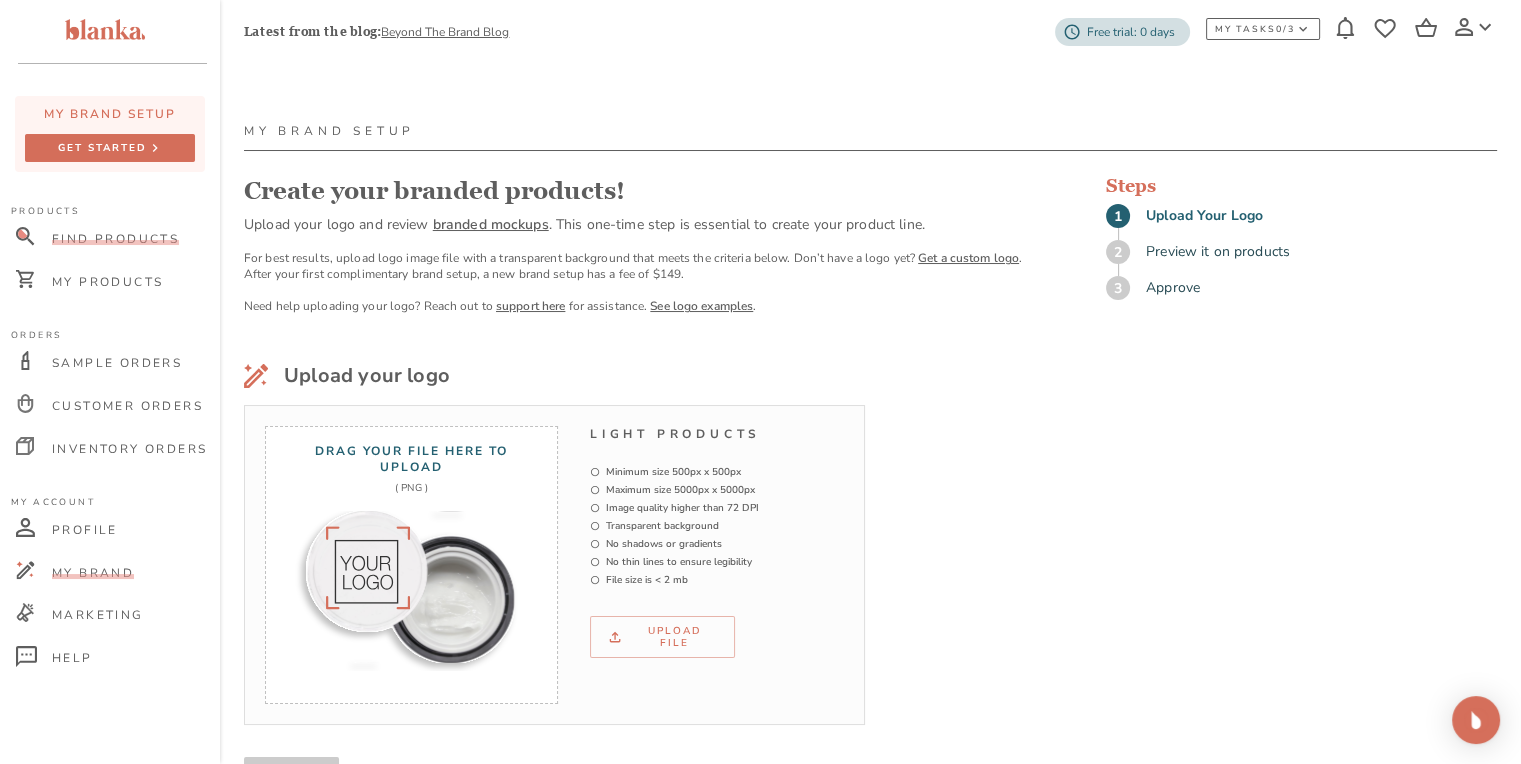 click on "Find Products" at bounding box center [113, 240] 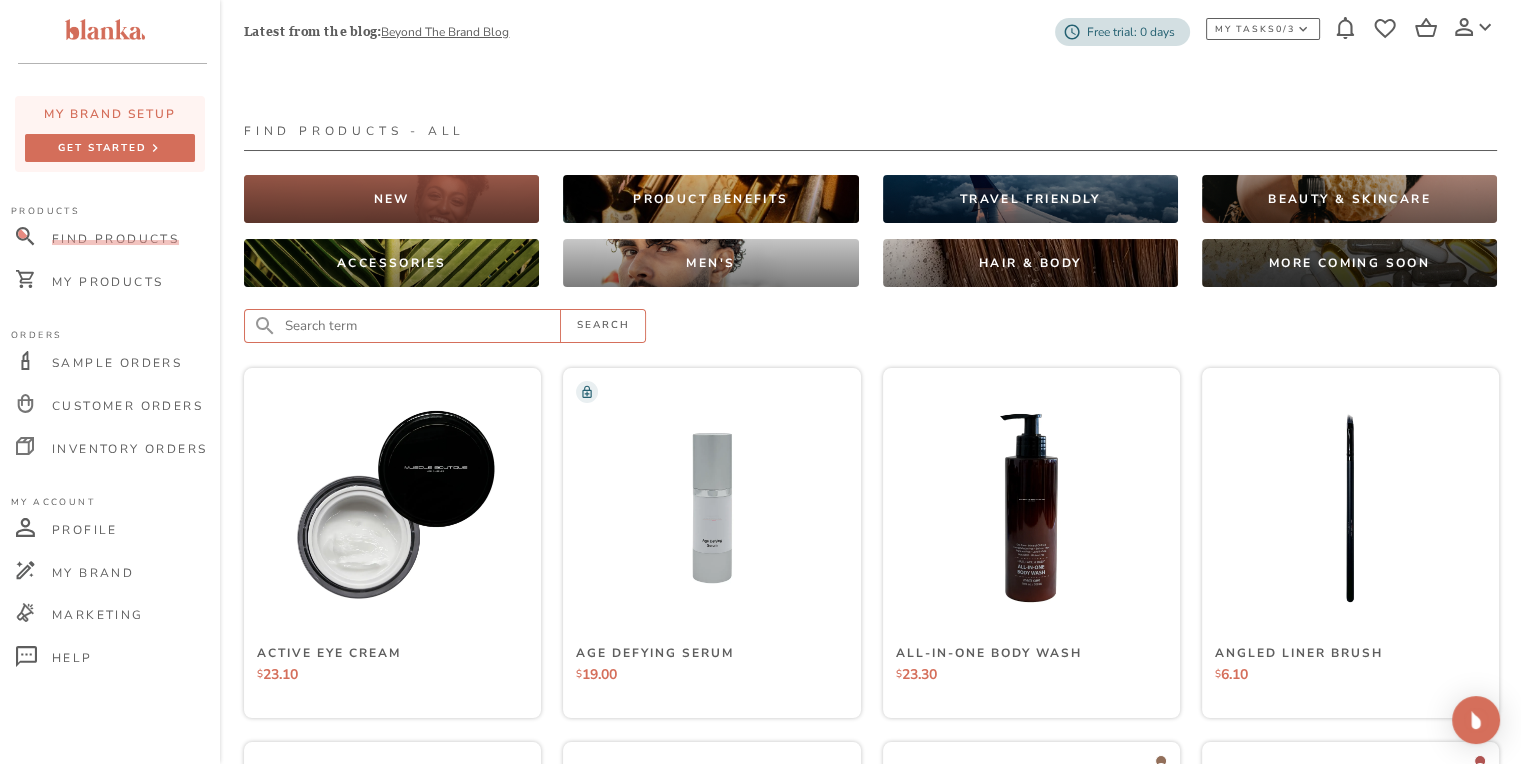 click at bounding box center [423, 326] 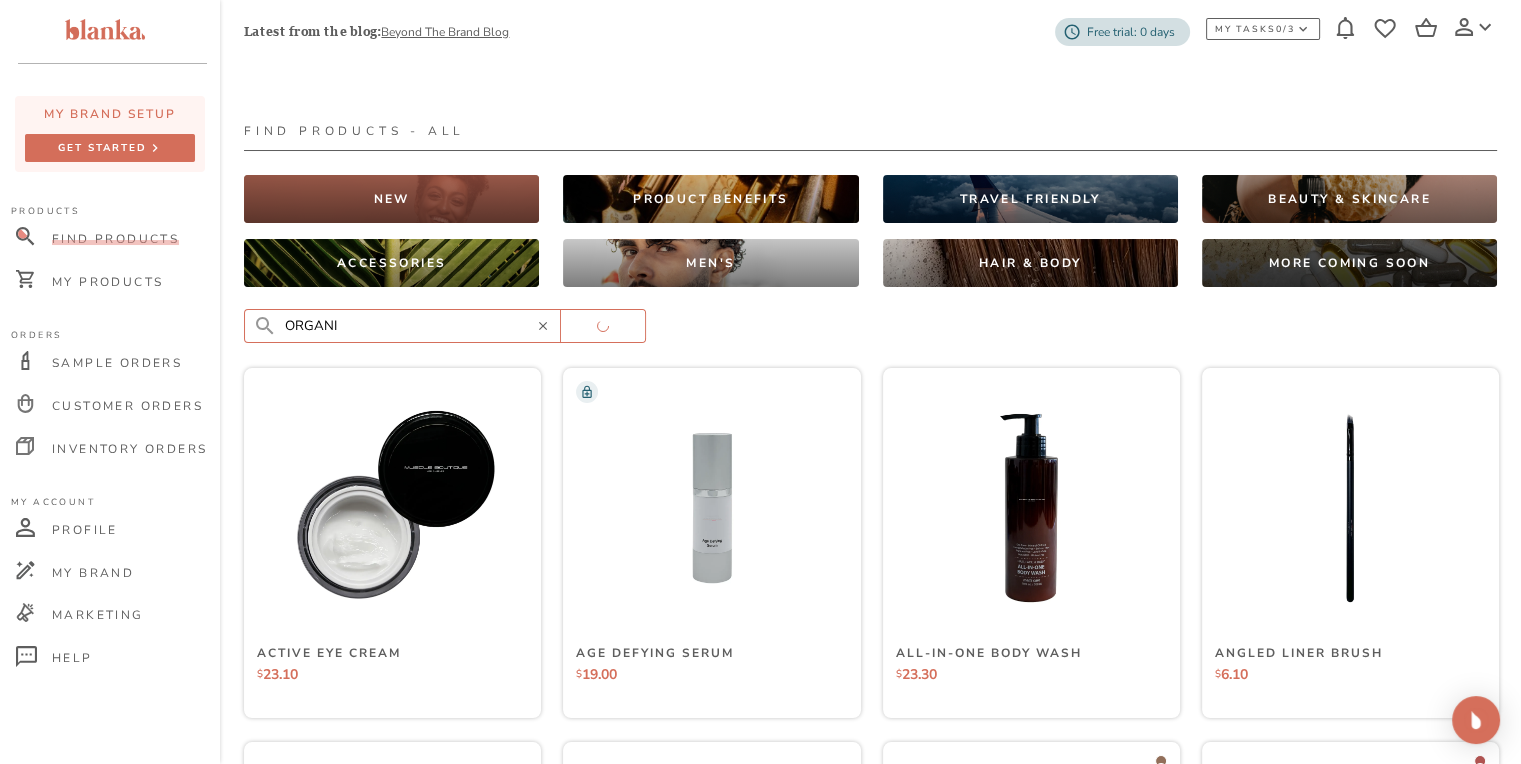 type on "ORGANIC" 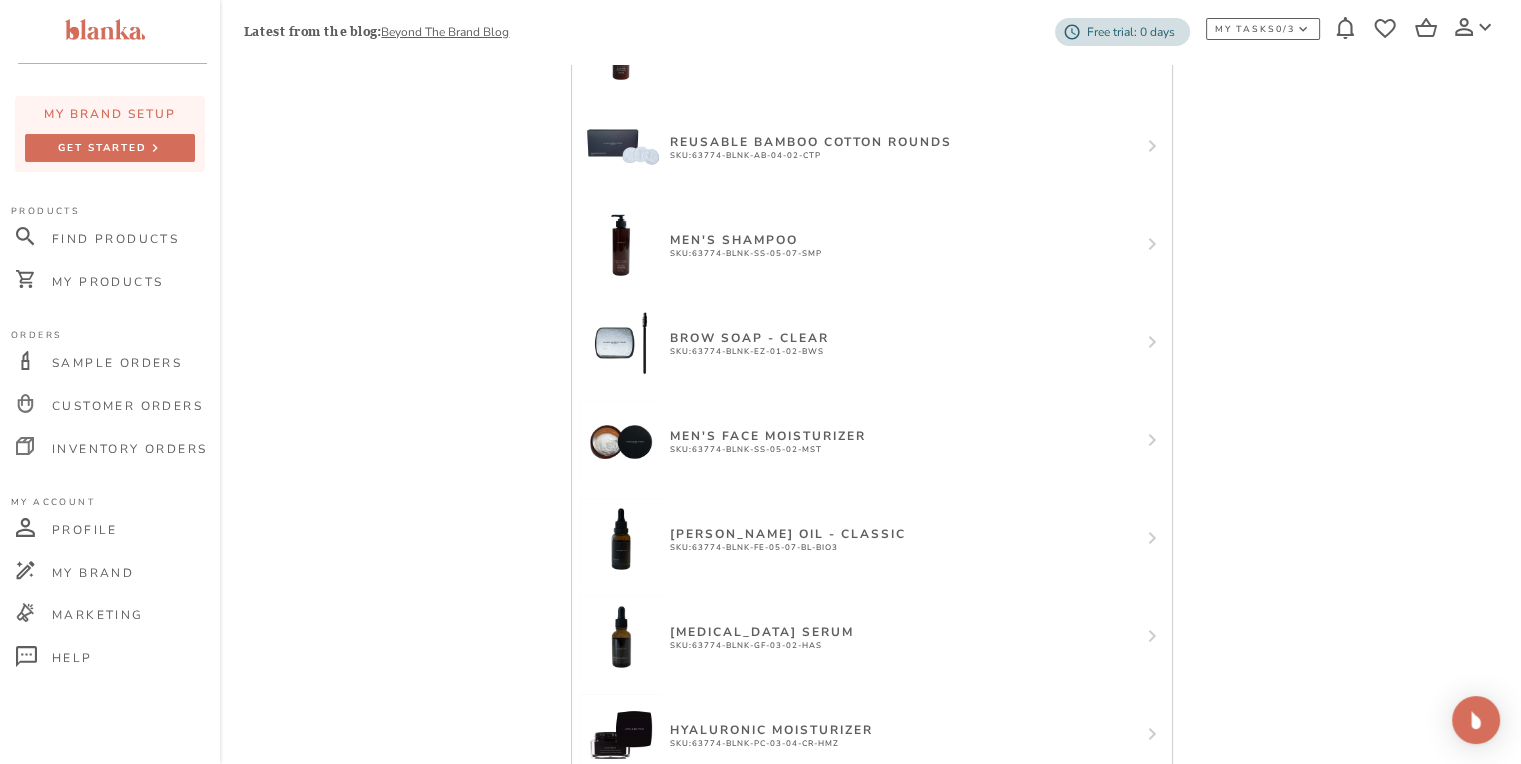 scroll, scrollTop: 0, scrollLeft: 0, axis: both 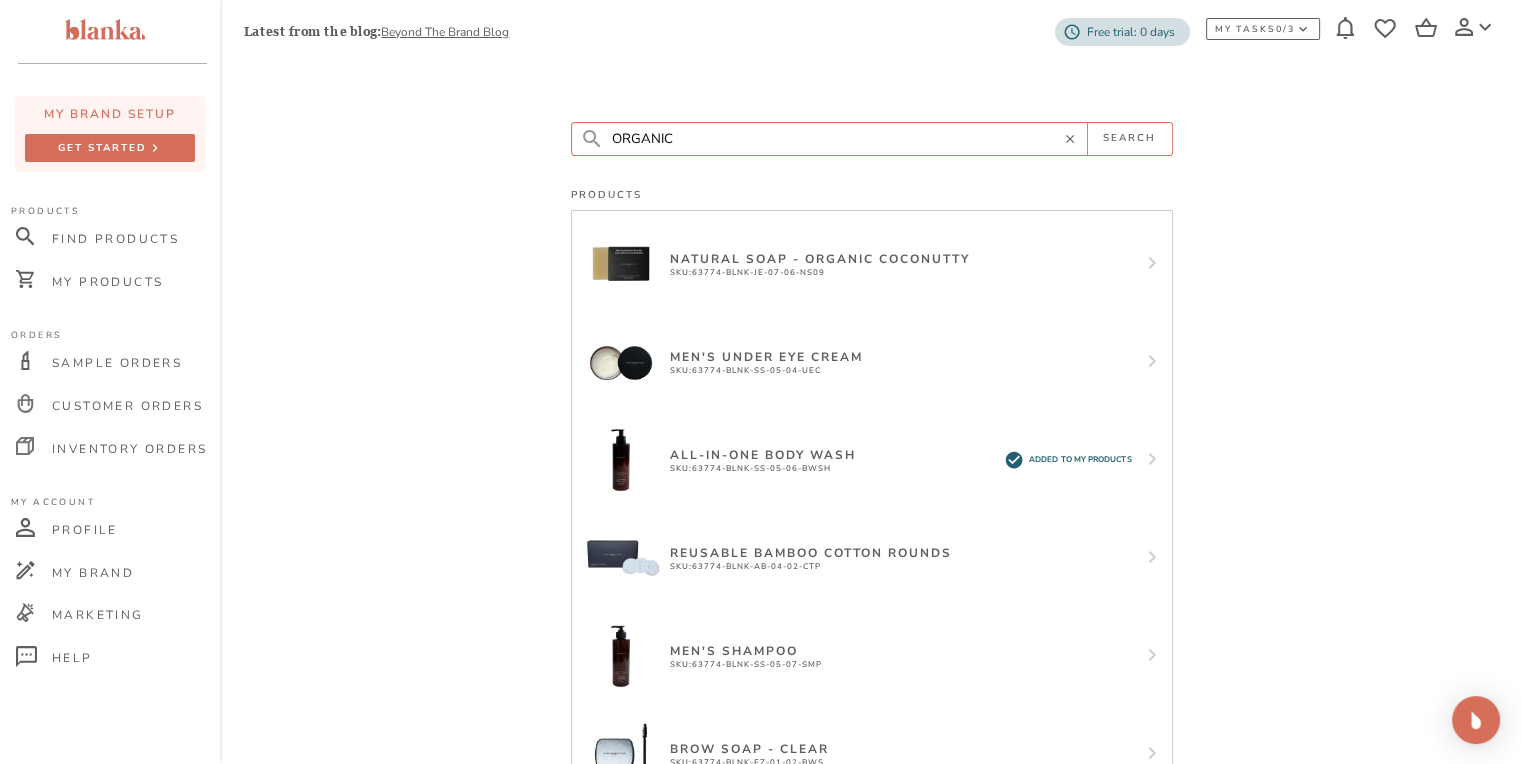 click on "ORGANIC SEARCH Products Natural Soap   - Organic Coconutty SKU:  63774-BLNK-JE-07-06-NS09 Men's Under Eye Cream   SKU:  63774-BLNK-SS-05-04-UEC All-in-one Body Wash   SKU:  63774-BLNK-SS-05-06-BWSH Added To My Products Reusable Bamboo Cotton Rounds   SKU:  63774-BLNK-AB-04-02-CTP Men's Shampoo   SKU:  63774-BLNK-SS-05-07-SMP Brow Soap   - Clear SKU:  63774-BLNK-EZ-01-02-BWS Men's Face Moisturizer   SKU:  63774-BLNK-SS-05-02-MST Beard Oil   - Classic SKU:  63774-BLNK-FE-05-07-BL-BIO3 Hyaluronic Acid Serum   SKU:  63774-BLNK-GF-03-02-HAS Hyaluronic Moisturizer   SKU:  63774-BLNK-PC-03-04-CR-HMZ 1 2 3 4 5 … 39" at bounding box center (870, 697) 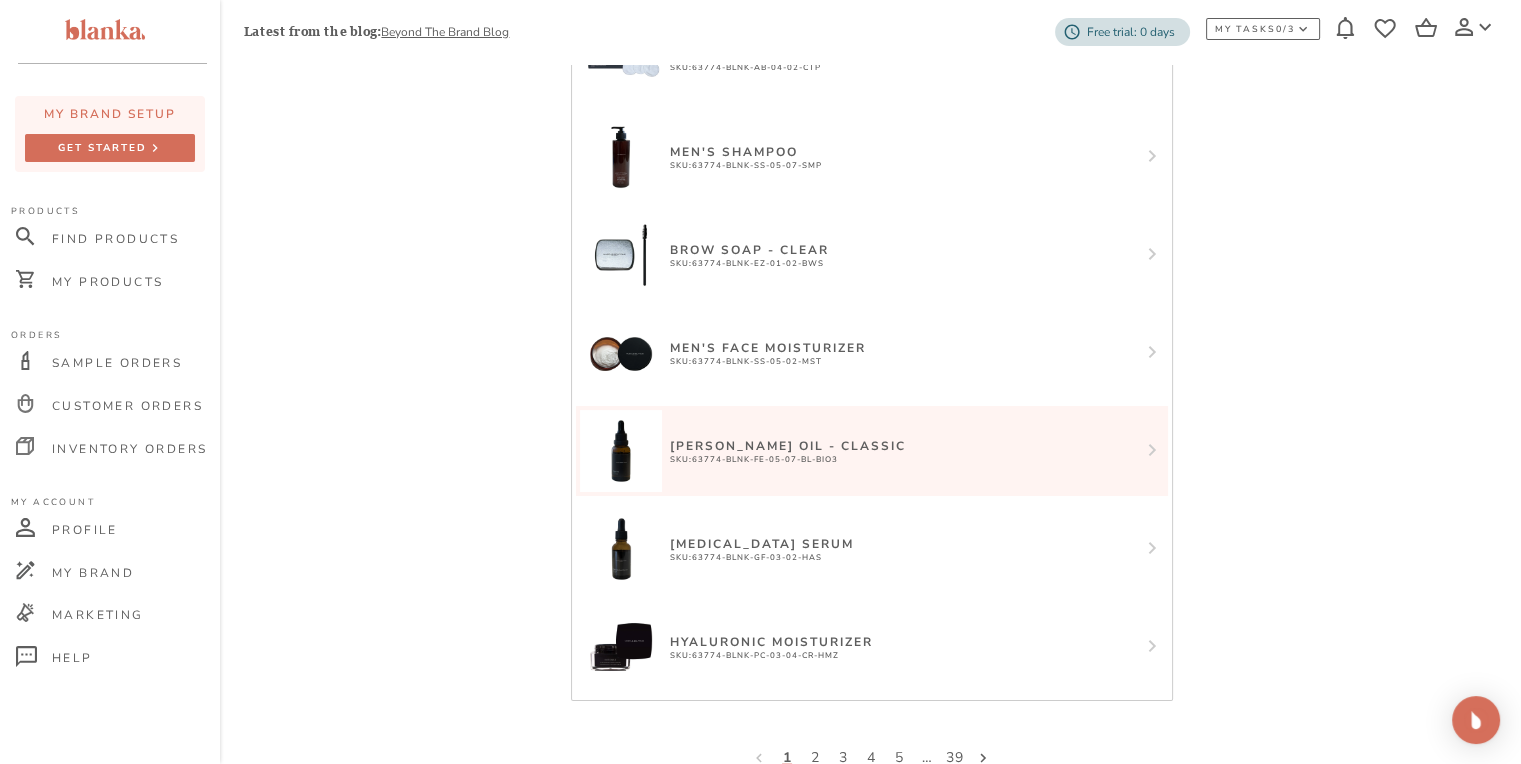 scroll, scrollTop: 578, scrollLeft: 0, axis: vertical 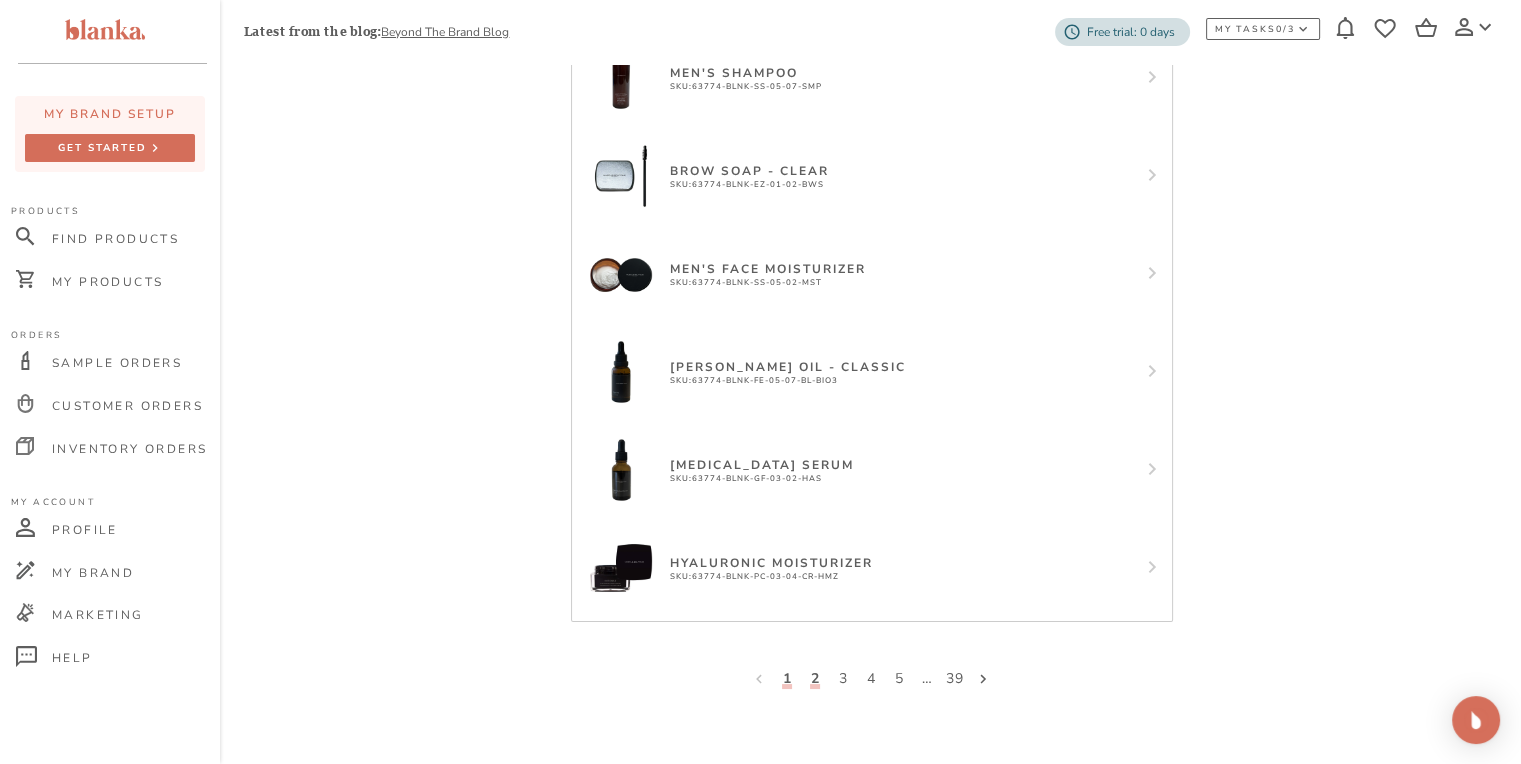 click on "2" at bounding box center [815, 679] 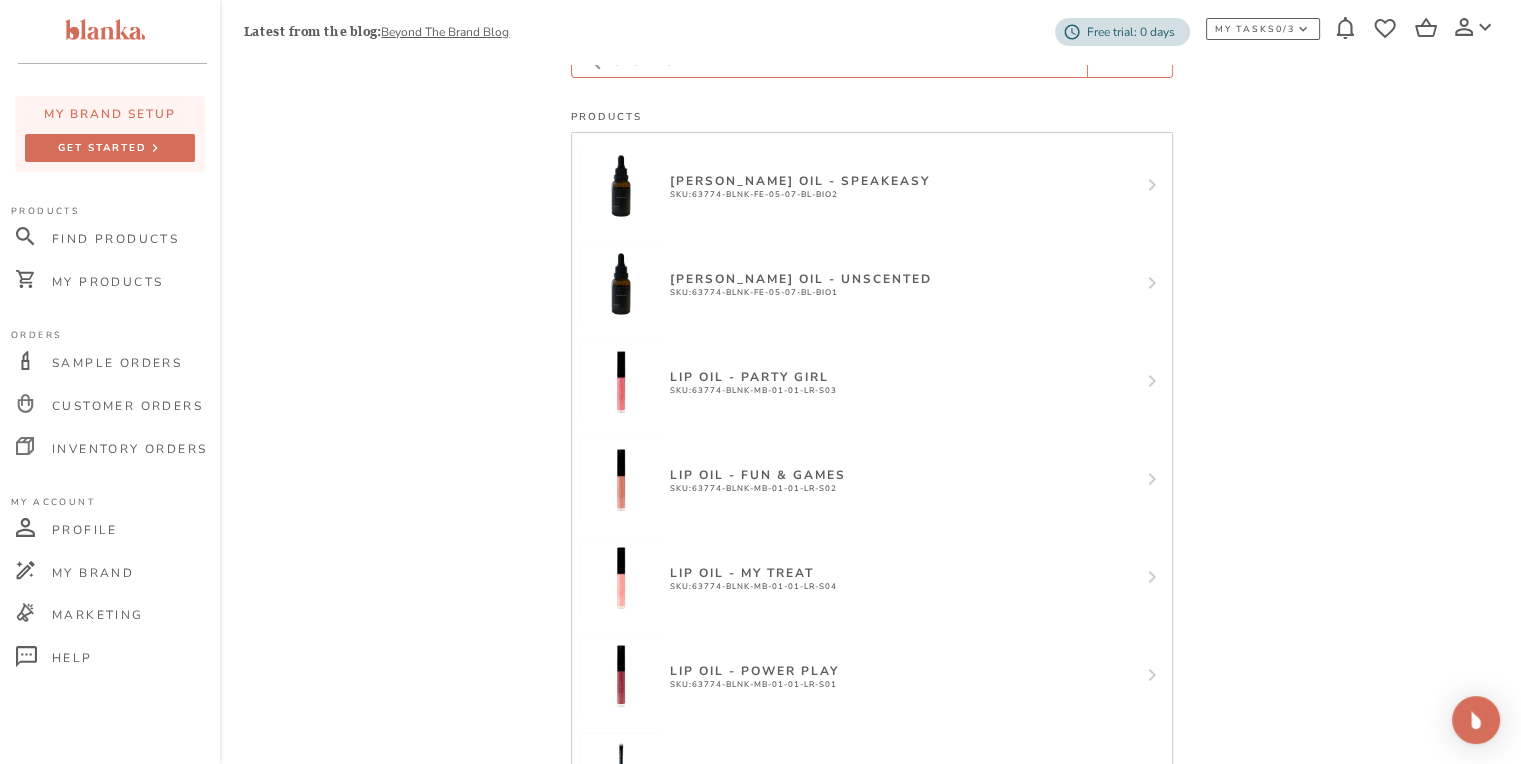 scroll, scrollTop: 0, scrollLeft: 0, axis: both 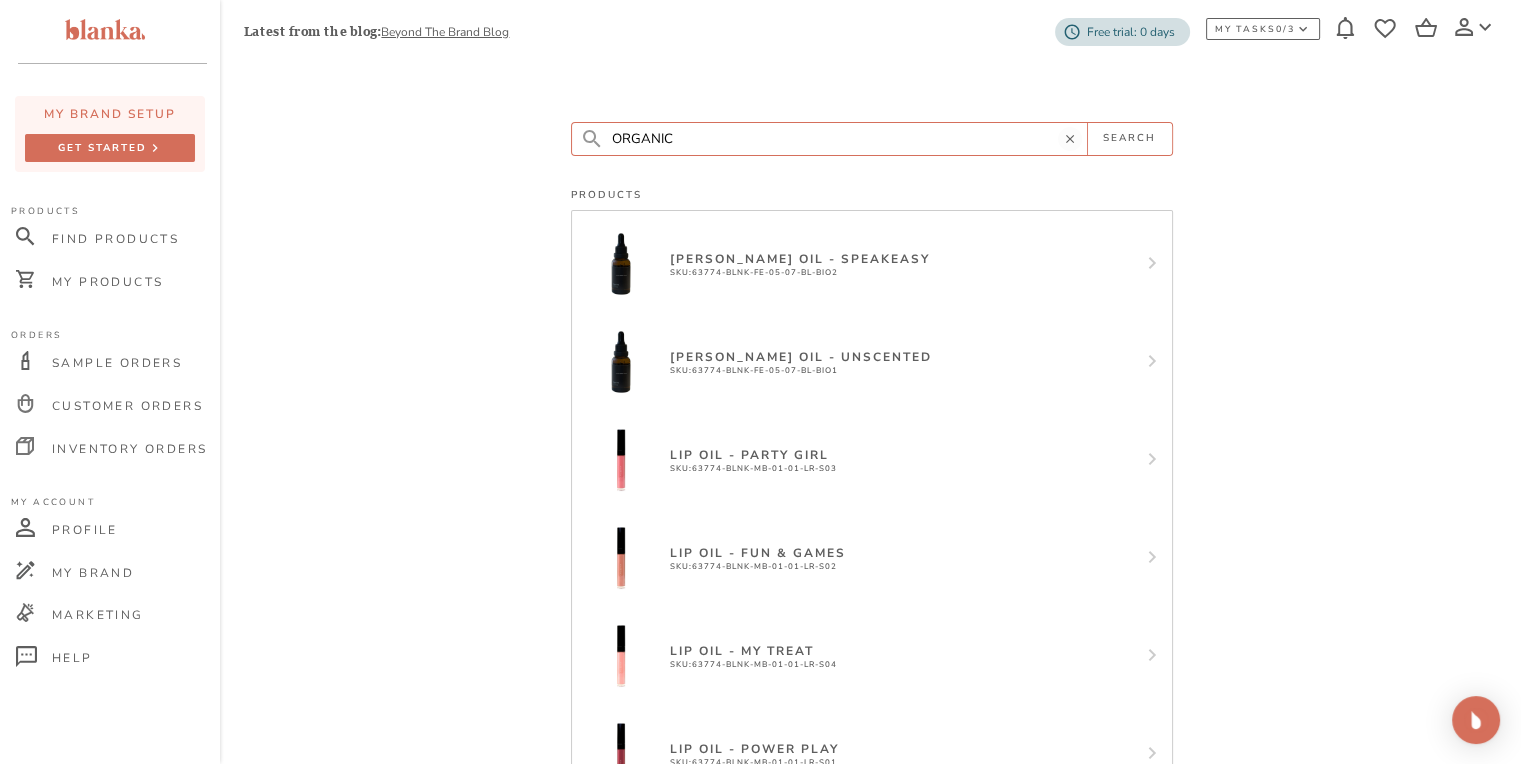 click 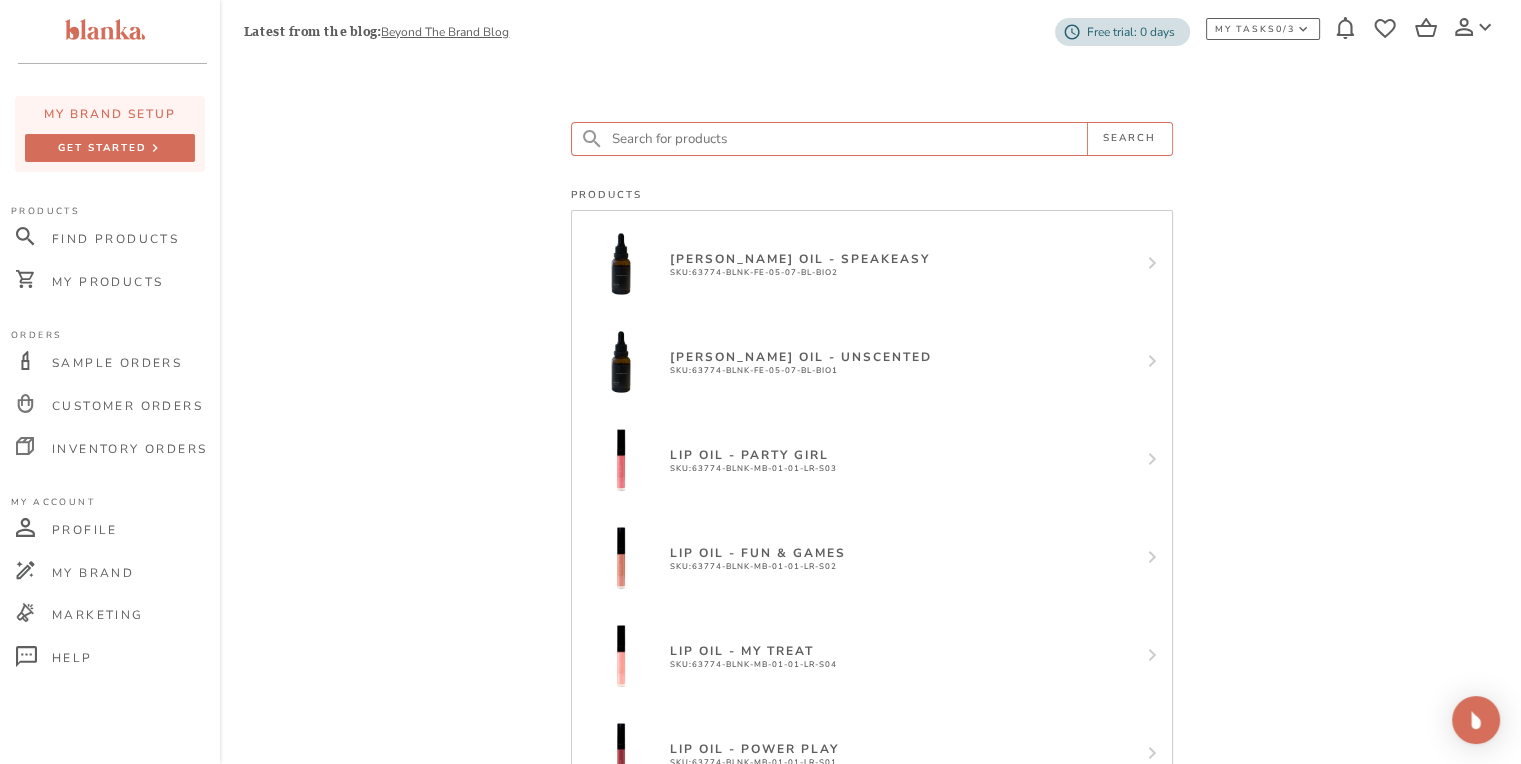 click on "SEARCH Products Beard Oil   - Speakeasy SKU:  63774-BLNK-FE-05-07-BL-BIO2 Beard Oil   - Unscented SKU:  63774-BLNK-FE-05-07-BL-BIO1 Lip Oil   - Party Girl SKU:  63774-BLNK-MB-01-01-LR-S03 Lip Oil   - Fun & Games SKU:  63774-BLNK-MB-01-01-LR-S02 Lip Oil   - My Treat SKU:  63774-BLNK-MB-01-01-LR-S04 Lip Oil   - Power Play SKU:  63774-BLNK-MB-01-01-LR-S01 Packing Eye Brush   SKU:  63774-BLNK-CS-01-03-PS-EB62 Oil Control Setting Spray   SKU:  63774-BLNK-MB-01-02-OC-SS12 Cheek Fan Brush   SKU:  63774-BLNK-CS-01-03-BH-EB180 Large Blurrer Brush   SKU:  63774-BLNK-CS-01-03-BU-EB88 1 2 3 4 5 … 39" at bounding box center [870, 697] 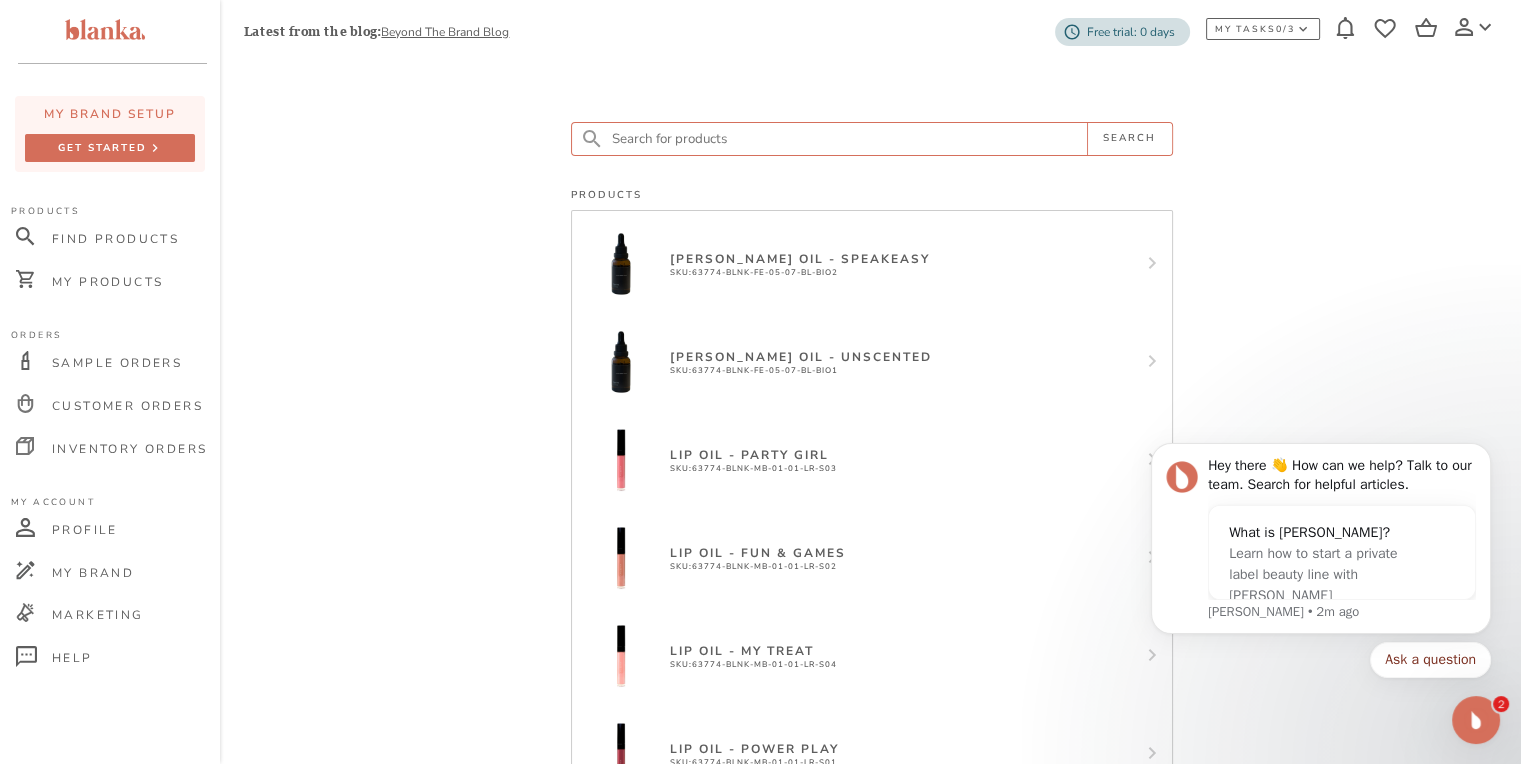 scroll, scrollTop: 0, scrollLeft: 0, axis: both 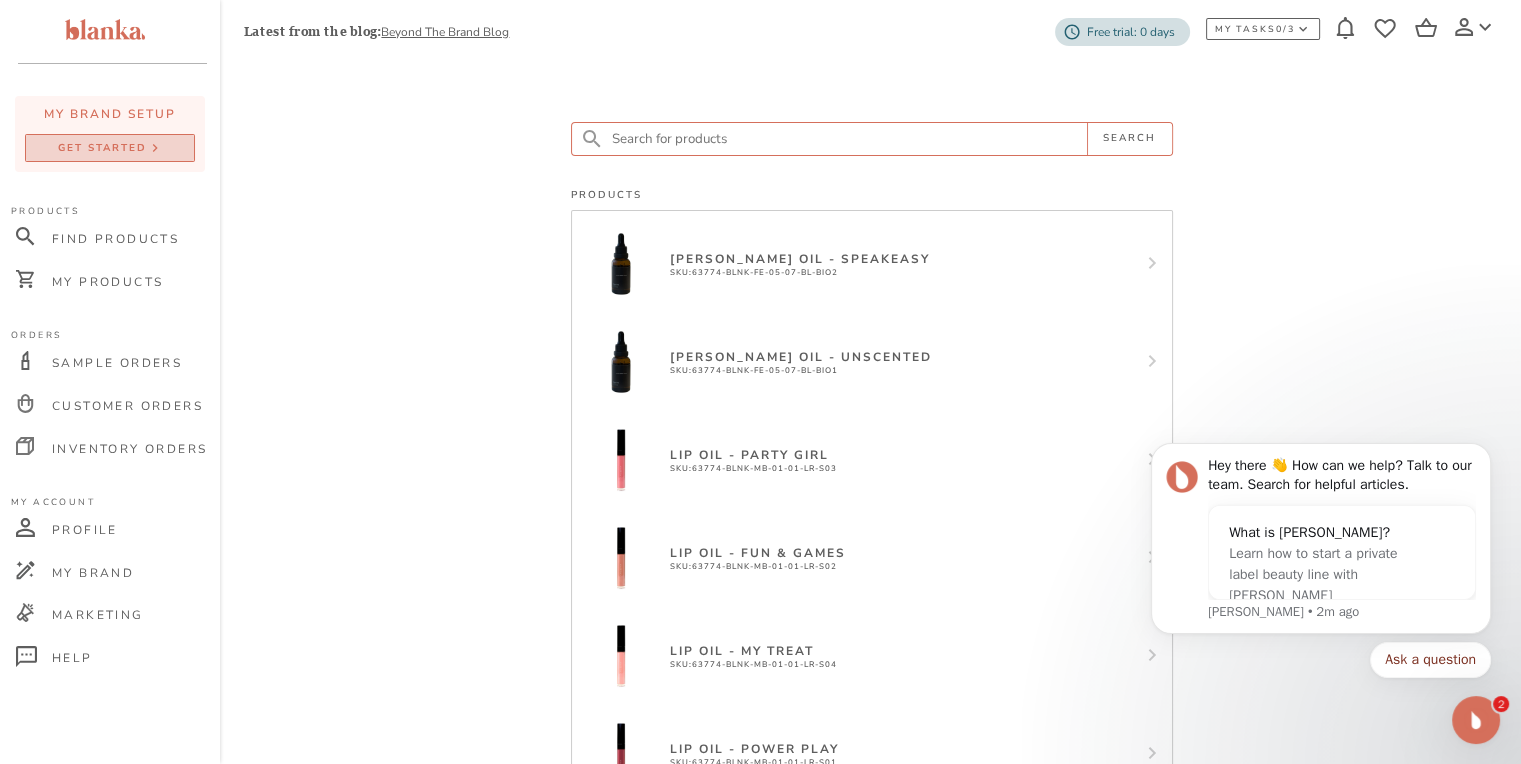 click on "get started" at bounding box center (102, 149) 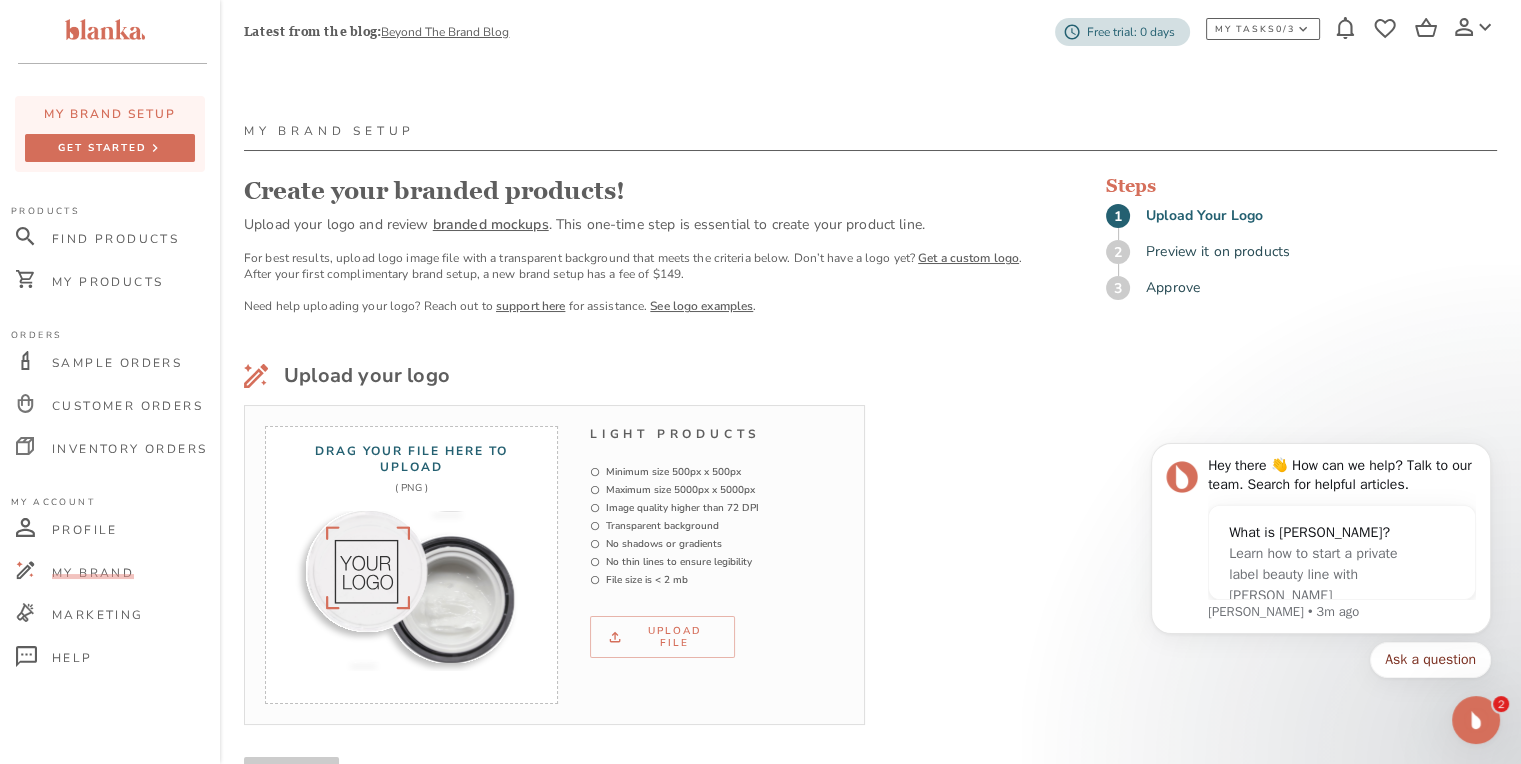 scroll, scrollTop: 102, scrollLeft: 0, axis: vertical 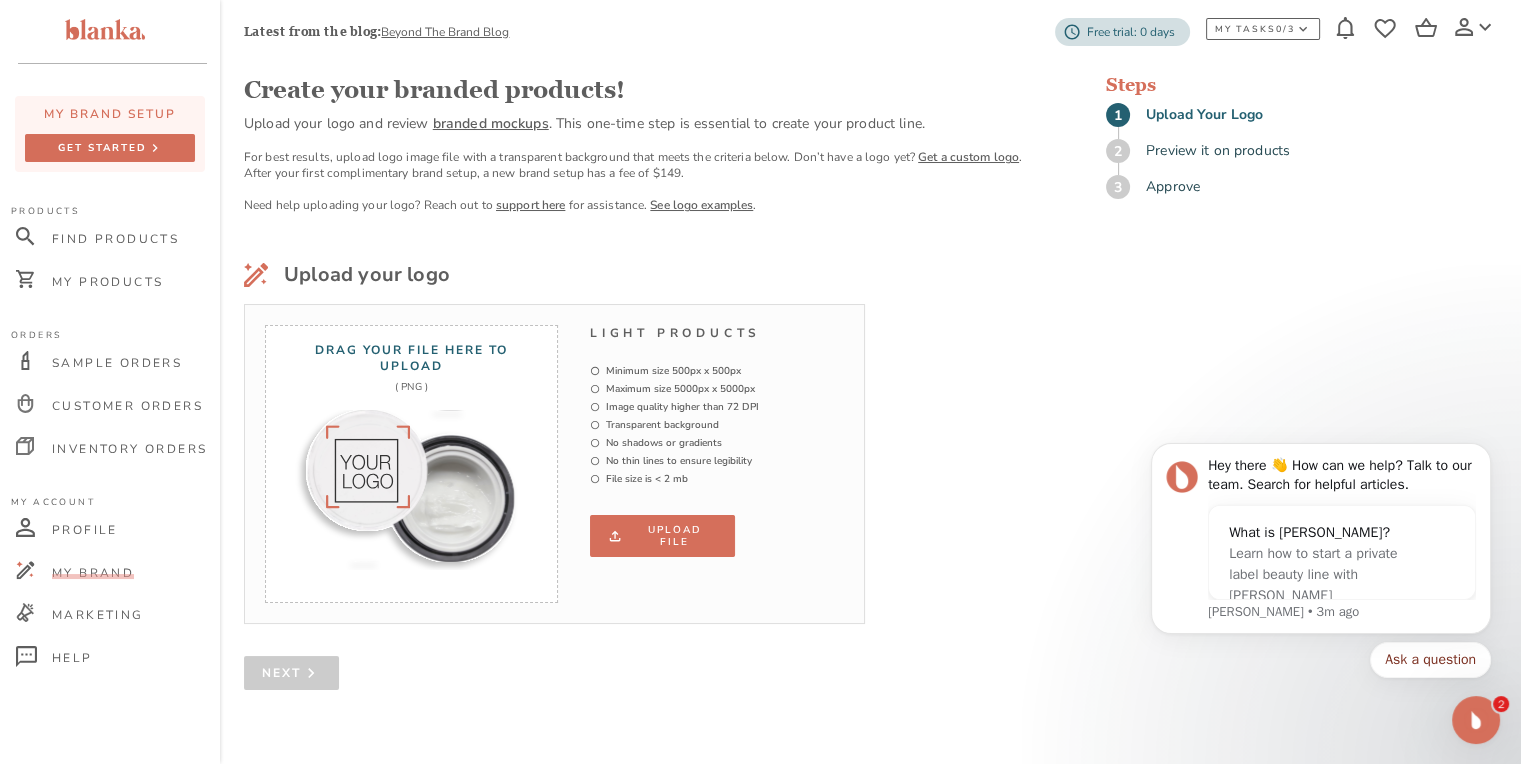 click 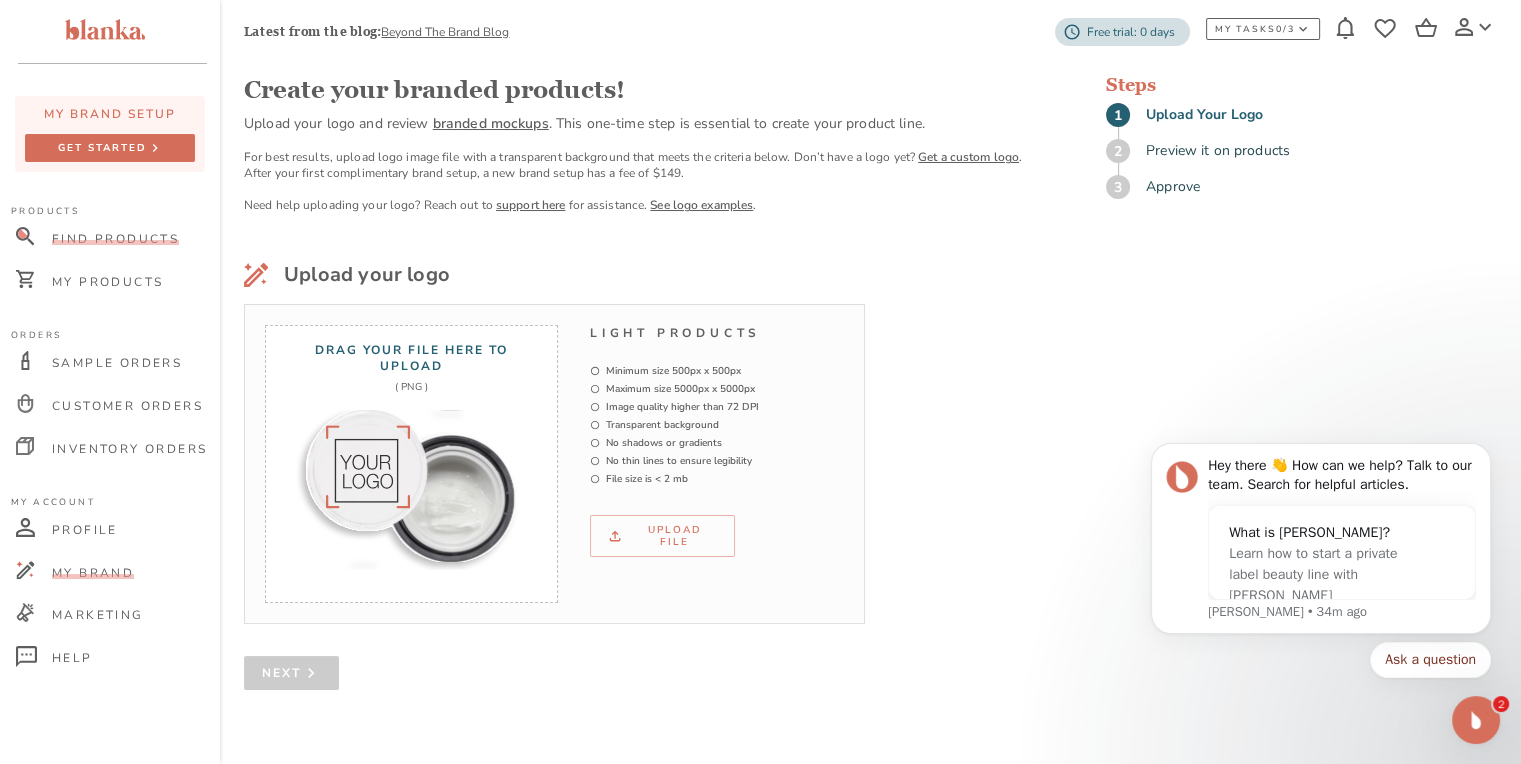 click on "Find Products" at bounding box center (115, 239) 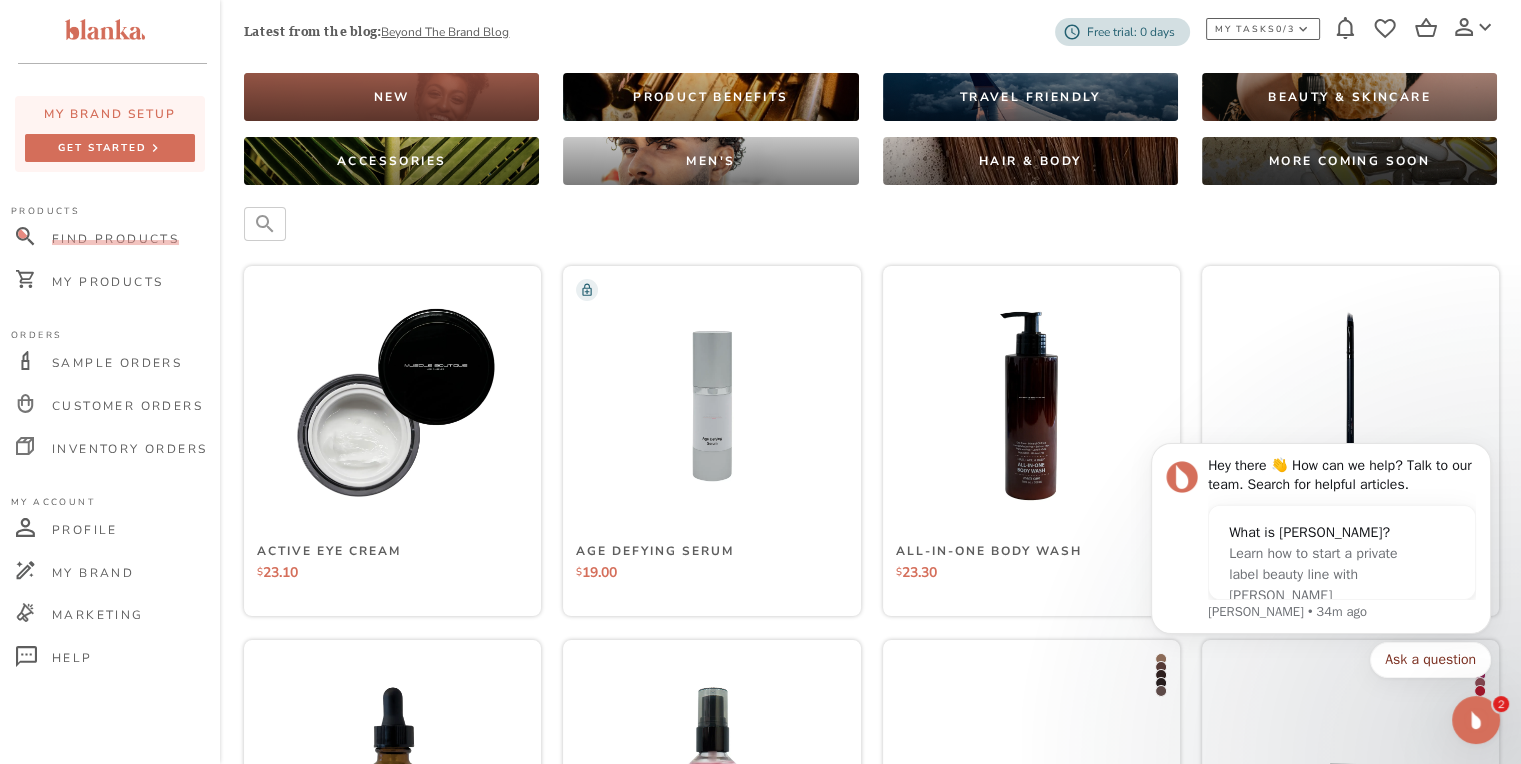 scroll, scrollTop: 0, scrollLeft: 0, axis: both 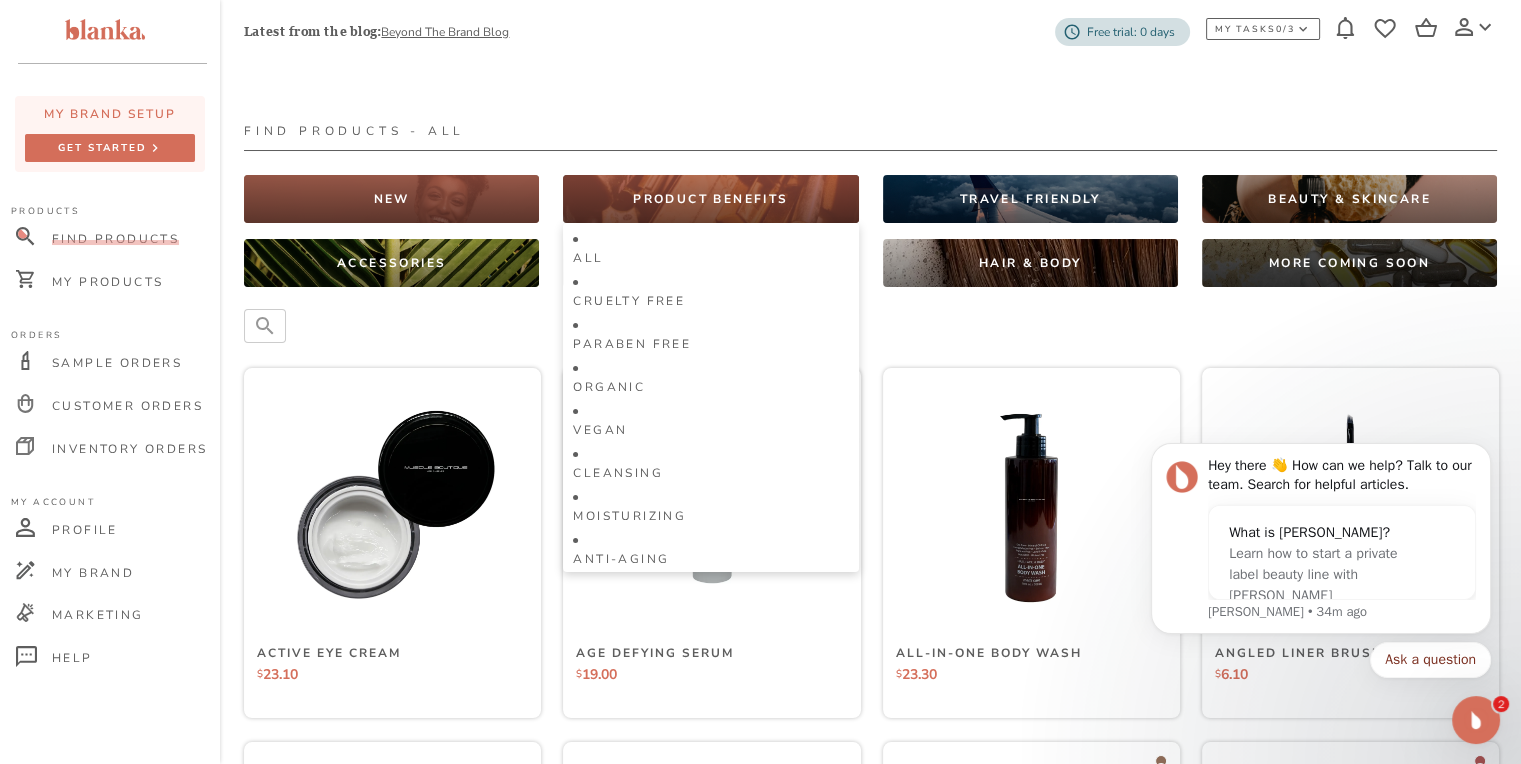 click on "PRODUCT BENEFITS" at bounding box center [710, 199] 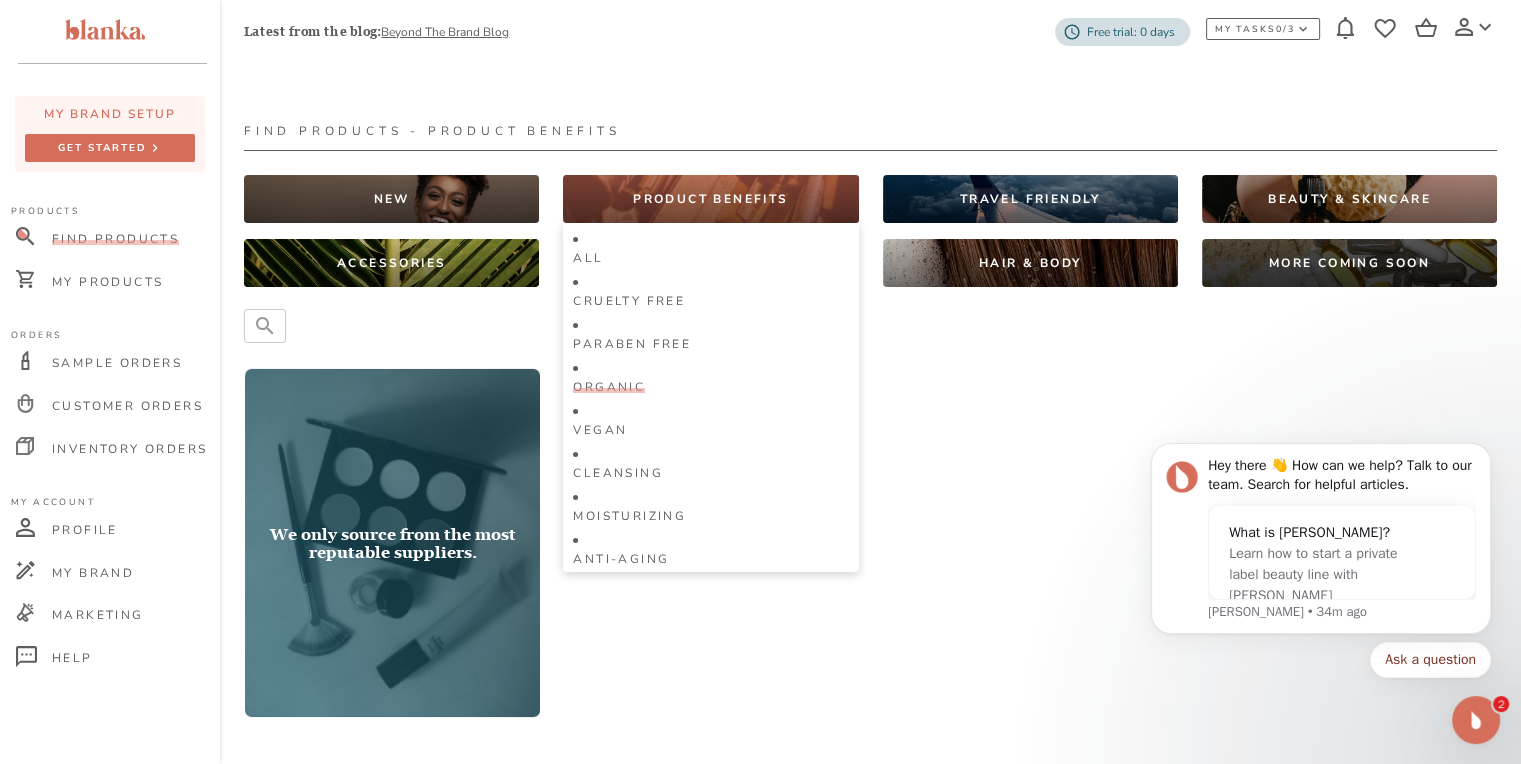 click on "Organic" at bounding box center (609, 387) 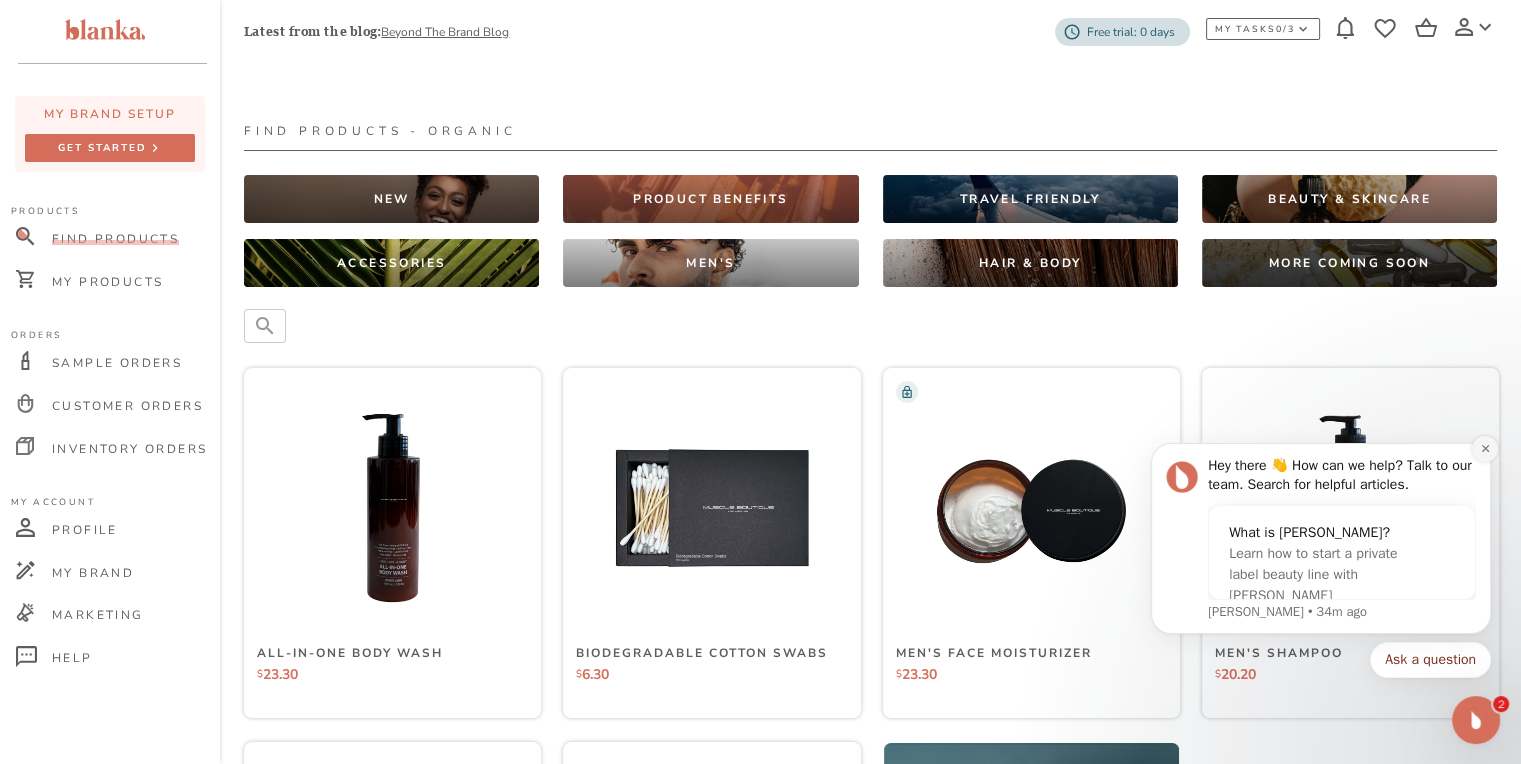 click 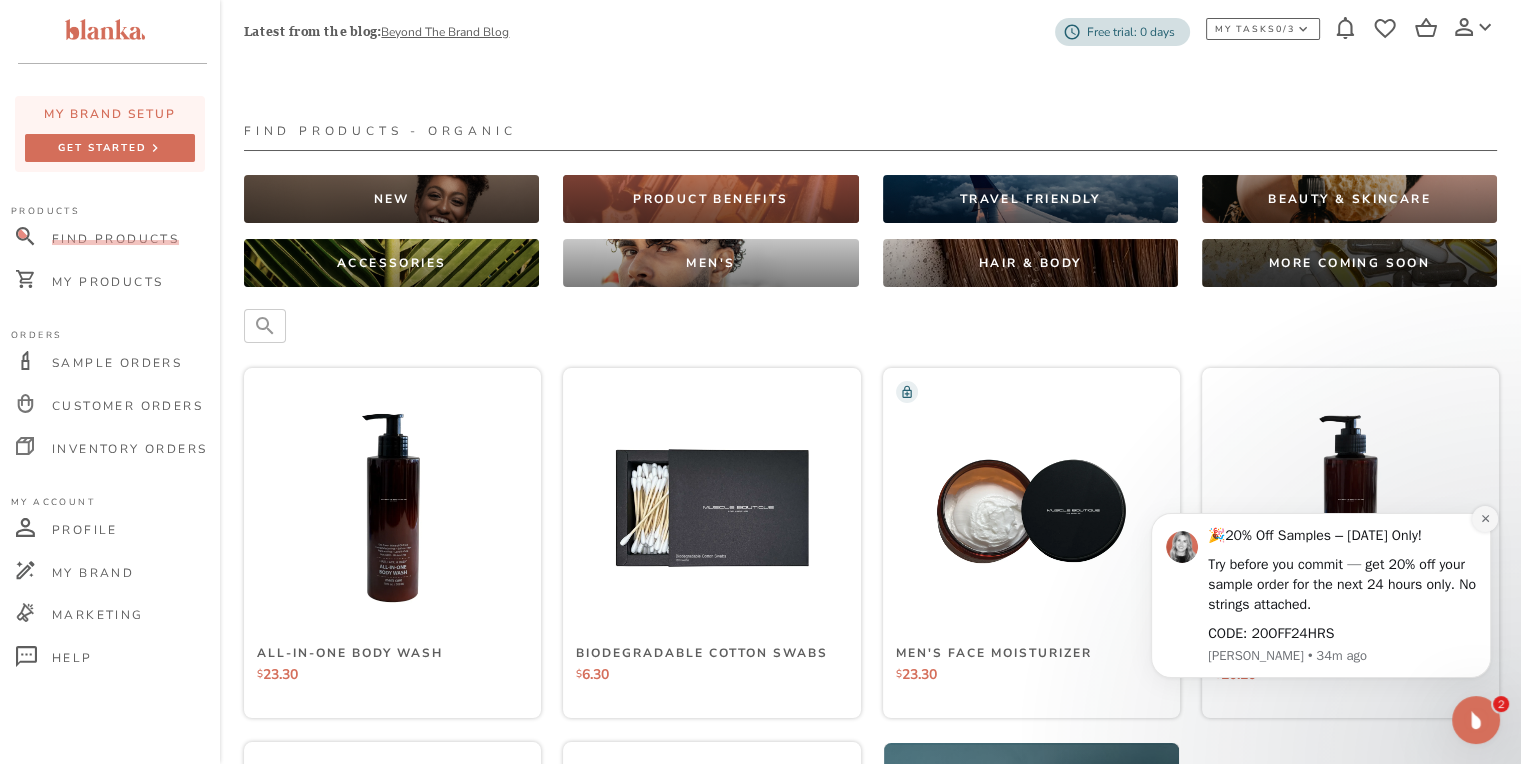 click 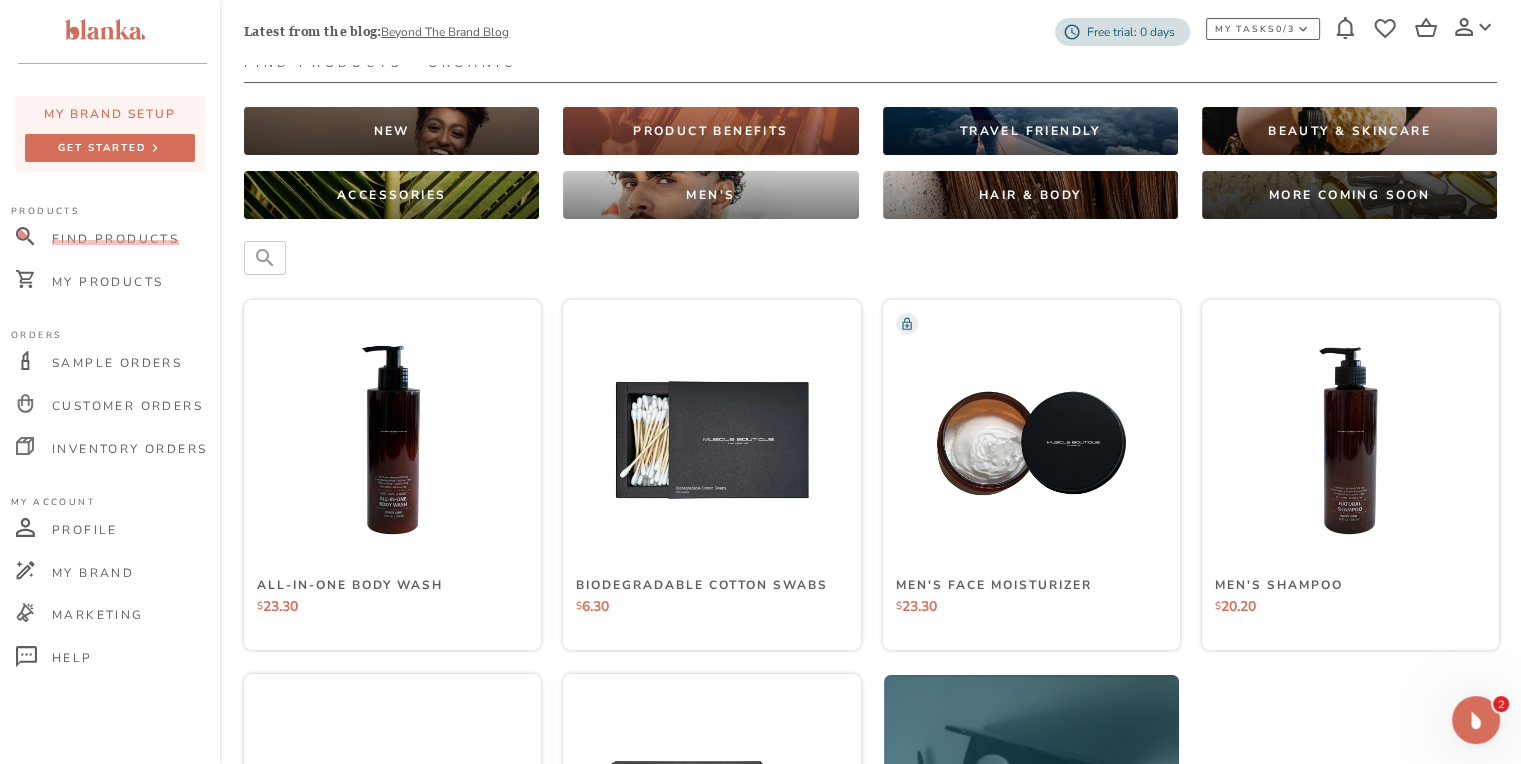 scroll, scrollTop: 0, scrollLeft: 0, axis: both 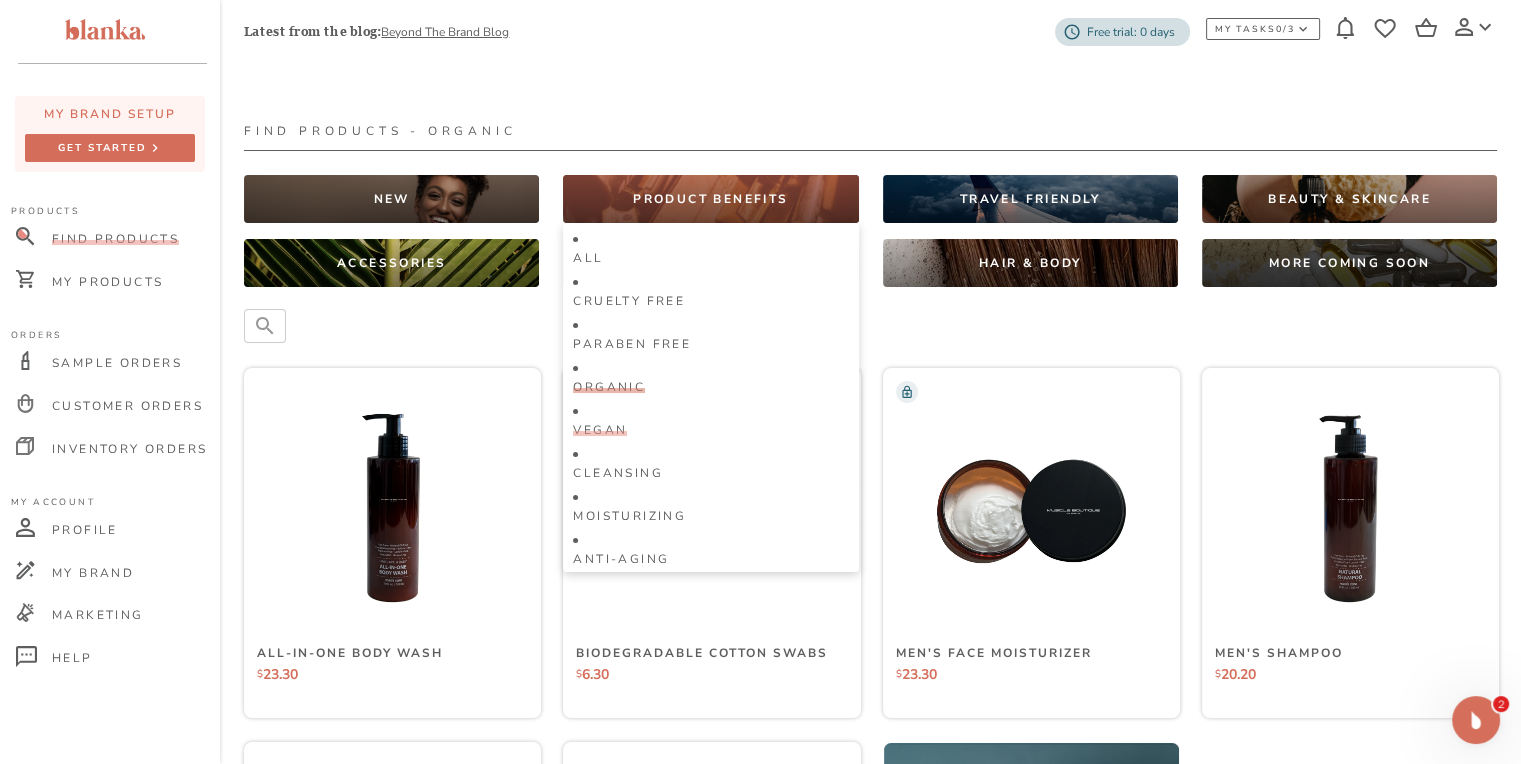 click on "Vegan" at bounding box center (600, 430) 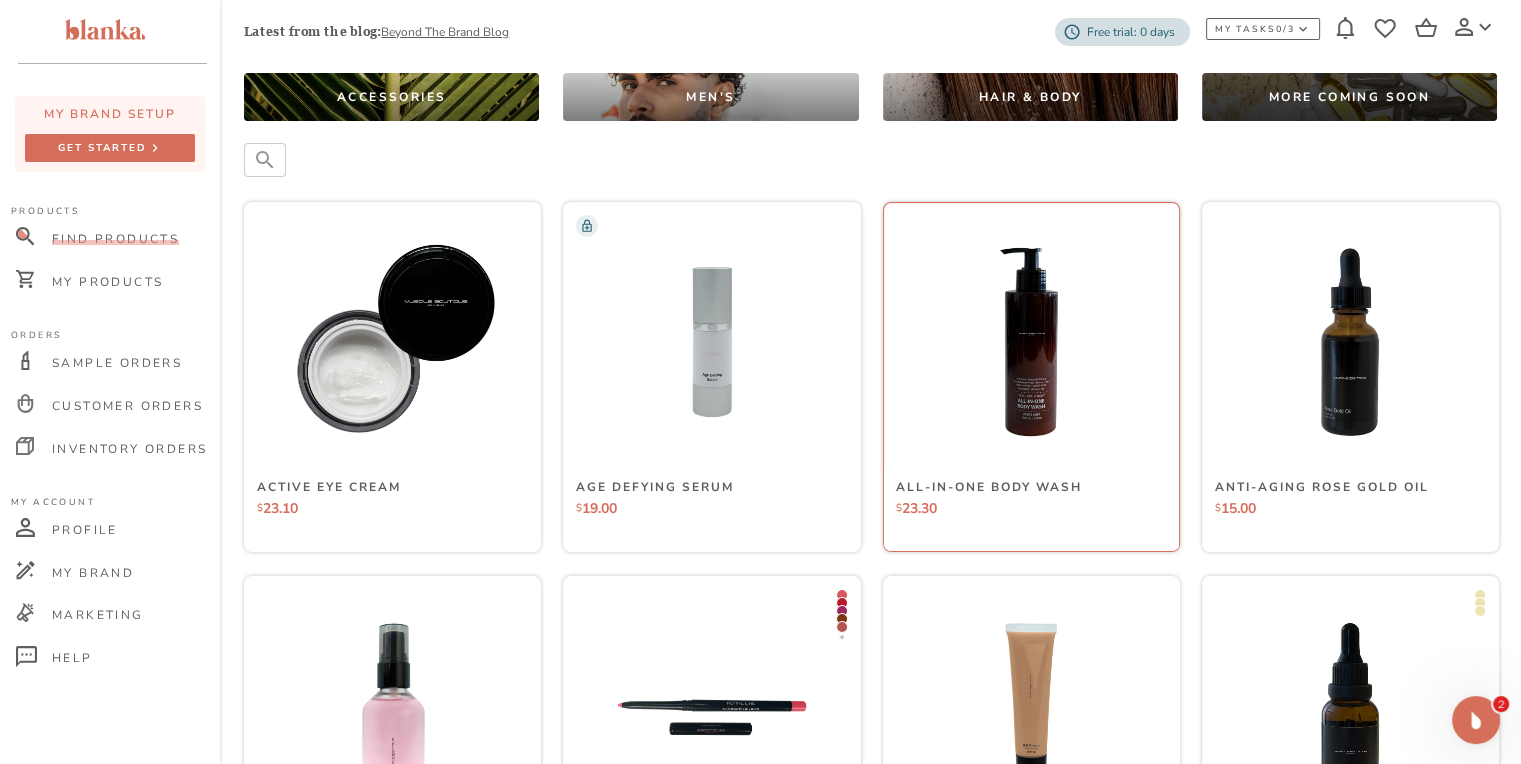 scroll, scrollTop: 0, scrollLeft: 0, axis: both 